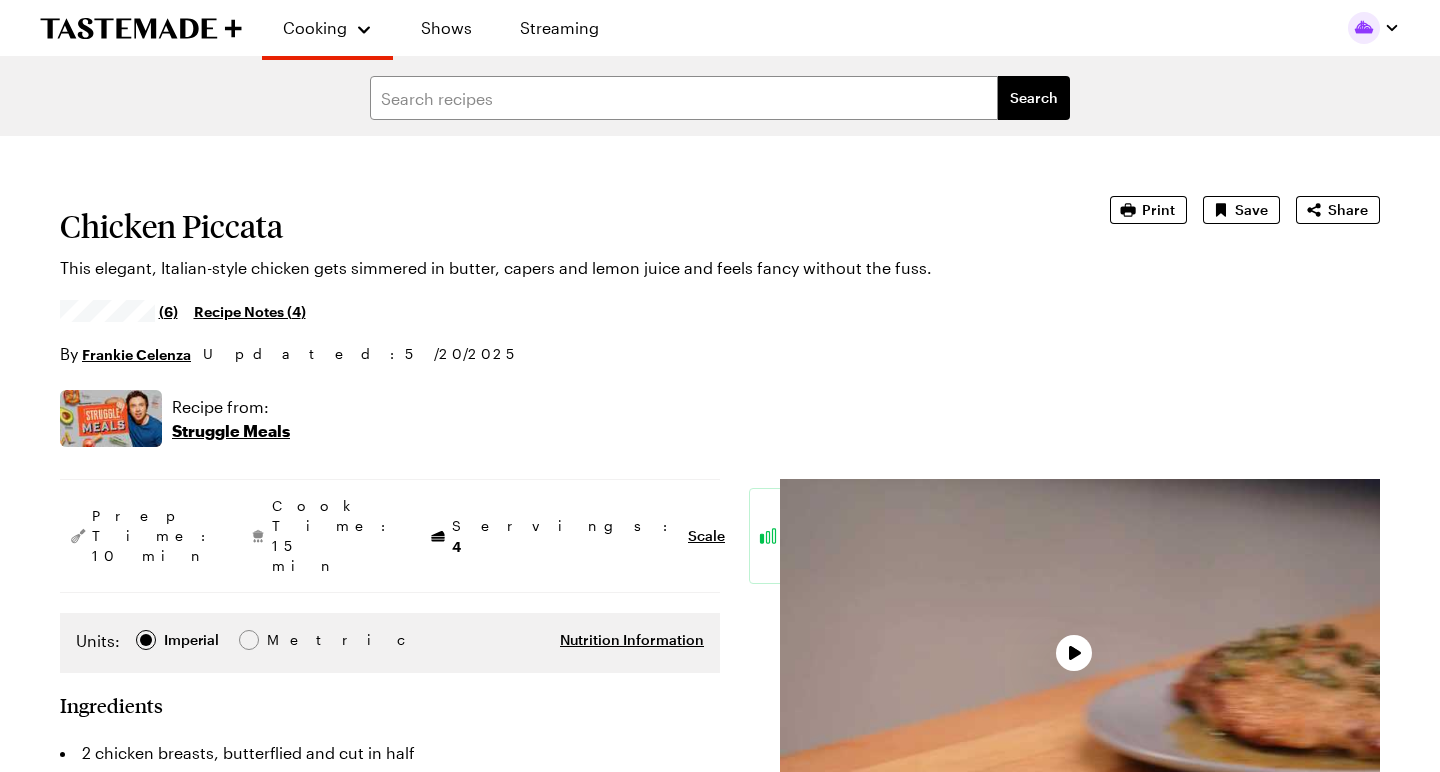 scroll, scrollTop: 219, scrollLeft: 0, axis: vertical 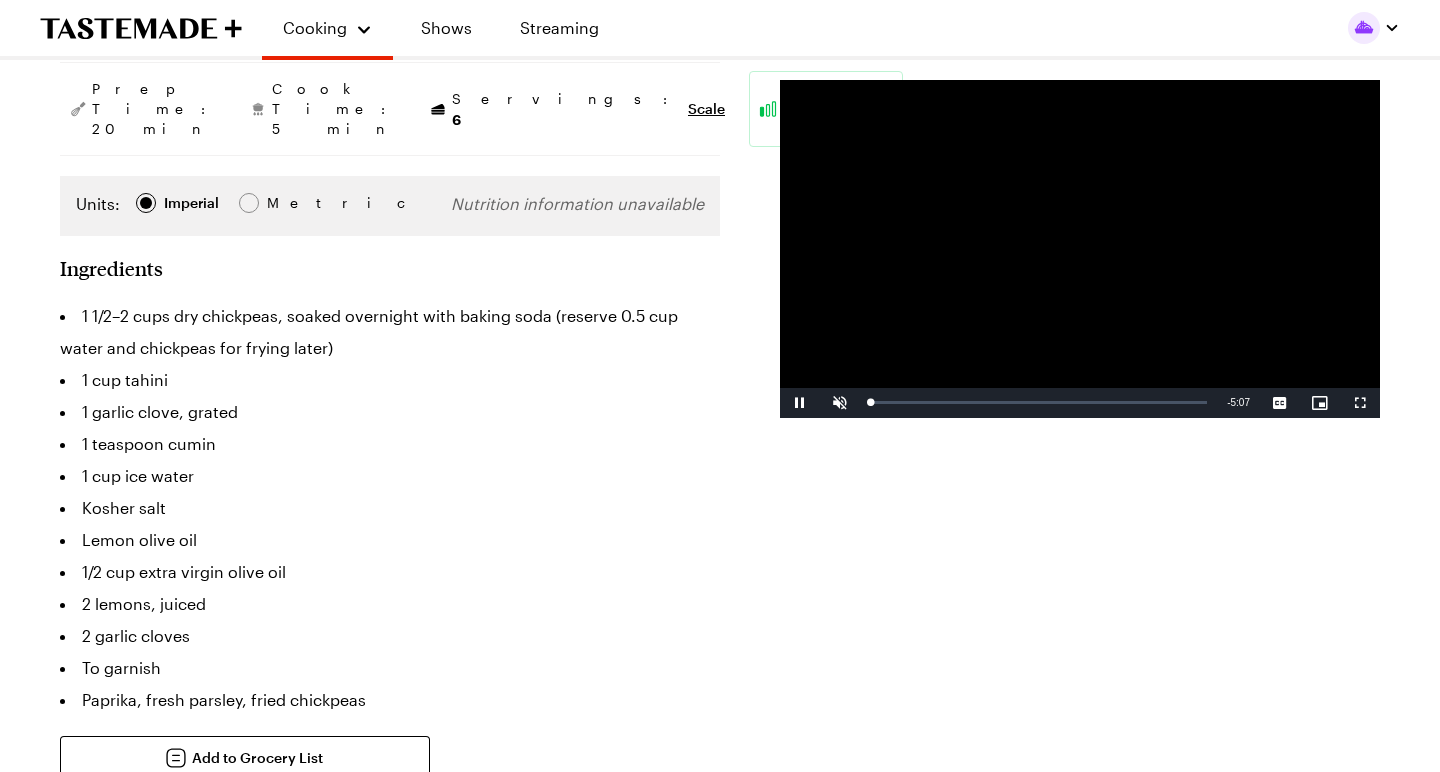 type on "x" 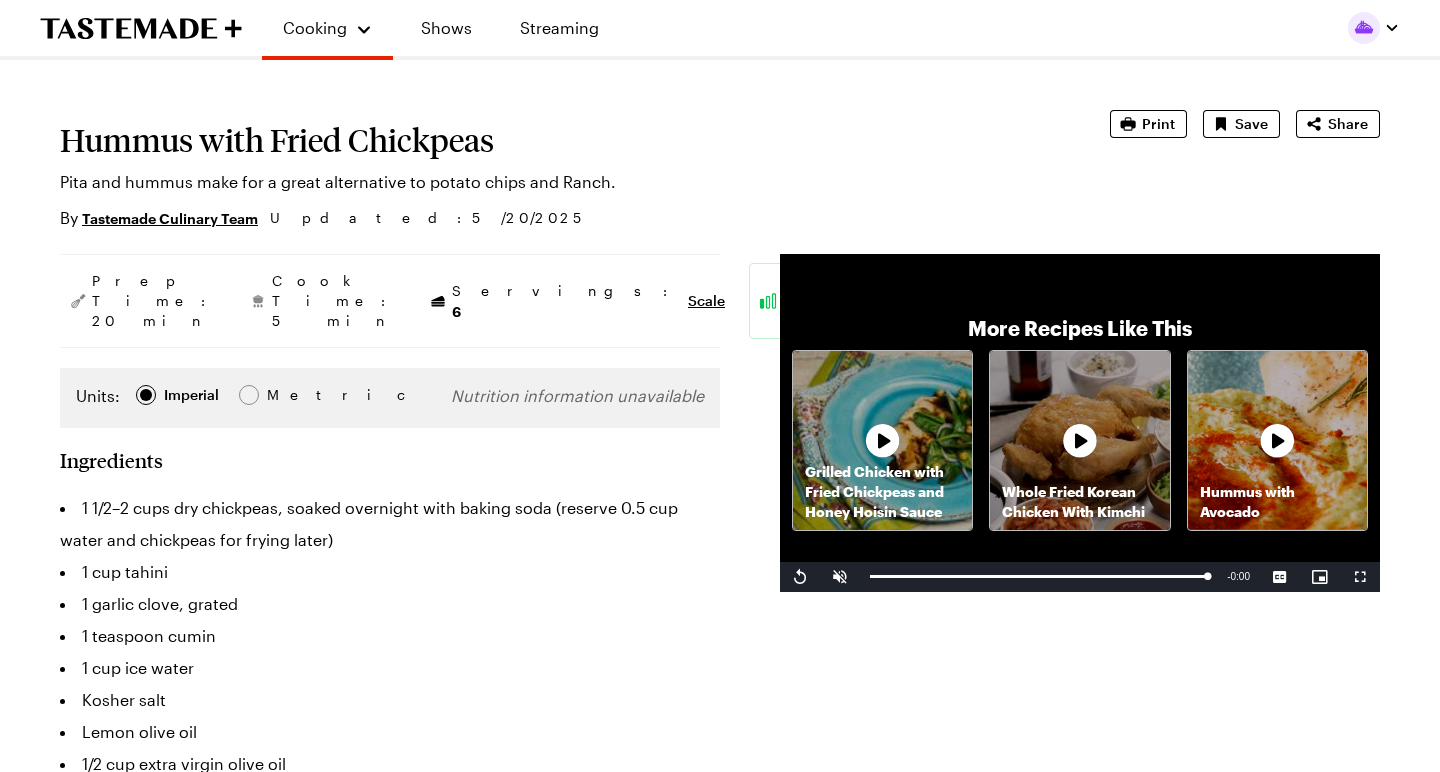 scroll, scrollTop: 86, scrollLeft: 0, axis: vertical 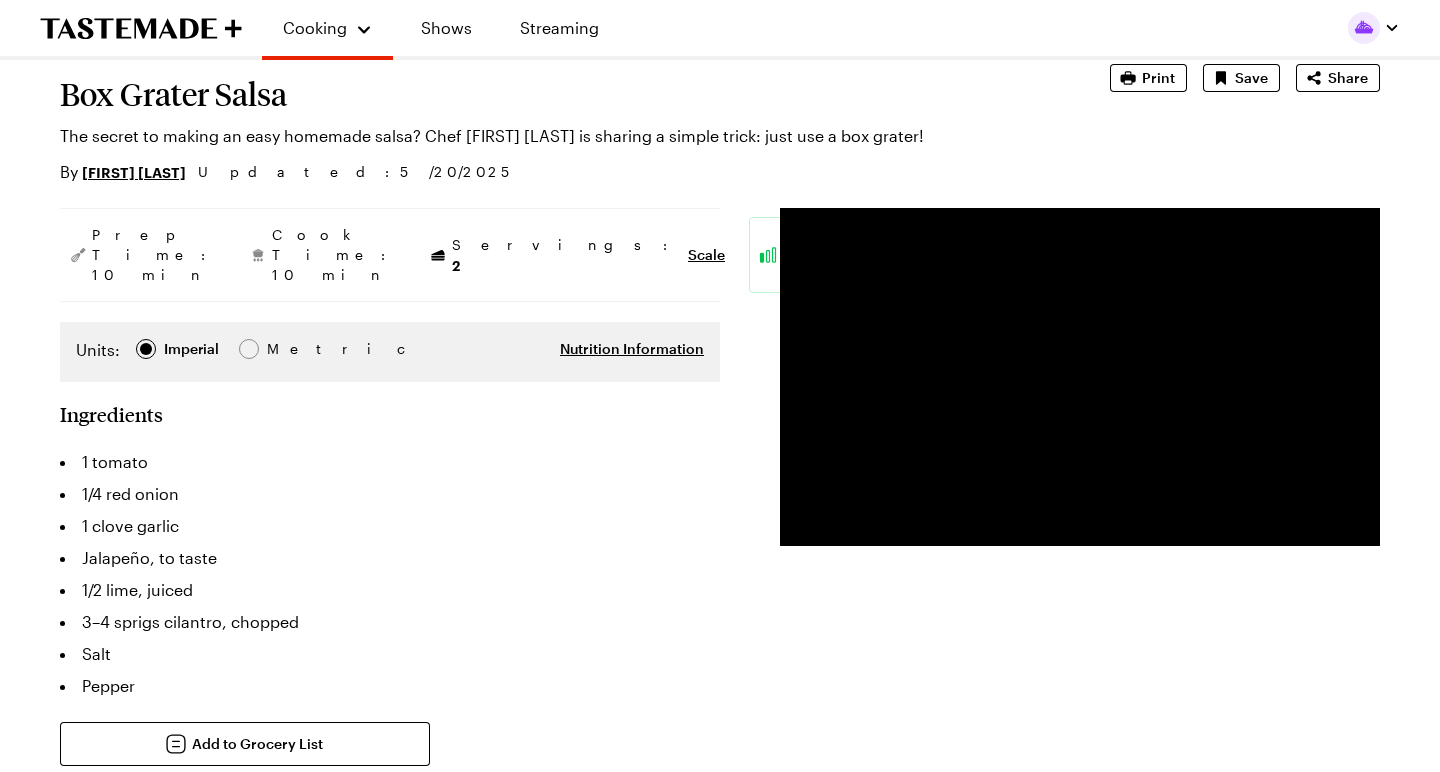 type on "x" 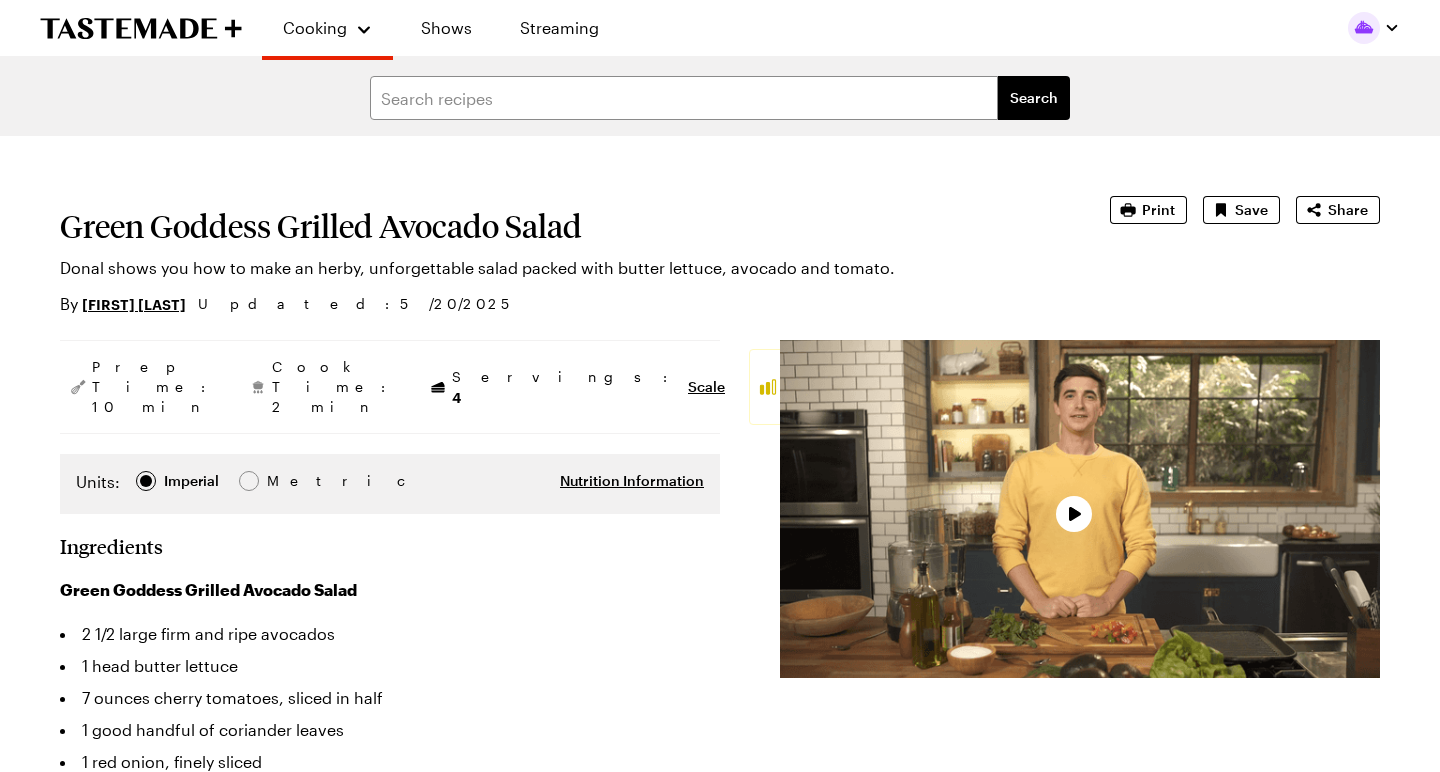 scroll, scrollTop: 0, scrollLeft: 0, axis: both 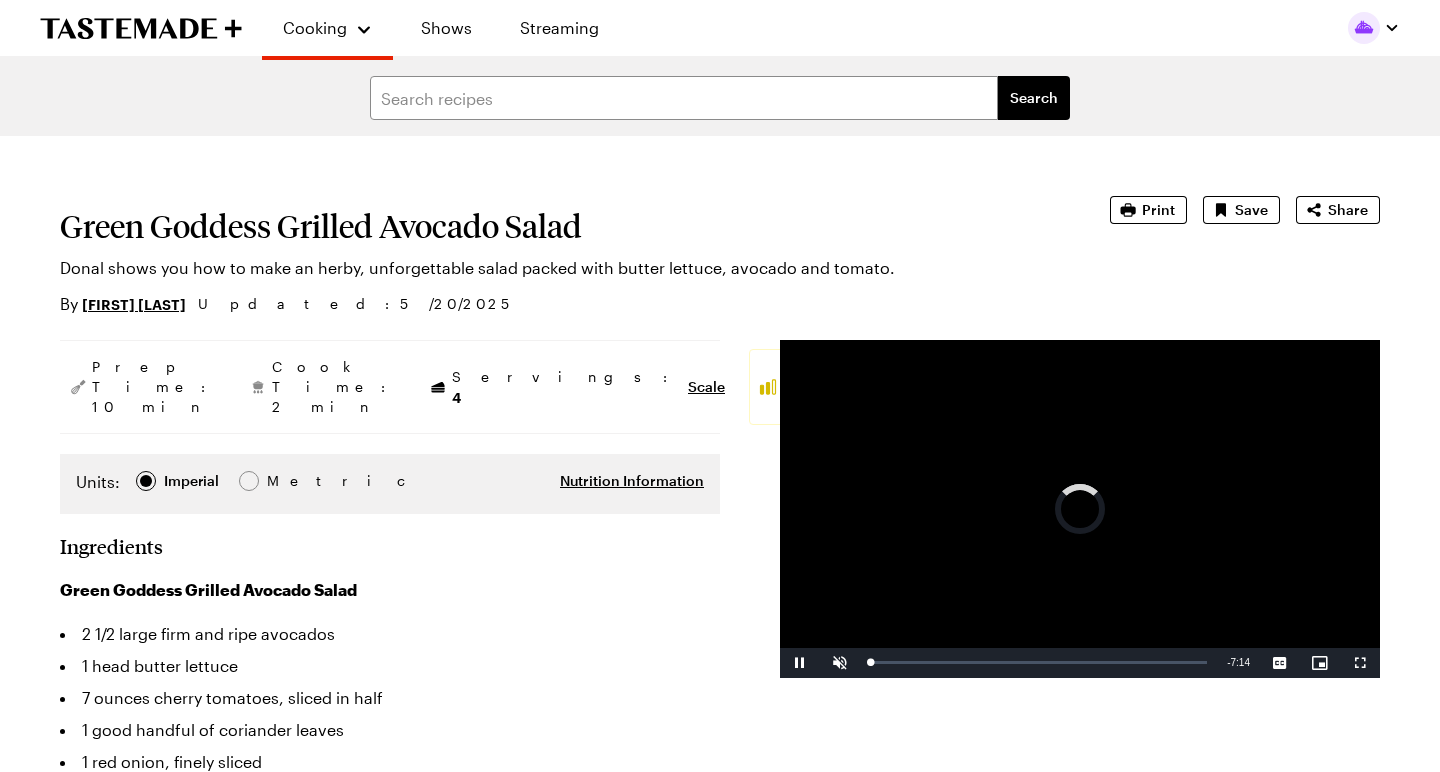 type on "x" 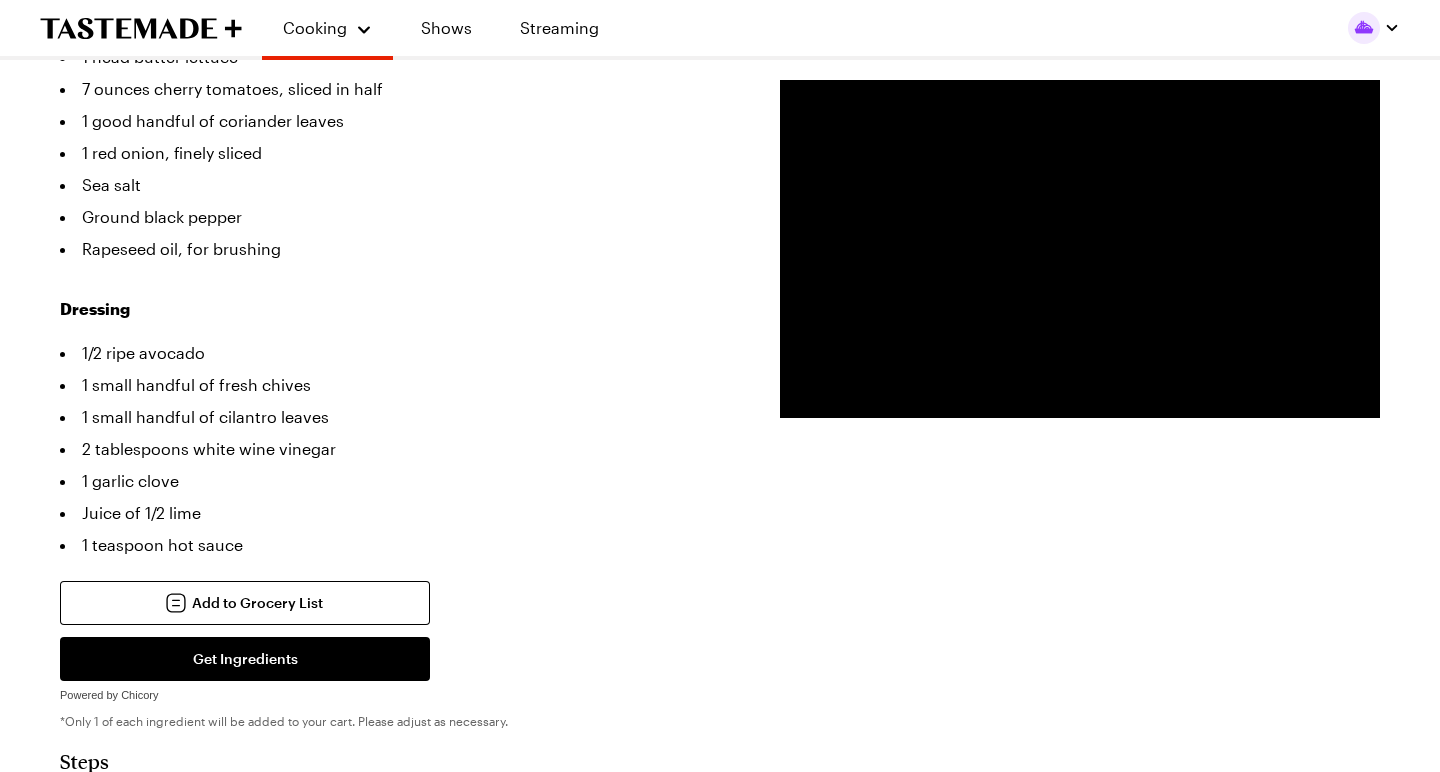 scroll, scrollTop: 609, scrollLeft: 0, axis: vertical 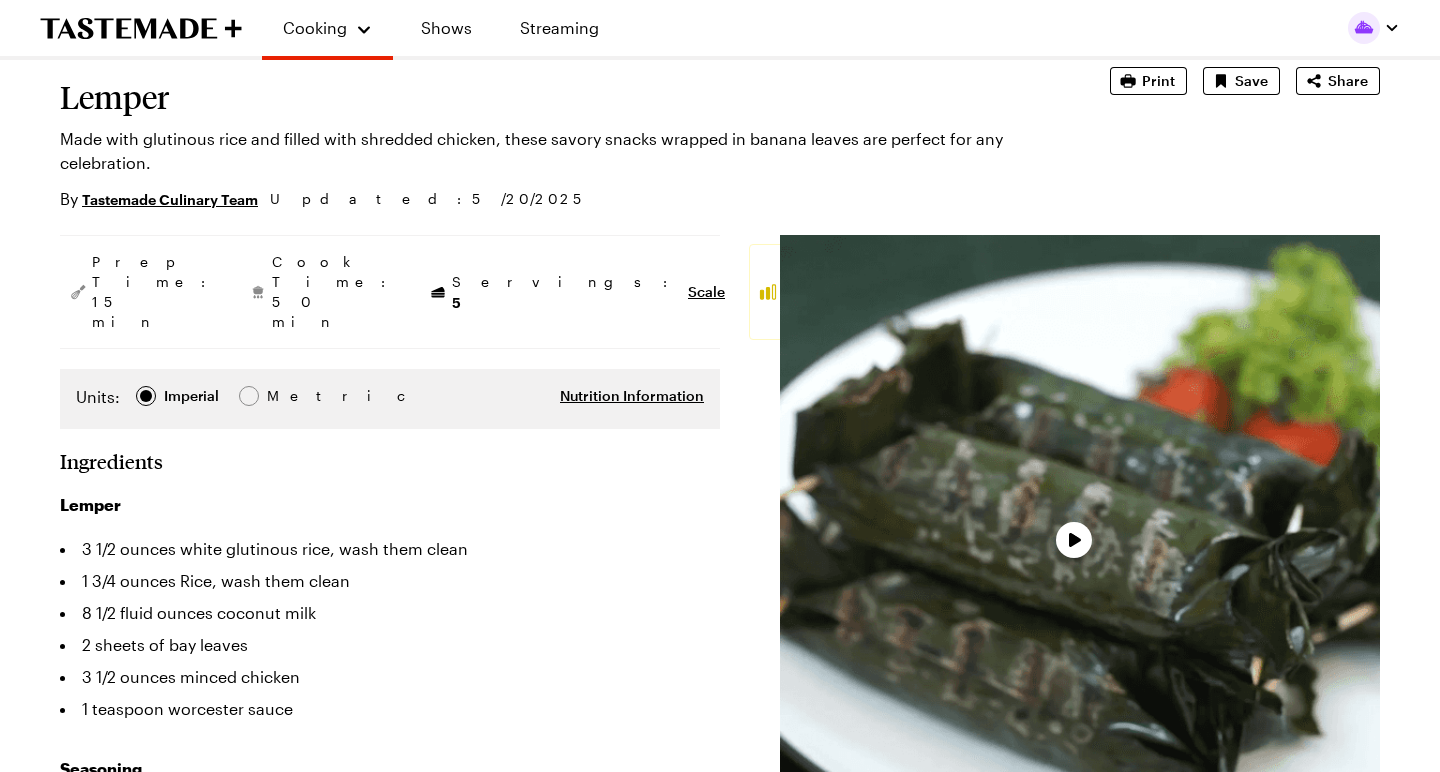 type on "x" 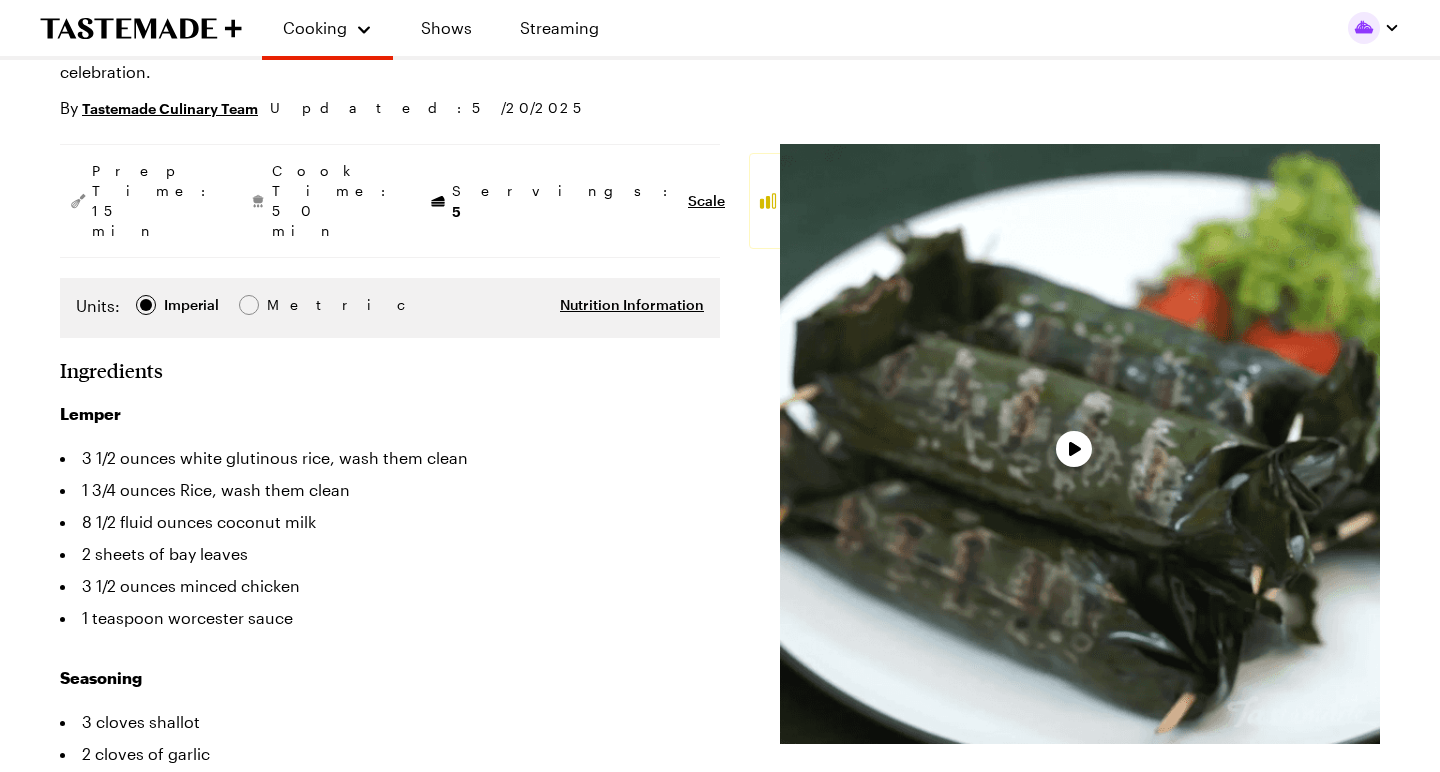 scroll, scrollTop: 221, scrollLeft: 0, axis: vertical 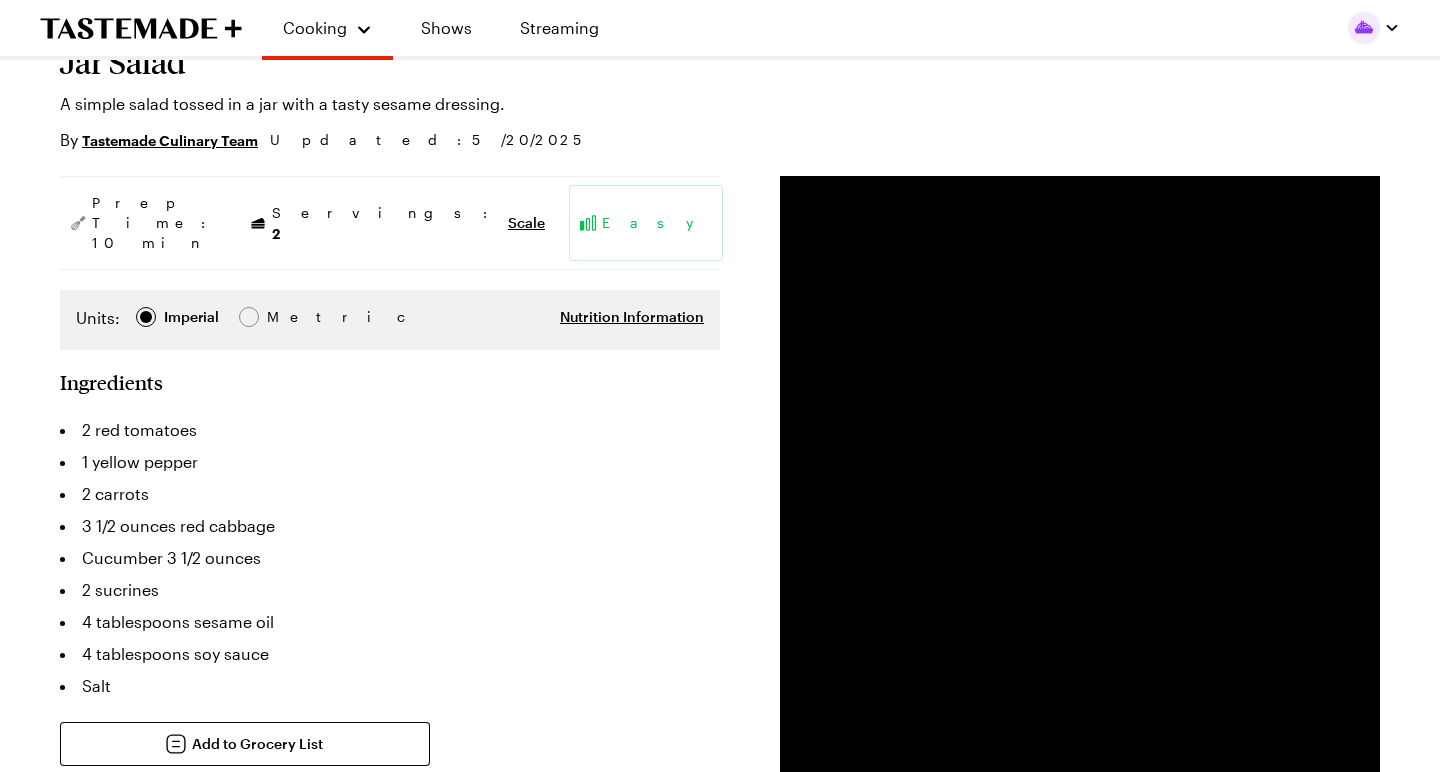type on "x" 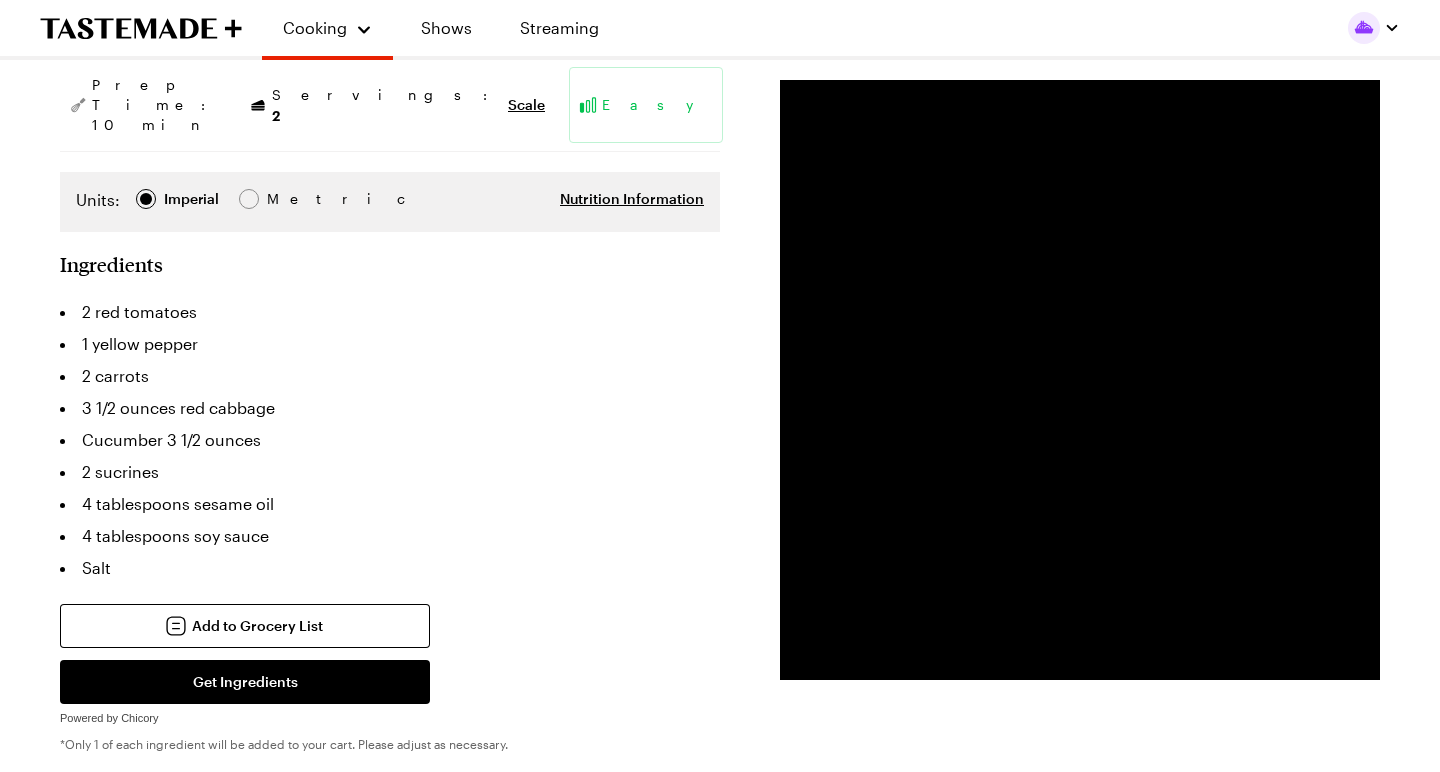 scroll, scrollTop: 282, scrollLeft: 0, axis: vertical 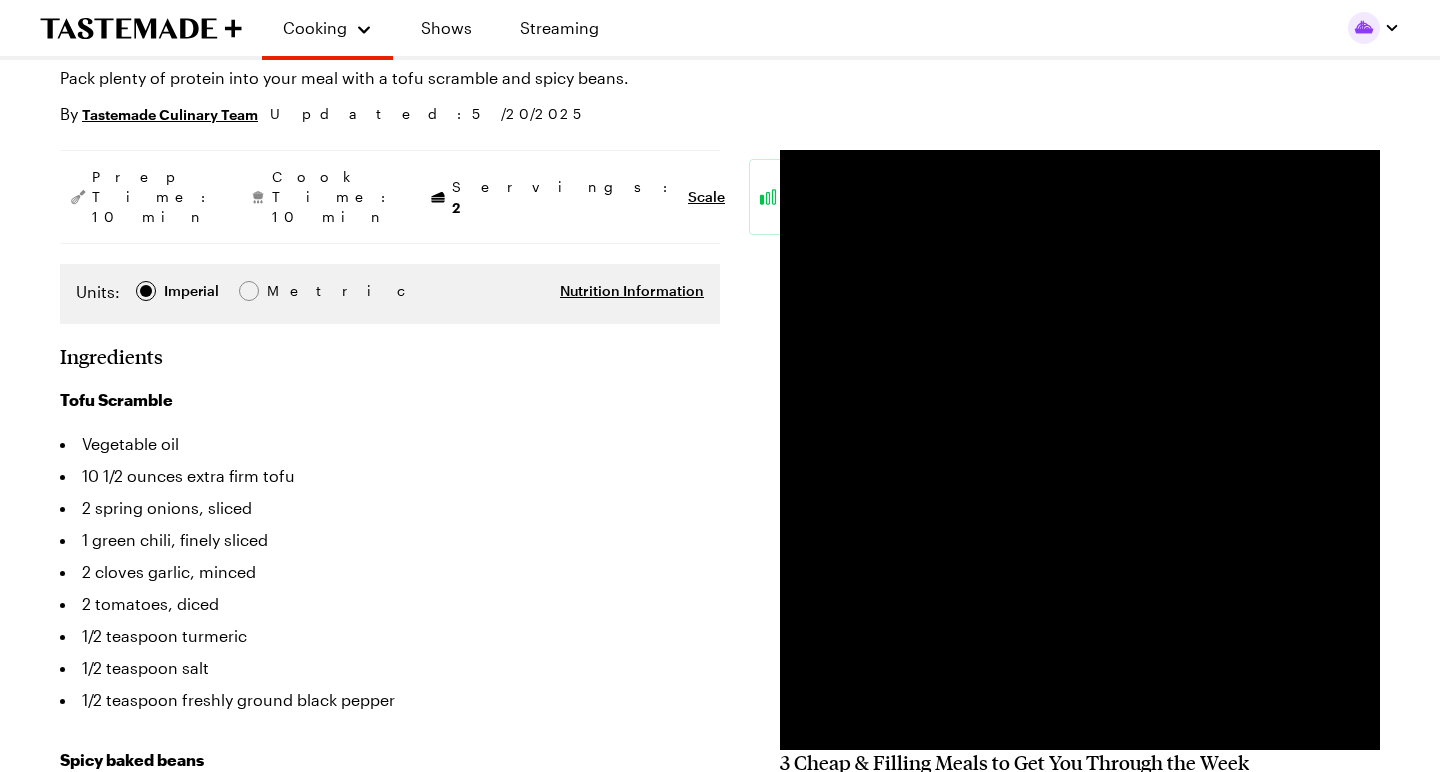 type on "x" 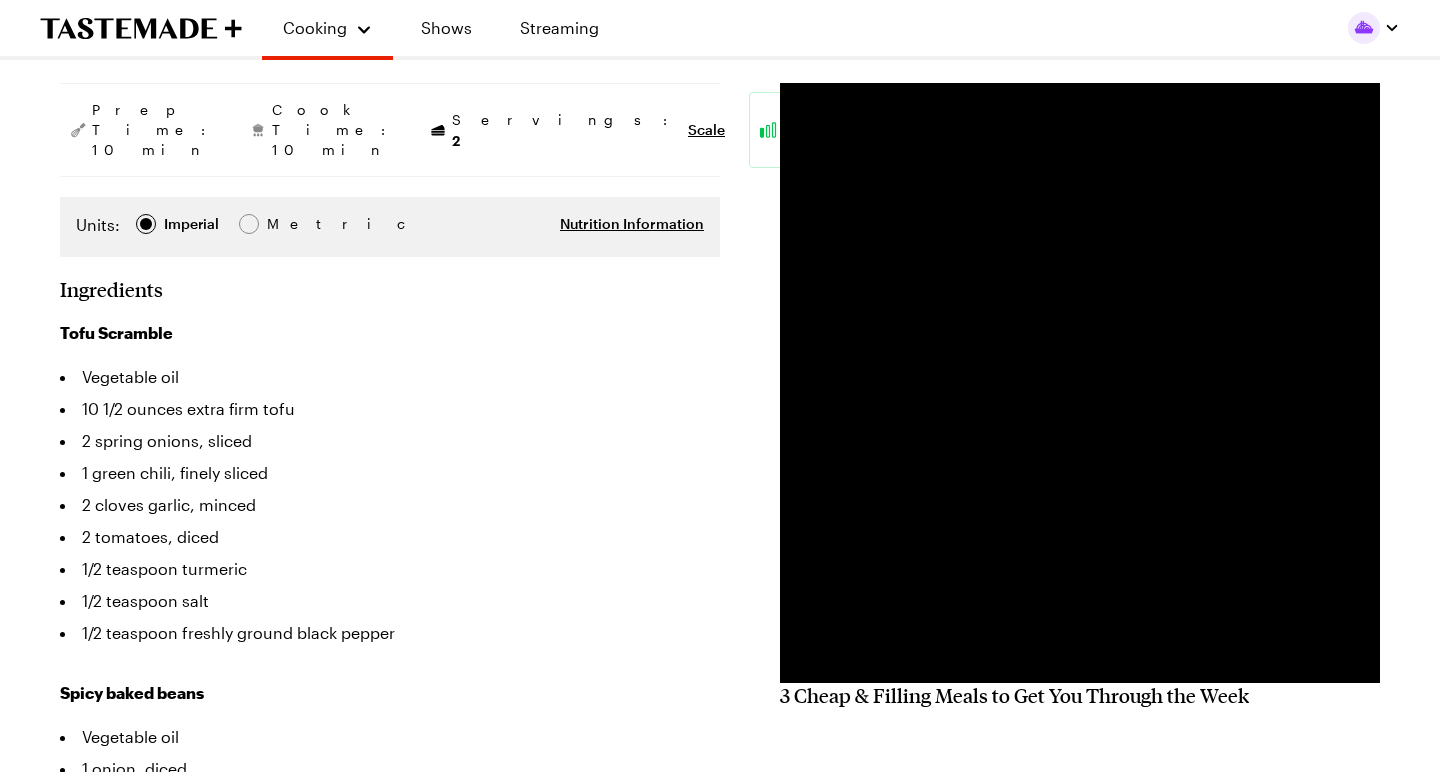 scroll, scrollTop: 257, scrollLeft: 0, axis: vertical 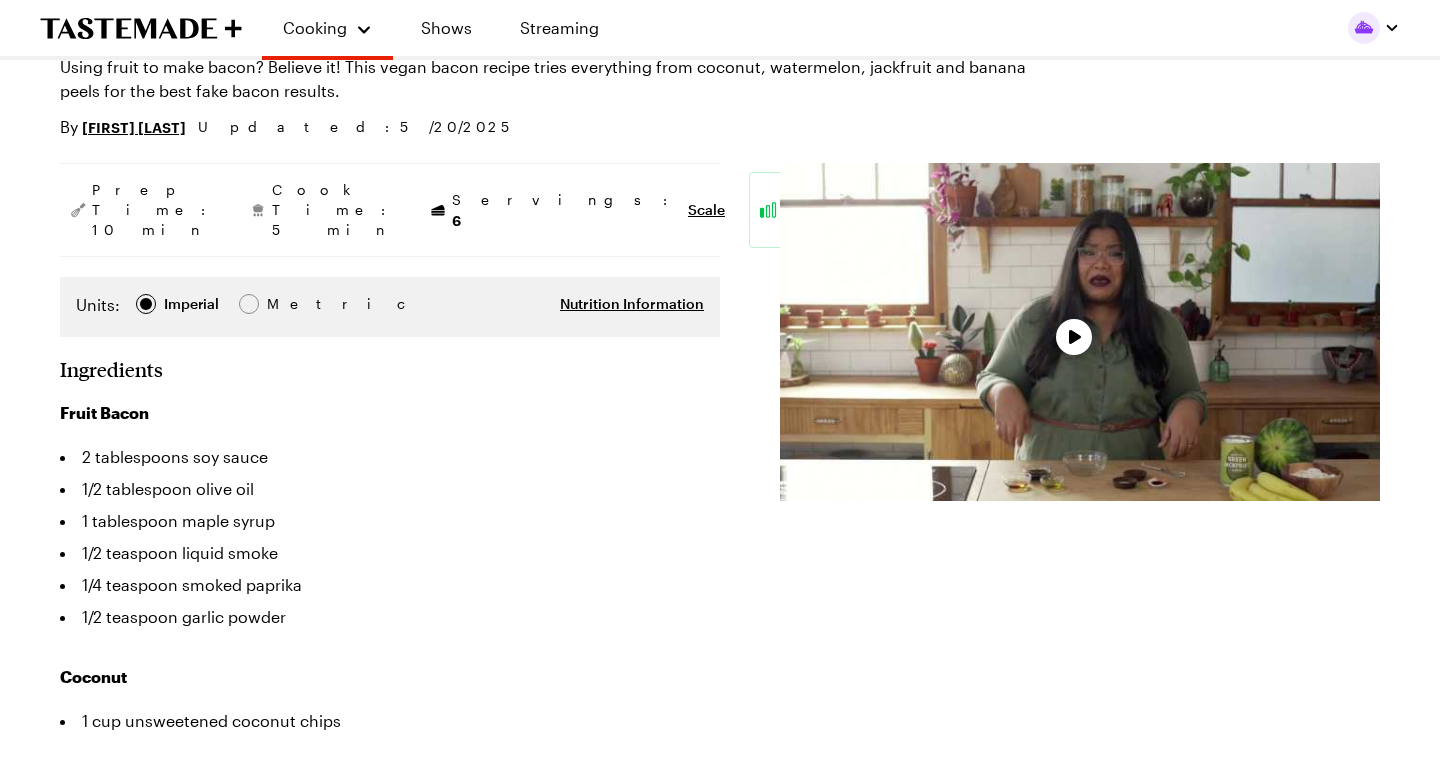 type on "x" 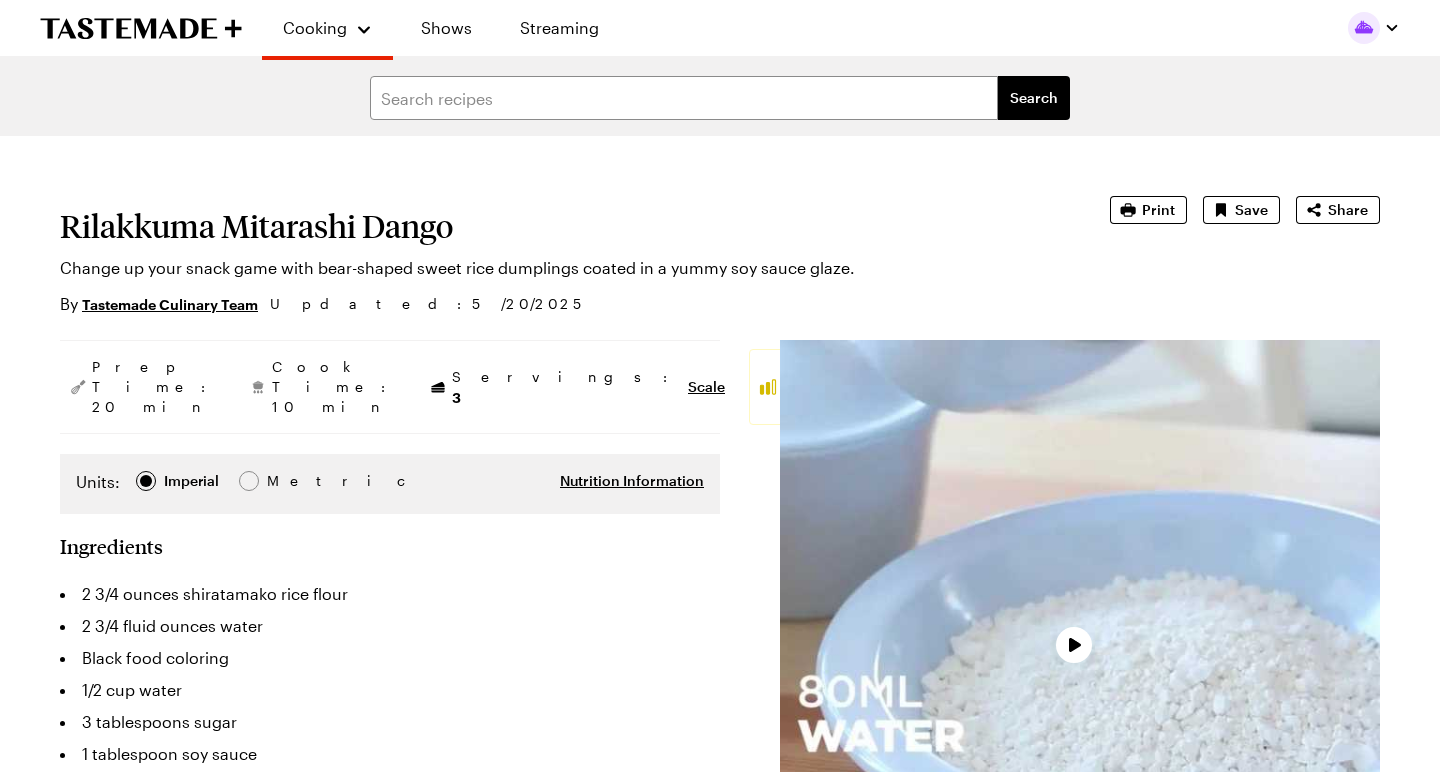 scroll, scrollTop: 0, scrollLeft: 0, axis: both 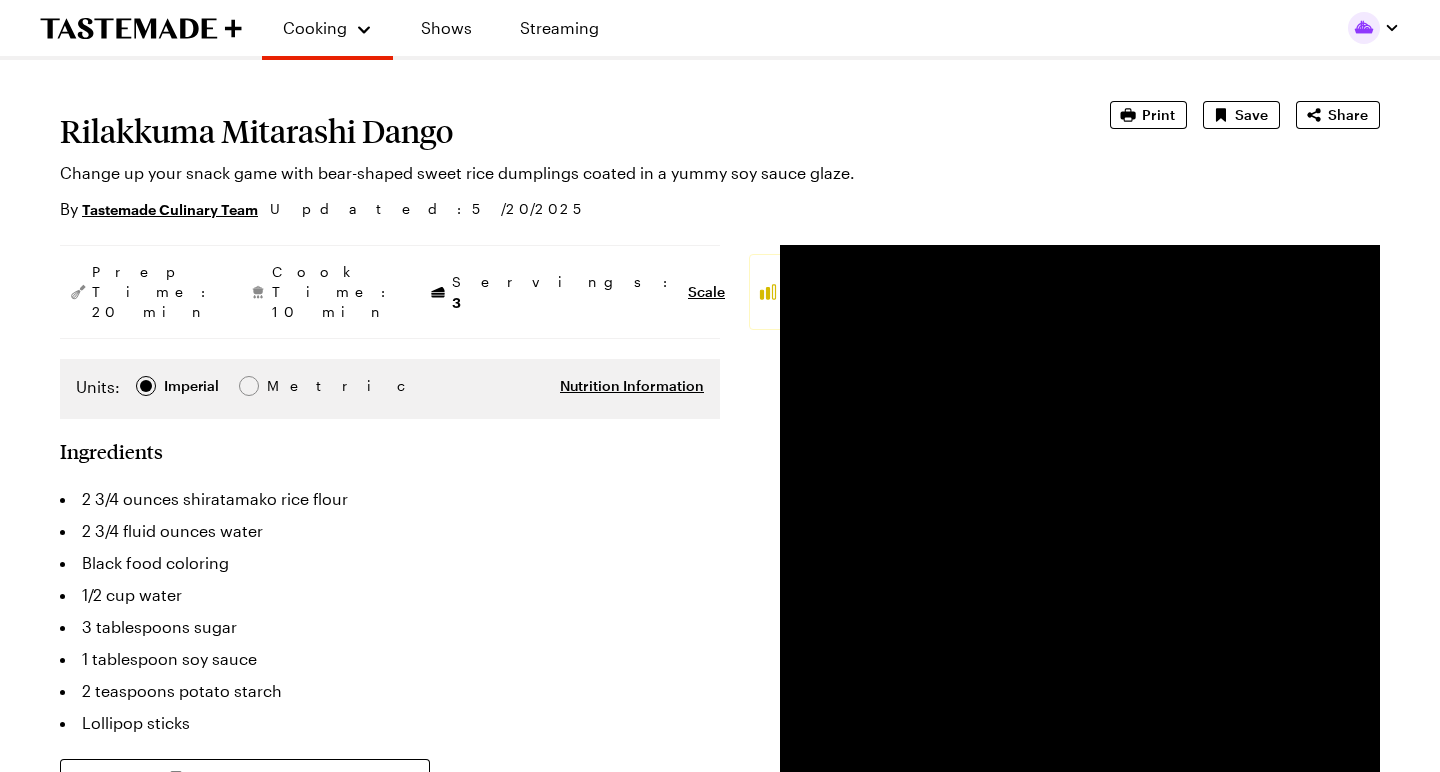 type on "x" 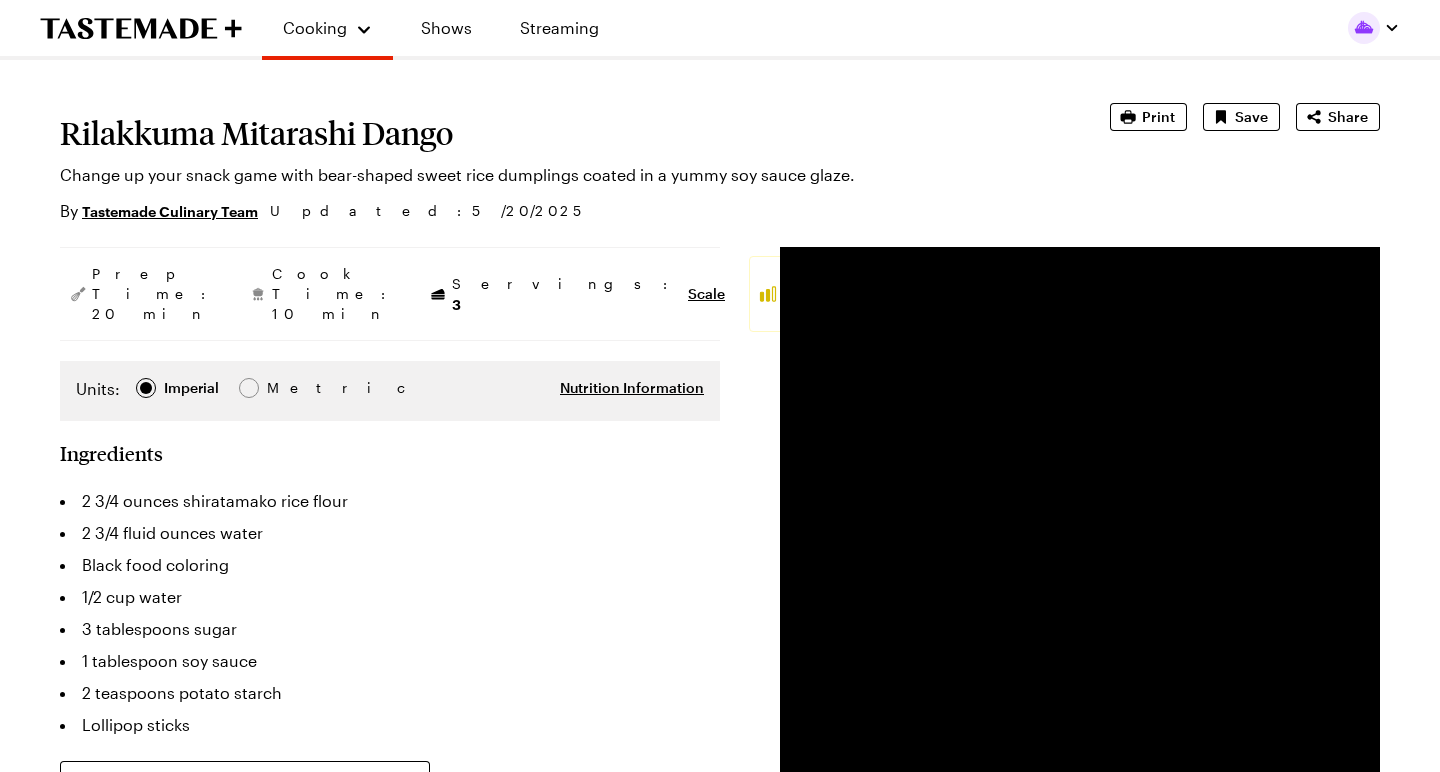 scroll, scrollTop: 97, scrollLeft: 0, axis: vertical 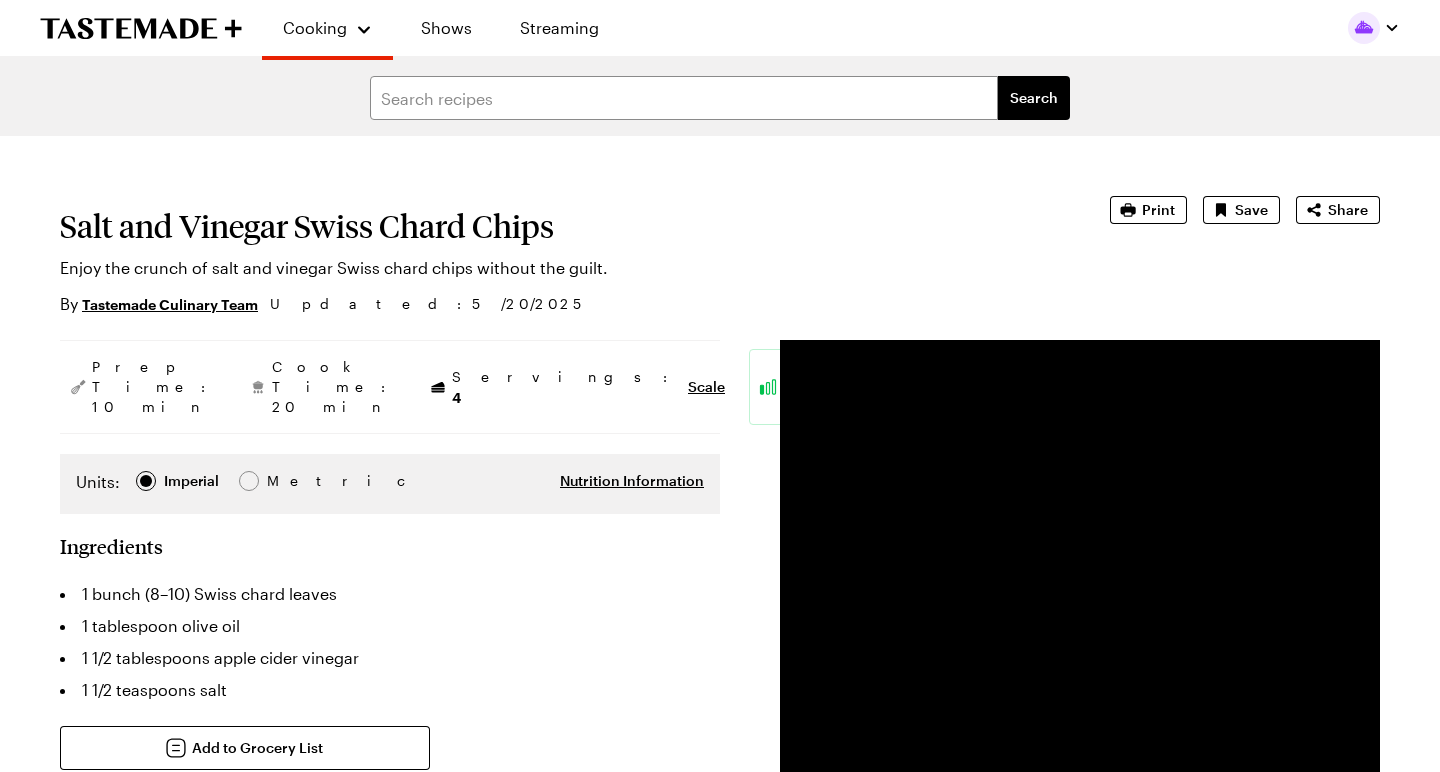 type on "x" 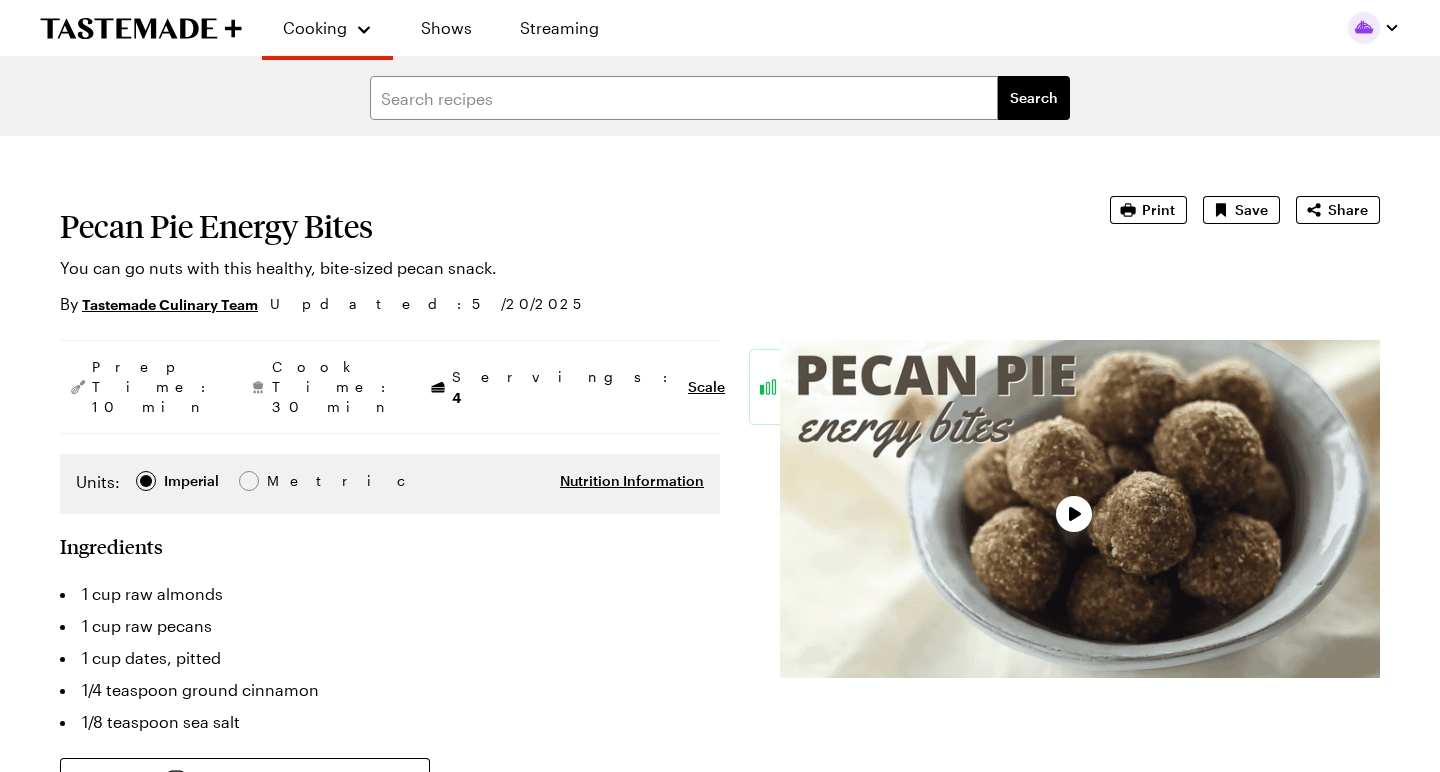 scroll, scrollTop: 0, scrollLeft: 0, axis: both 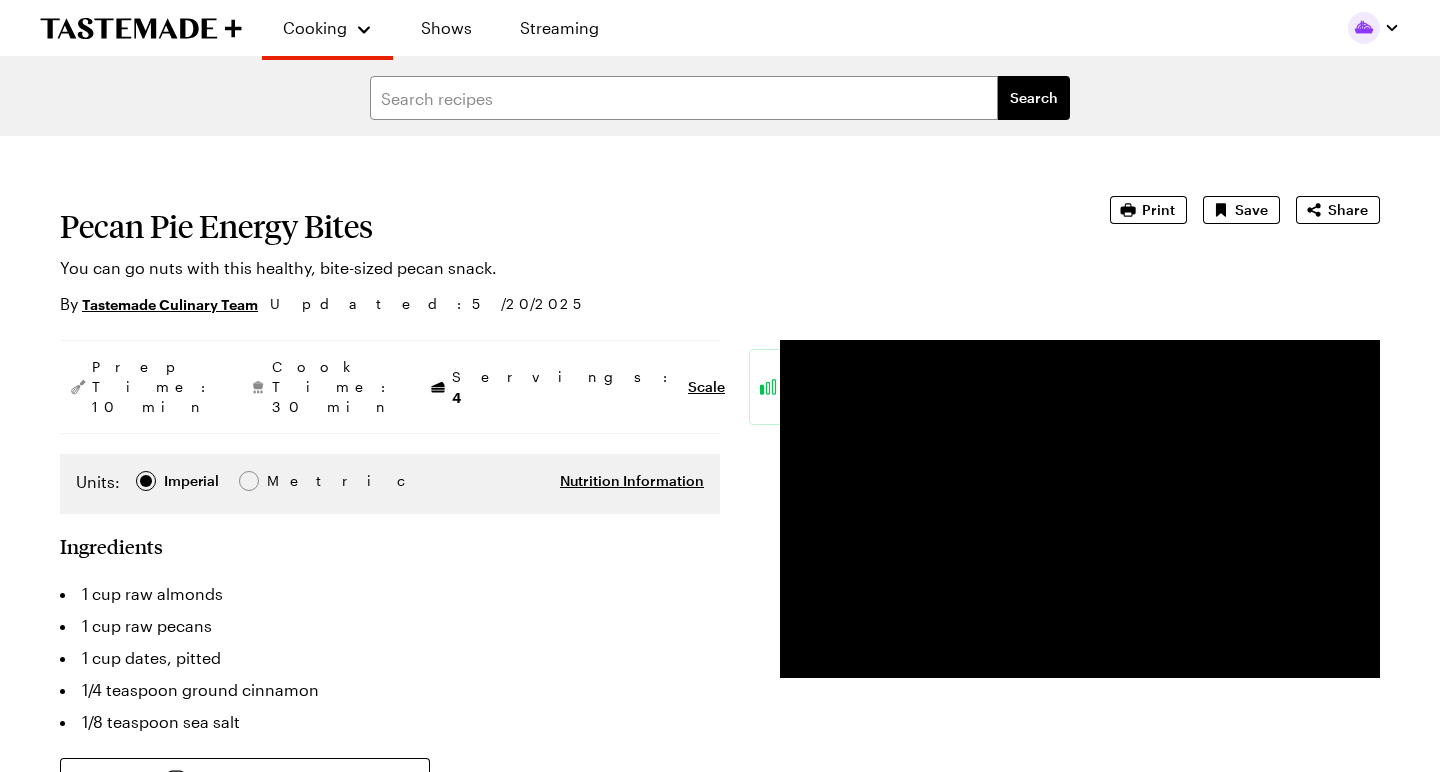 type on "x" 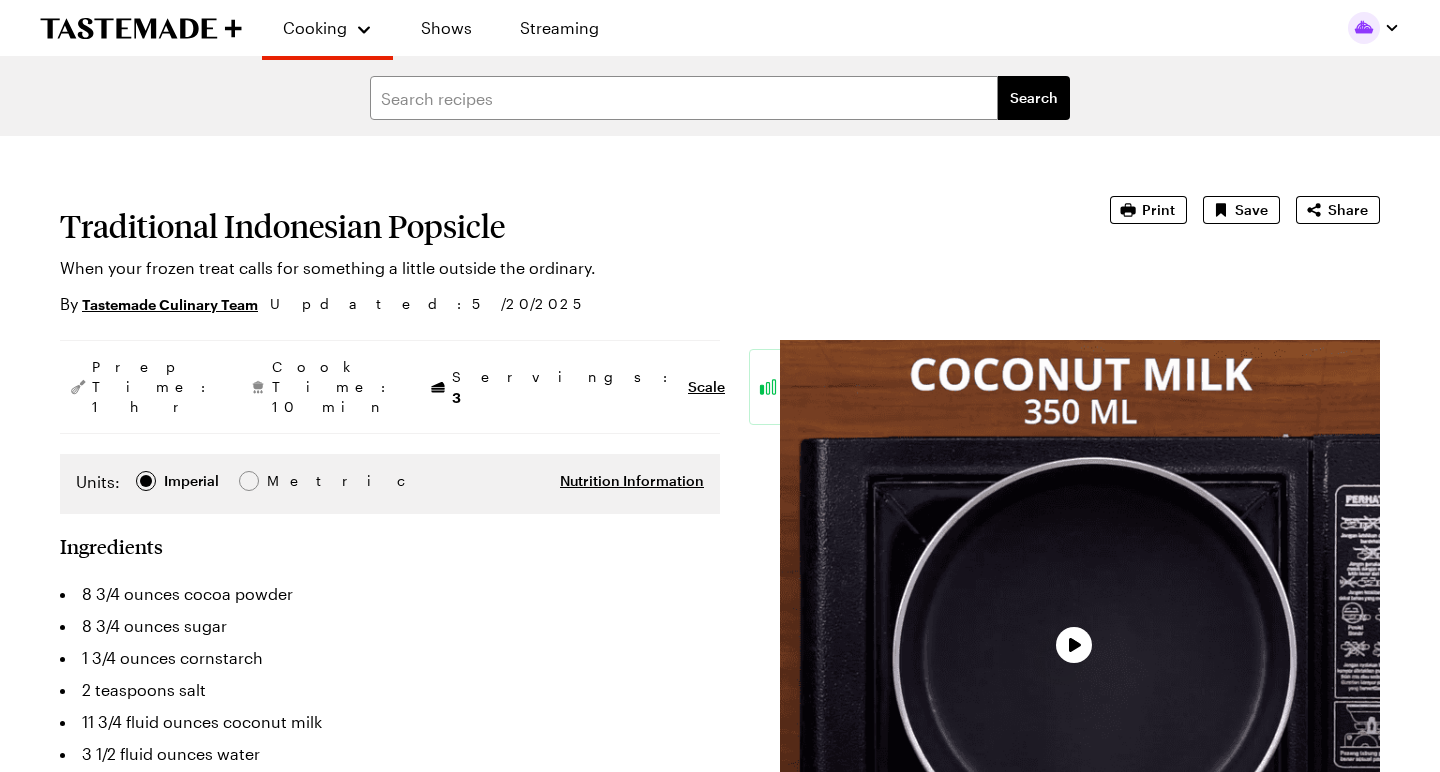 scroll, scrollTop: 0, scrollLeft: 0, axis: both 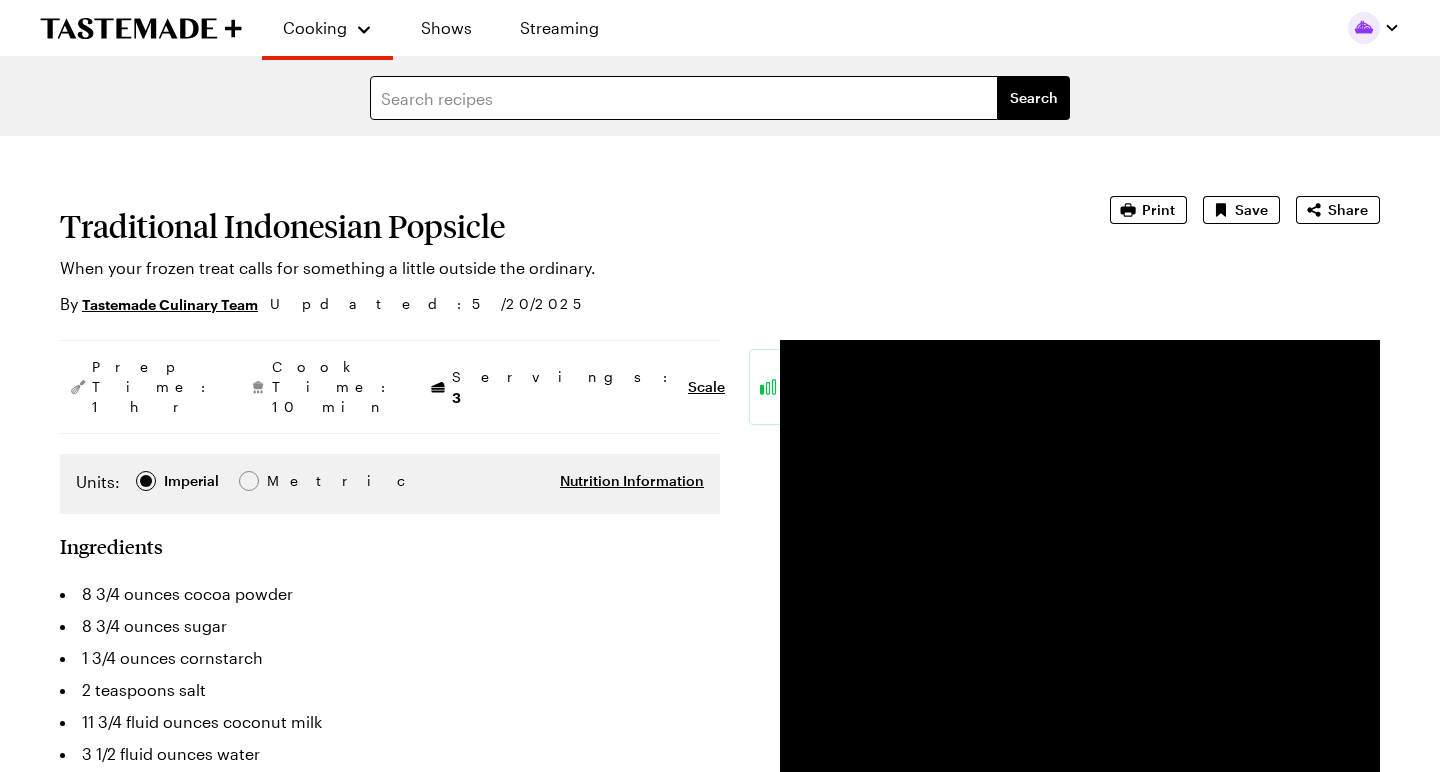 type on "x" 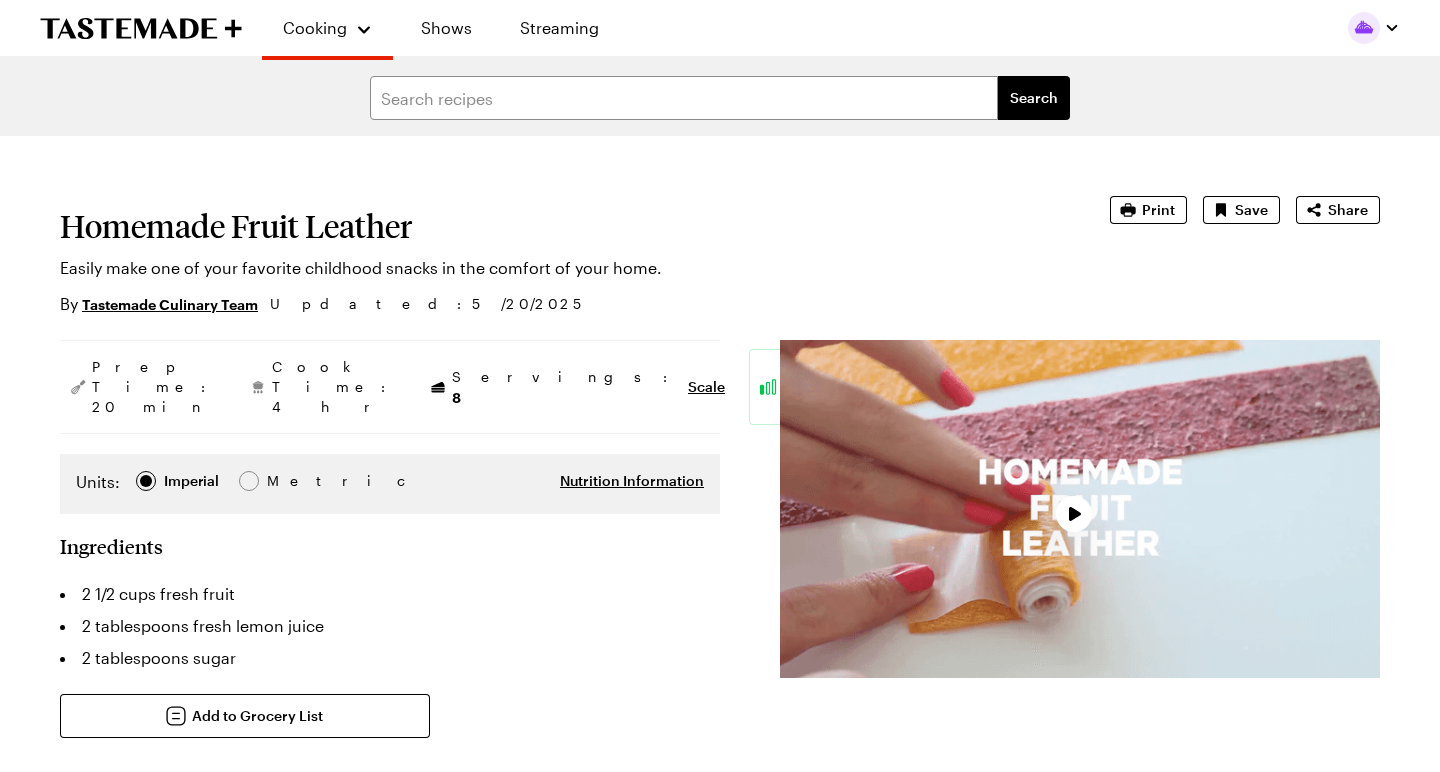 scroll, scrollTop: 0, scrollLeft: 0, axis: both 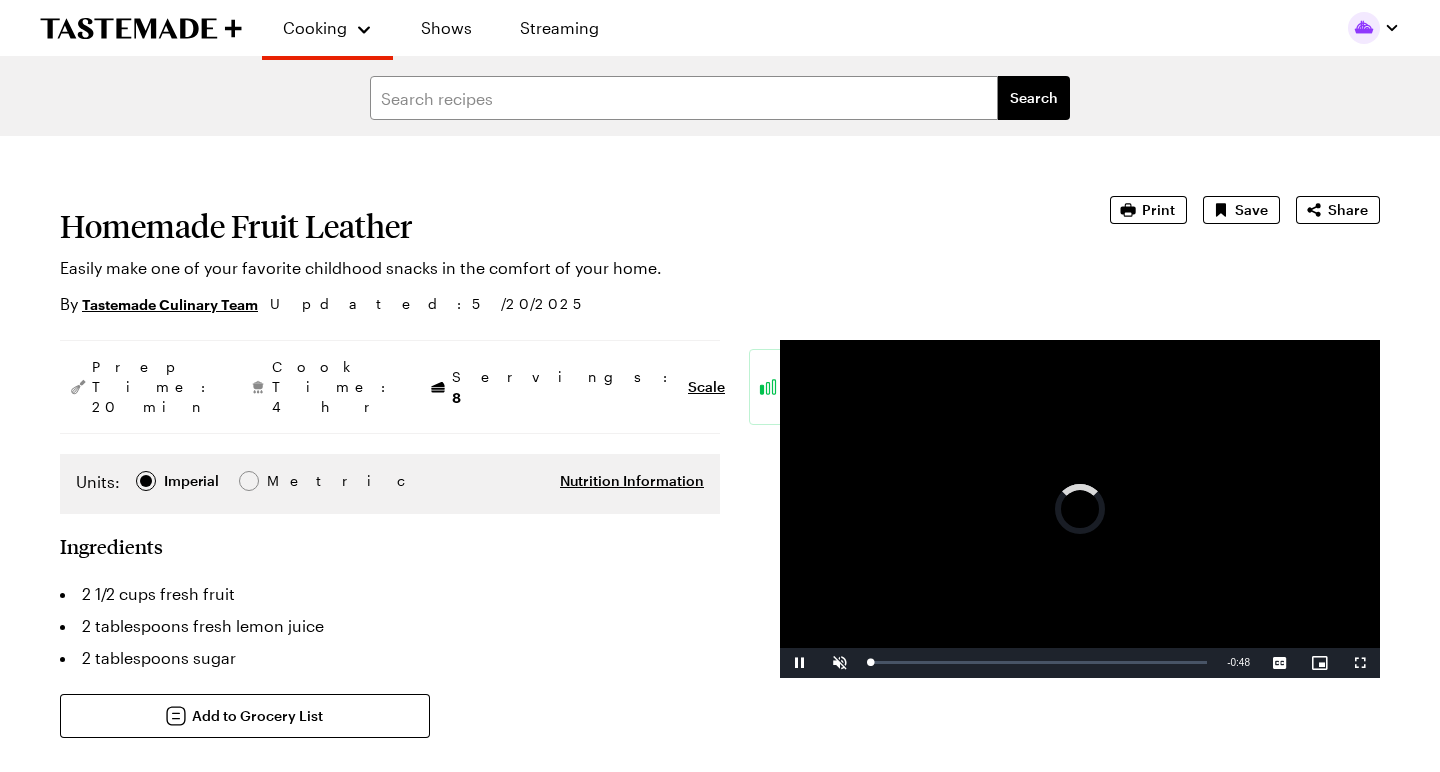 type on "x" 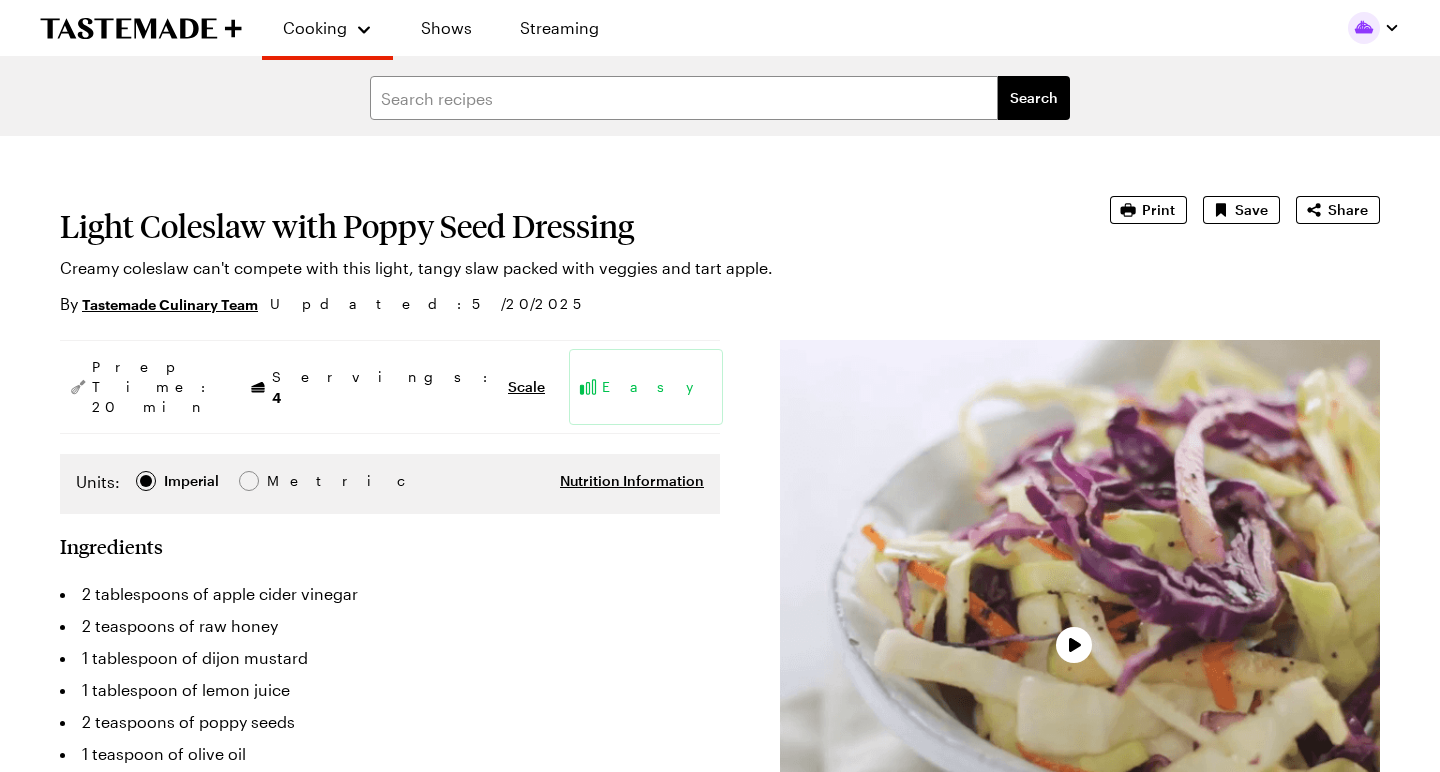 scroll, scrollTop: 0, scrollLeft: 0, axis: both 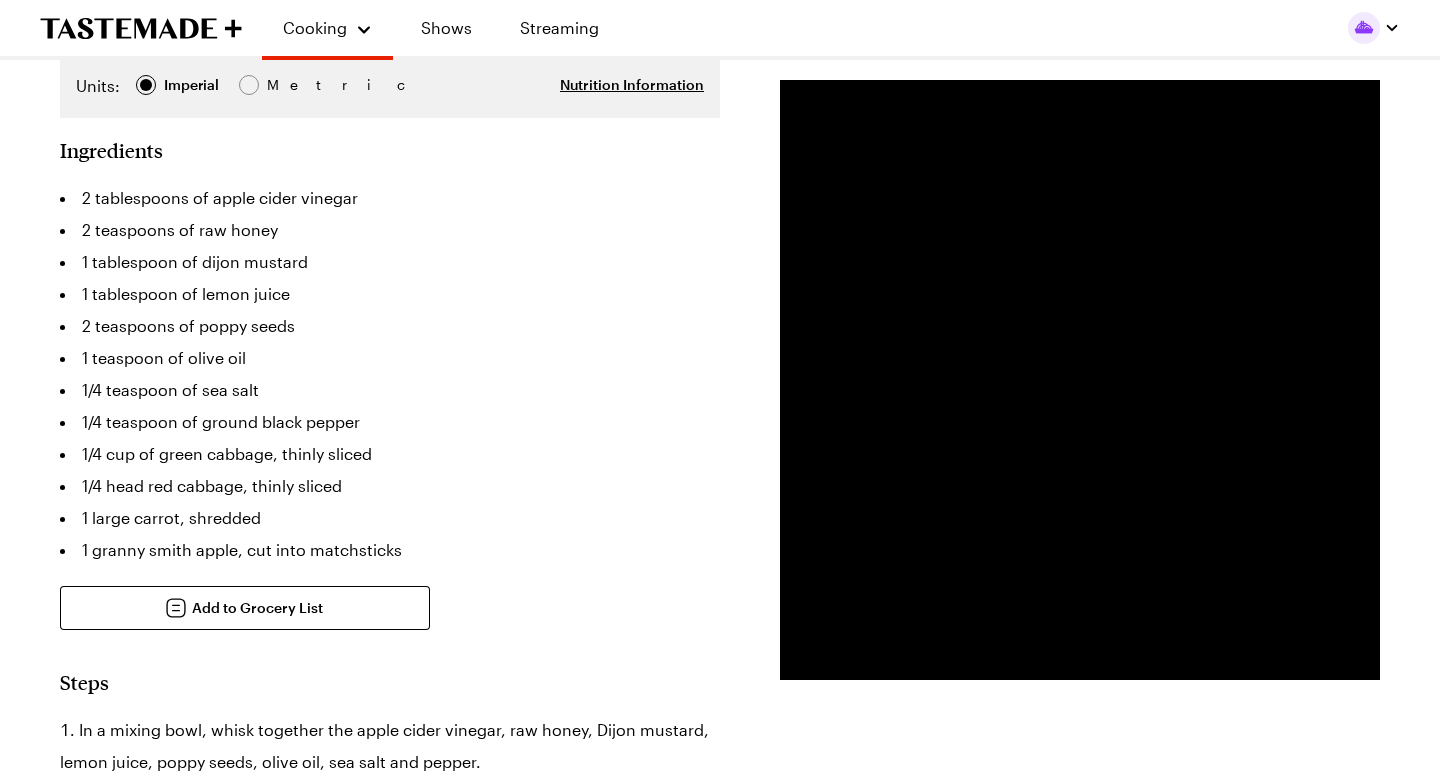 type on "x" 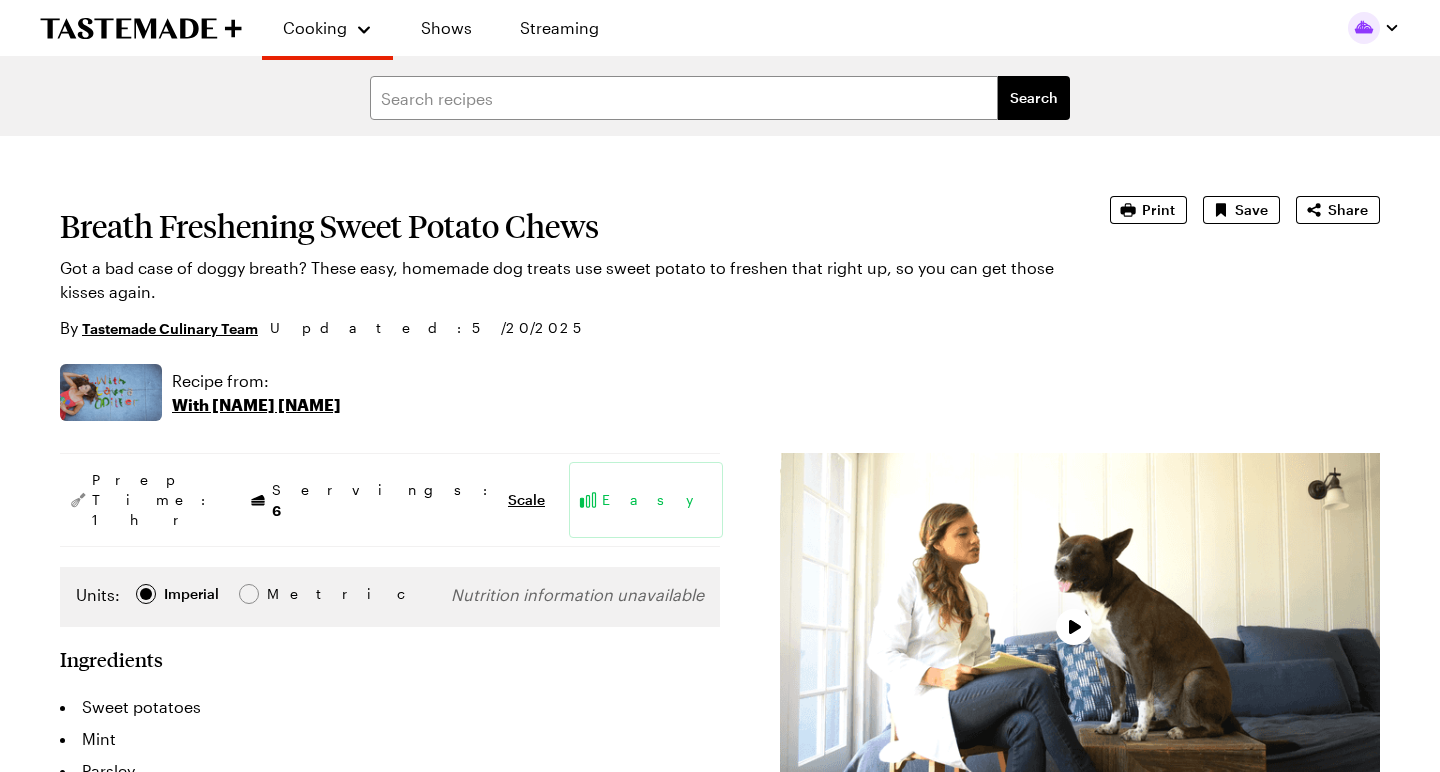 scroll, scrollTop: 0, scrollLeft: 0, axis: both 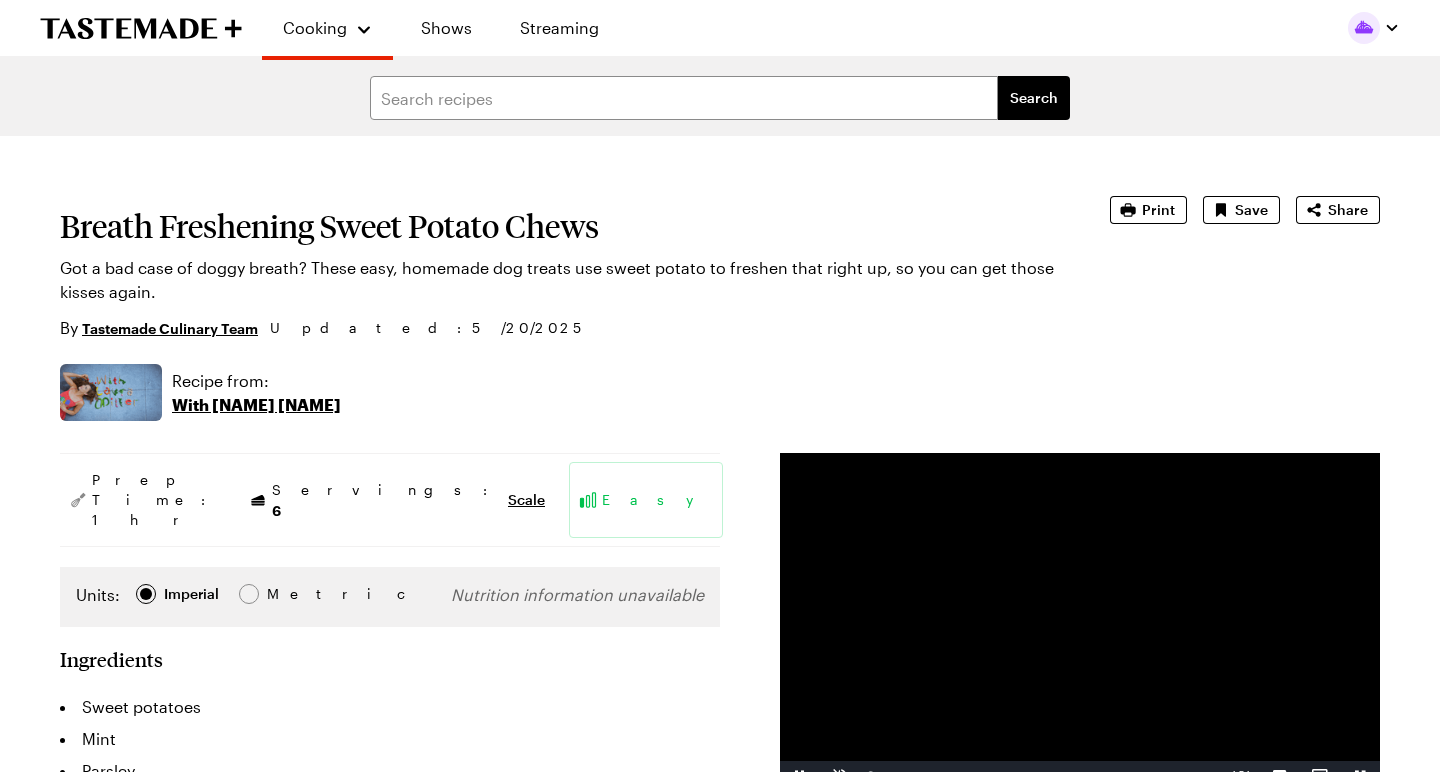 type on "x" 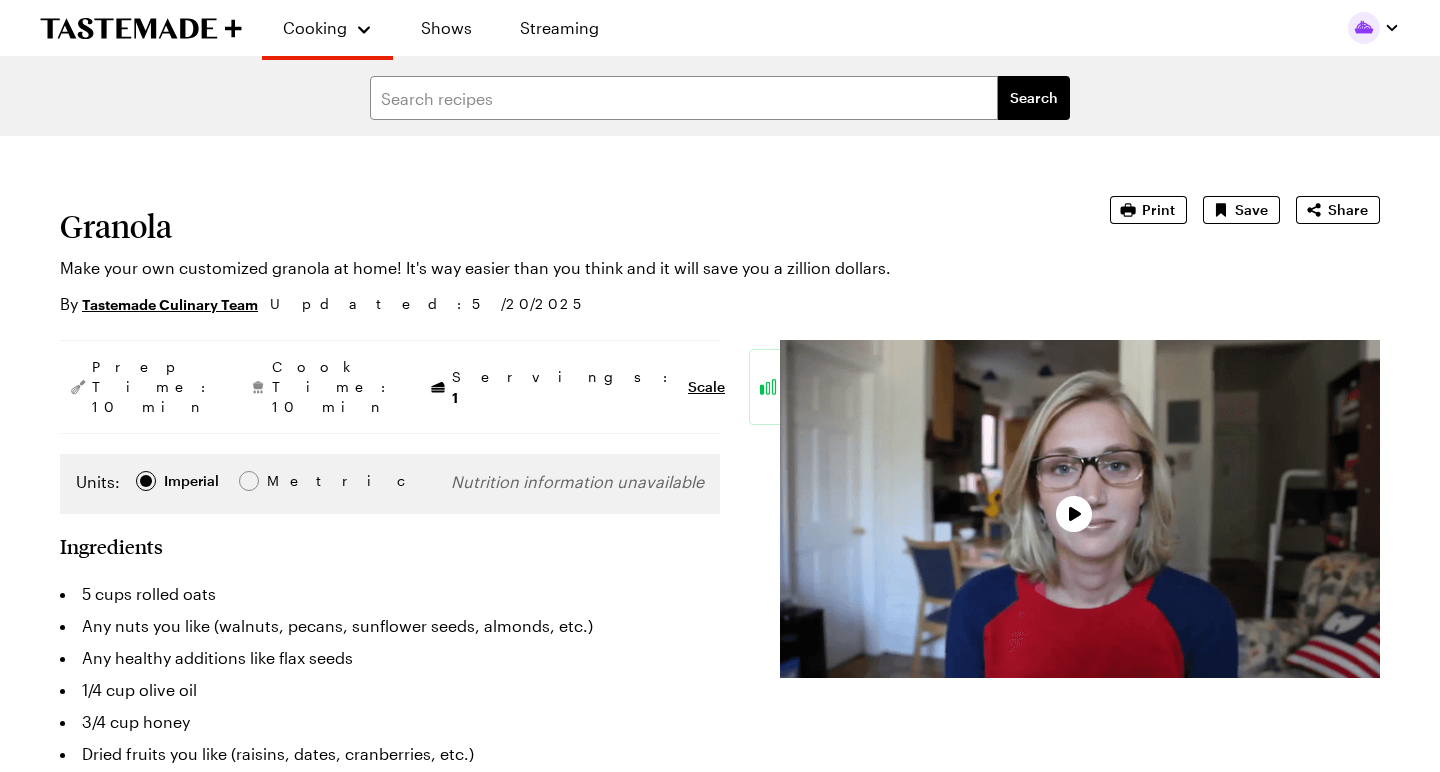 scroll, scrollTop: 0, scrollLeft: 0, axis: both 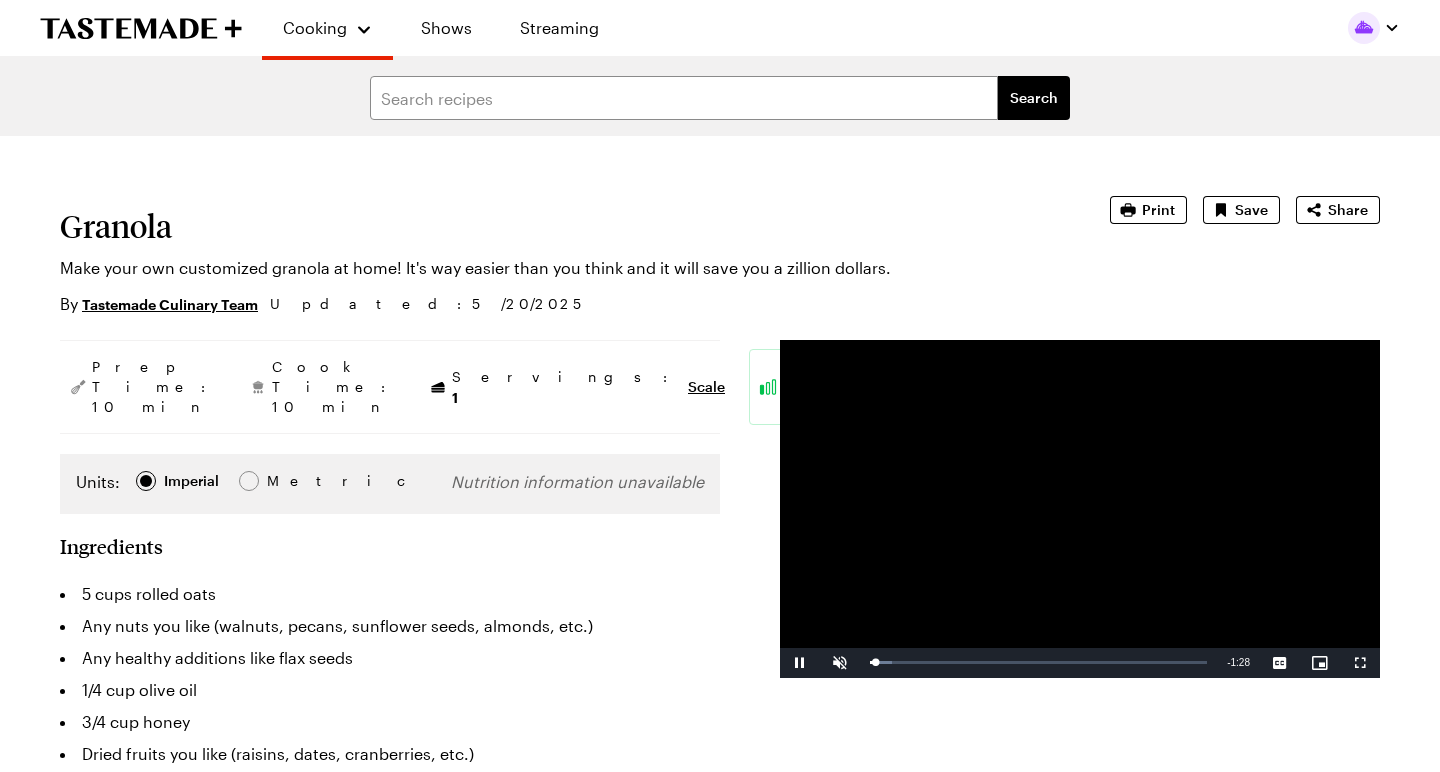 type on "x" 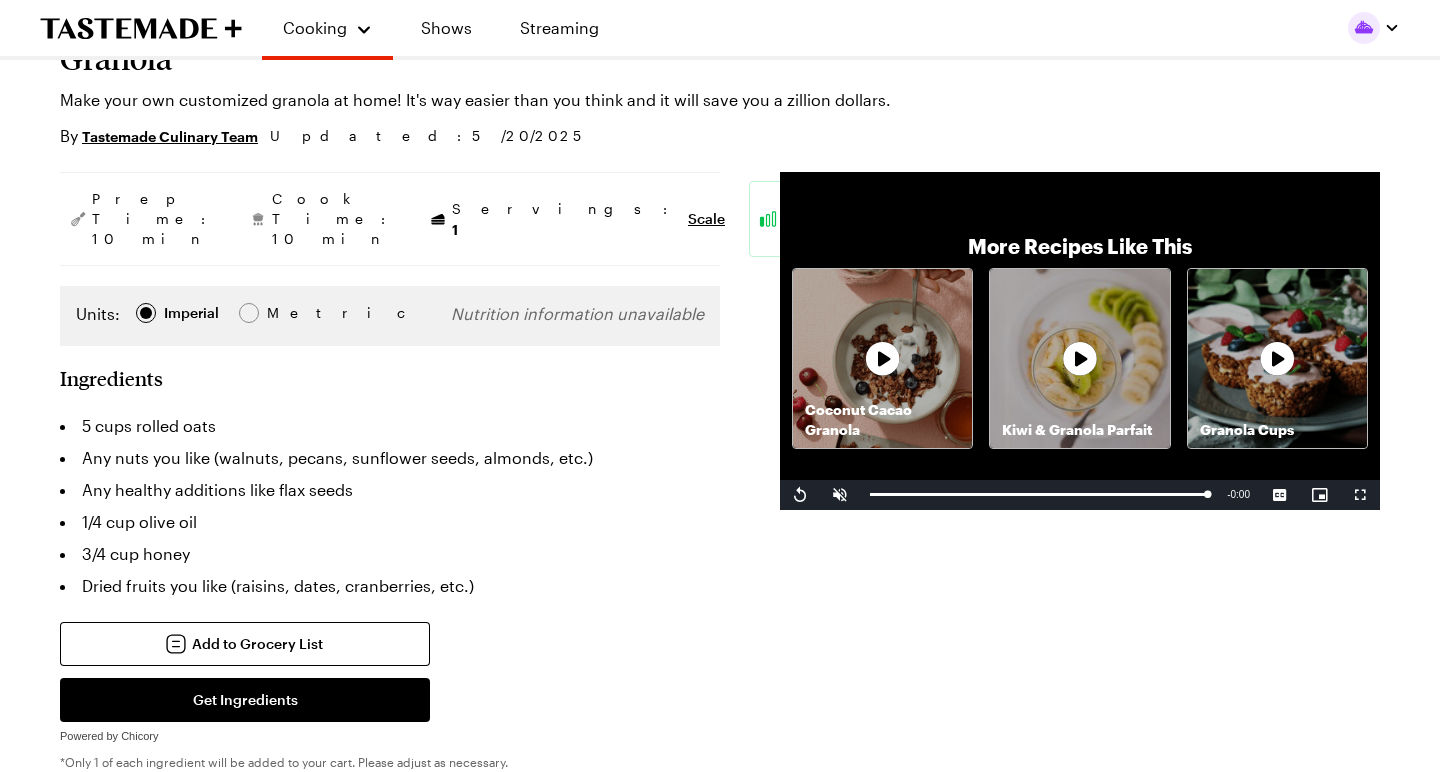 scroll, scrollTop: 168, scrollLeft: 0, axis: vertical 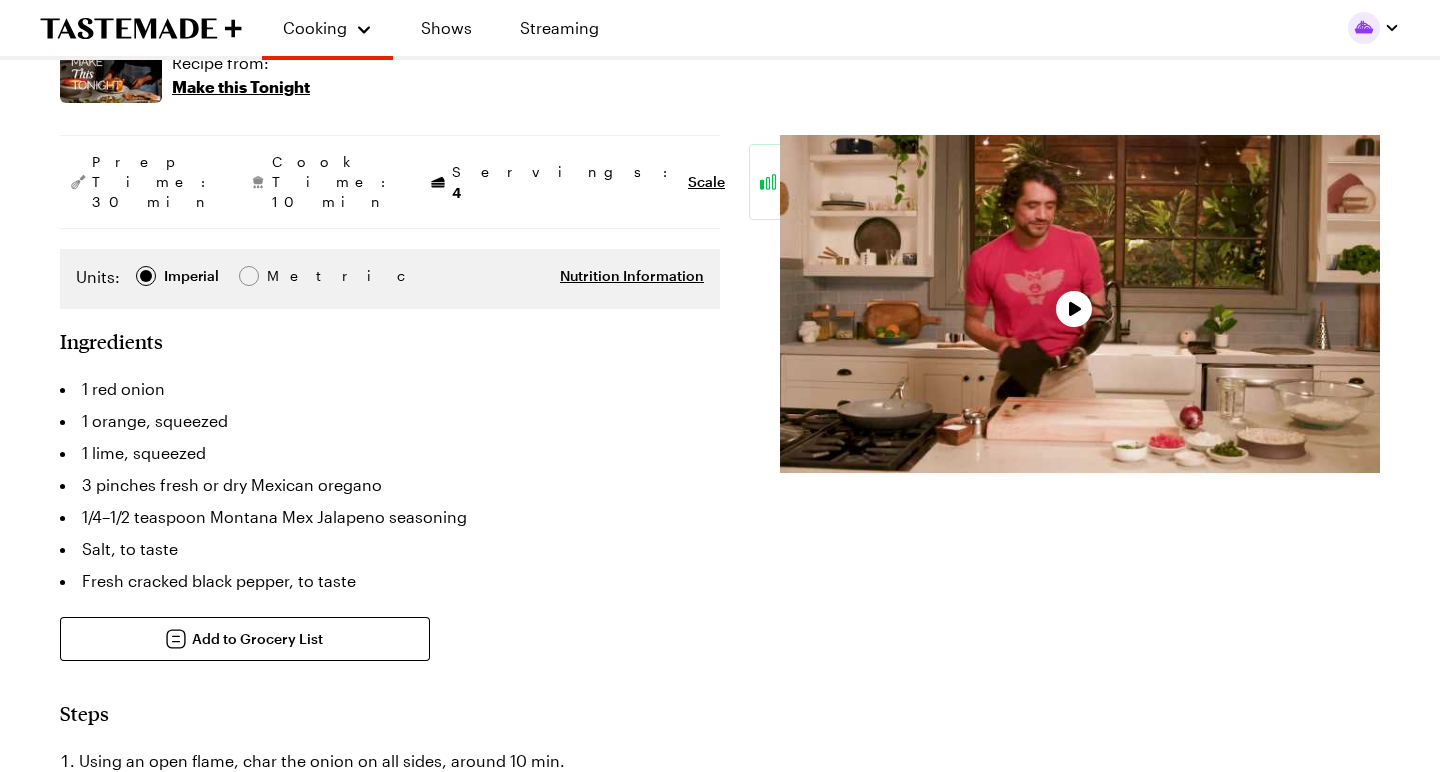 type on "x" 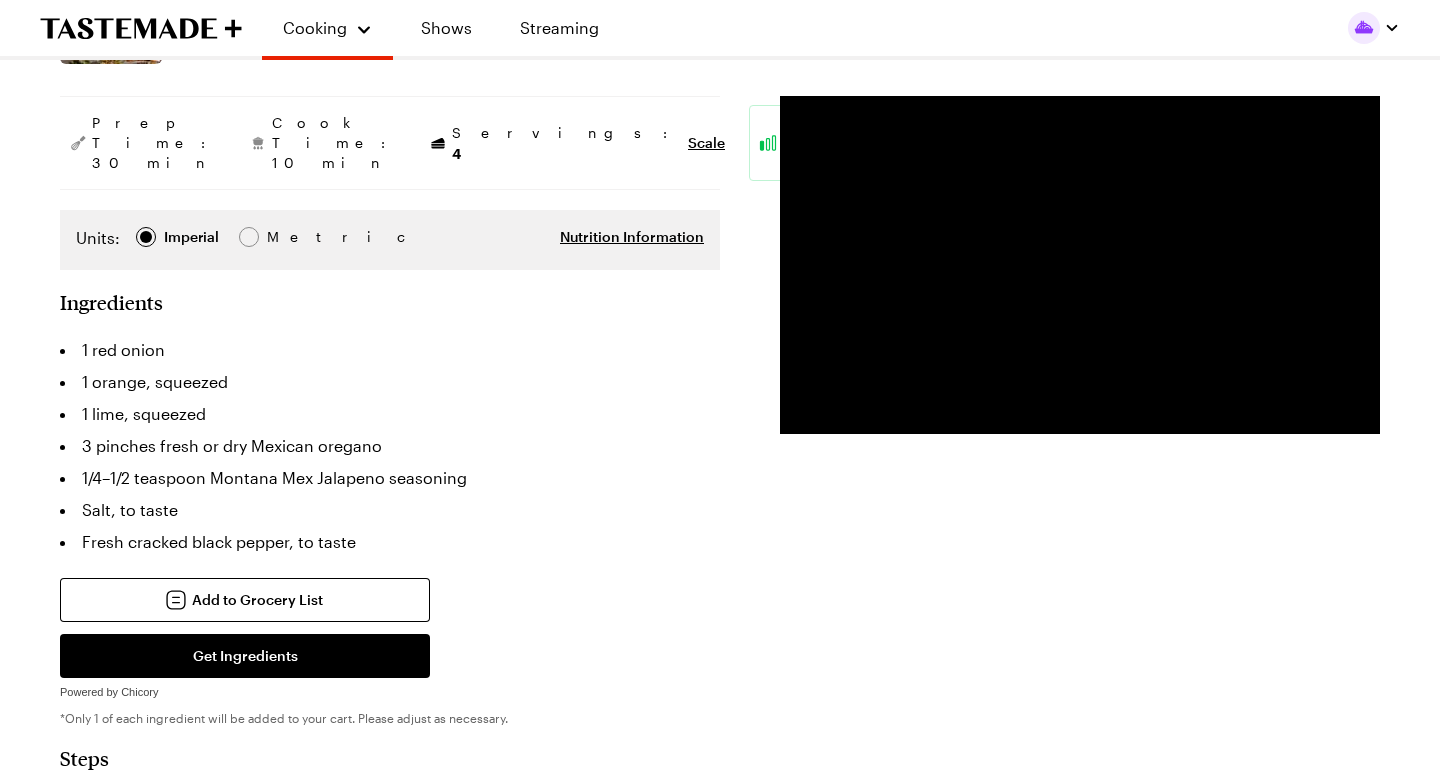 scroll, scrollTop: 333, scrollLeft: 0, axis: vertical 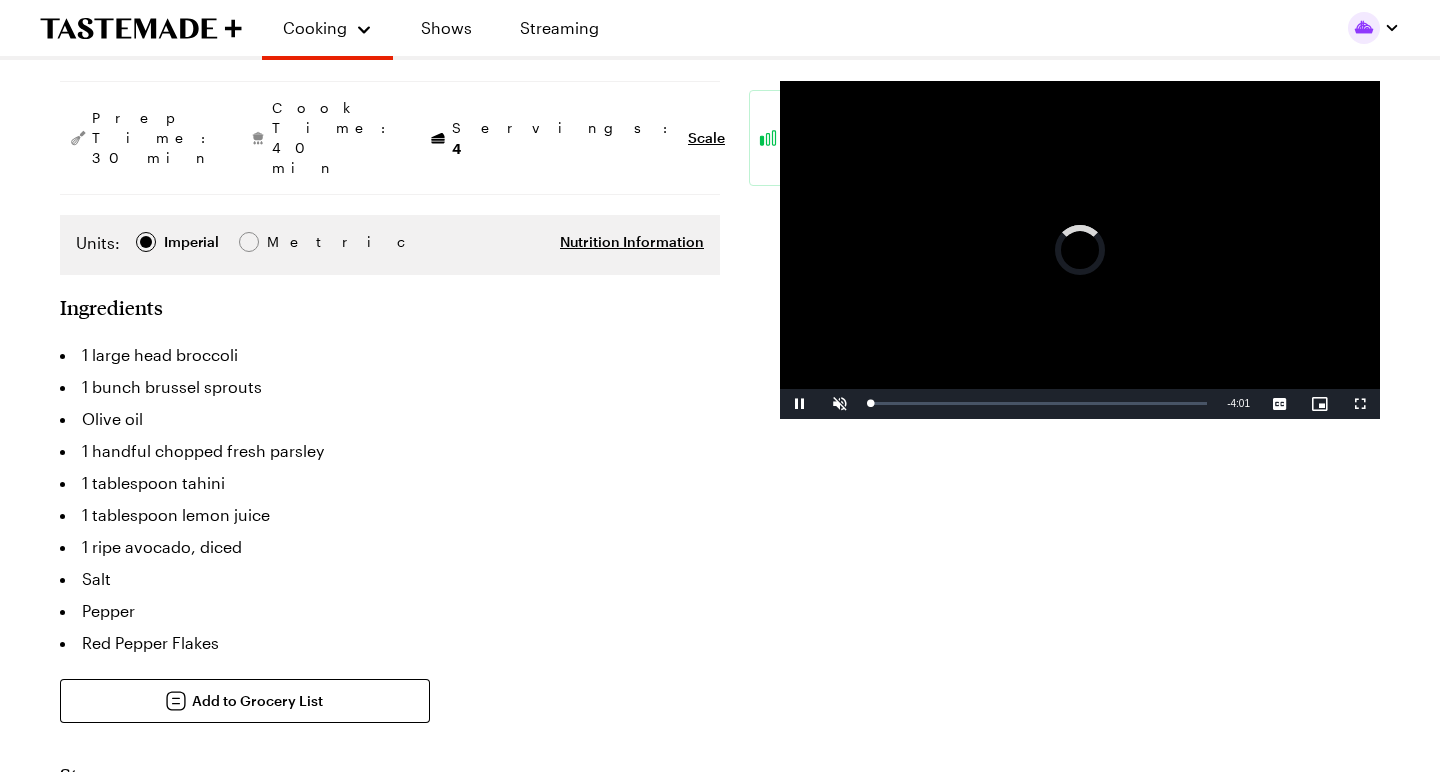type on "x" 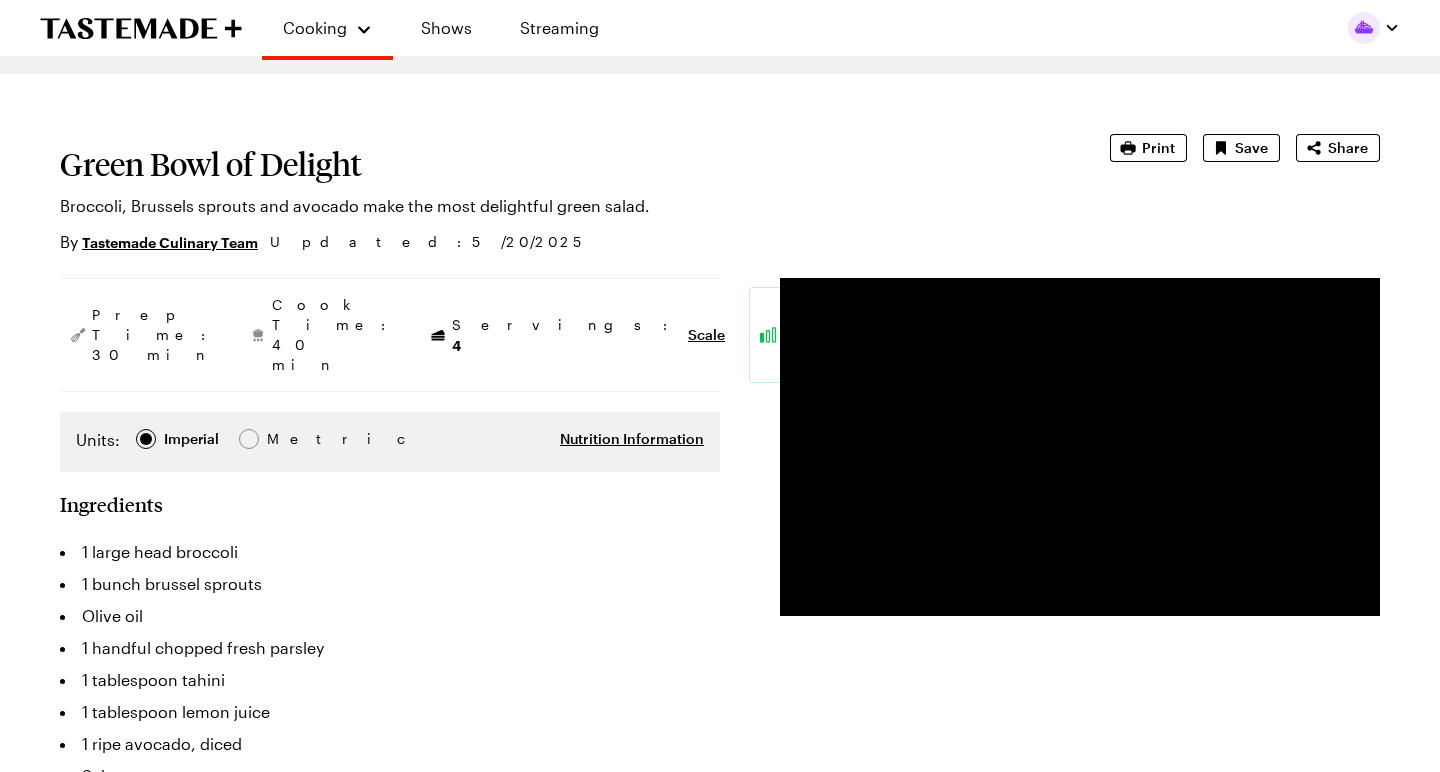 scroll, scrollTop: 27, scrollLeft: 0, axis: vertical 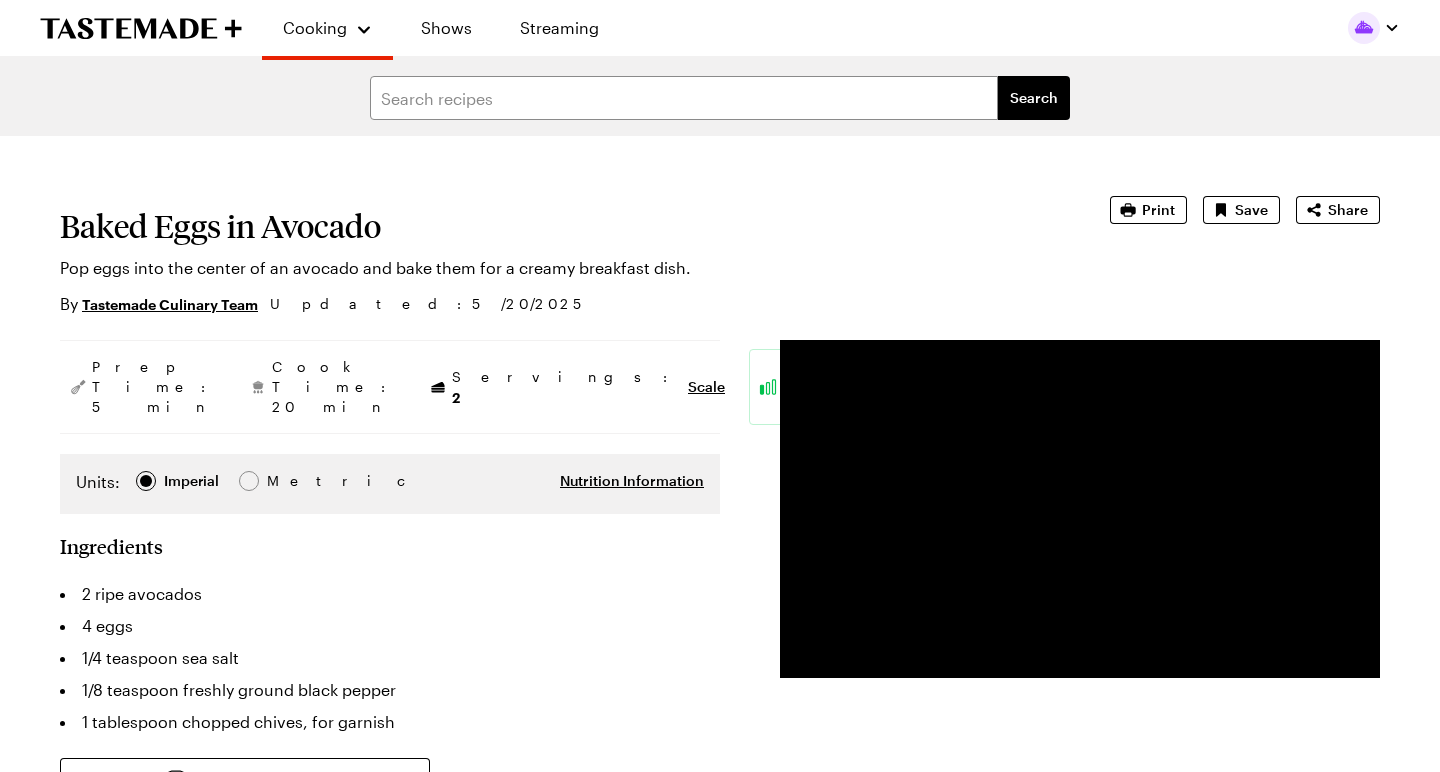 type on "x" 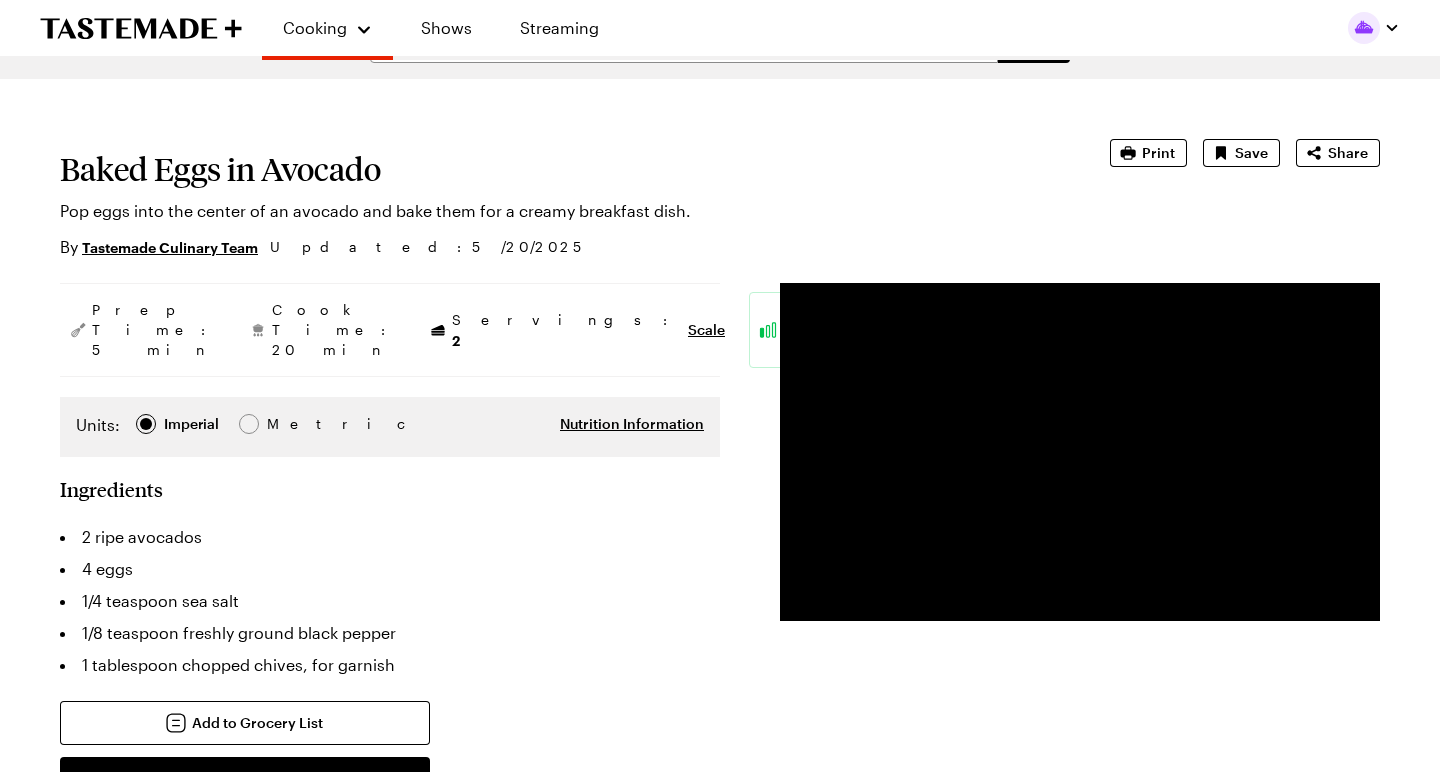 scroll, scrollTop: 57, scrollLeft: 0, axis: vertical 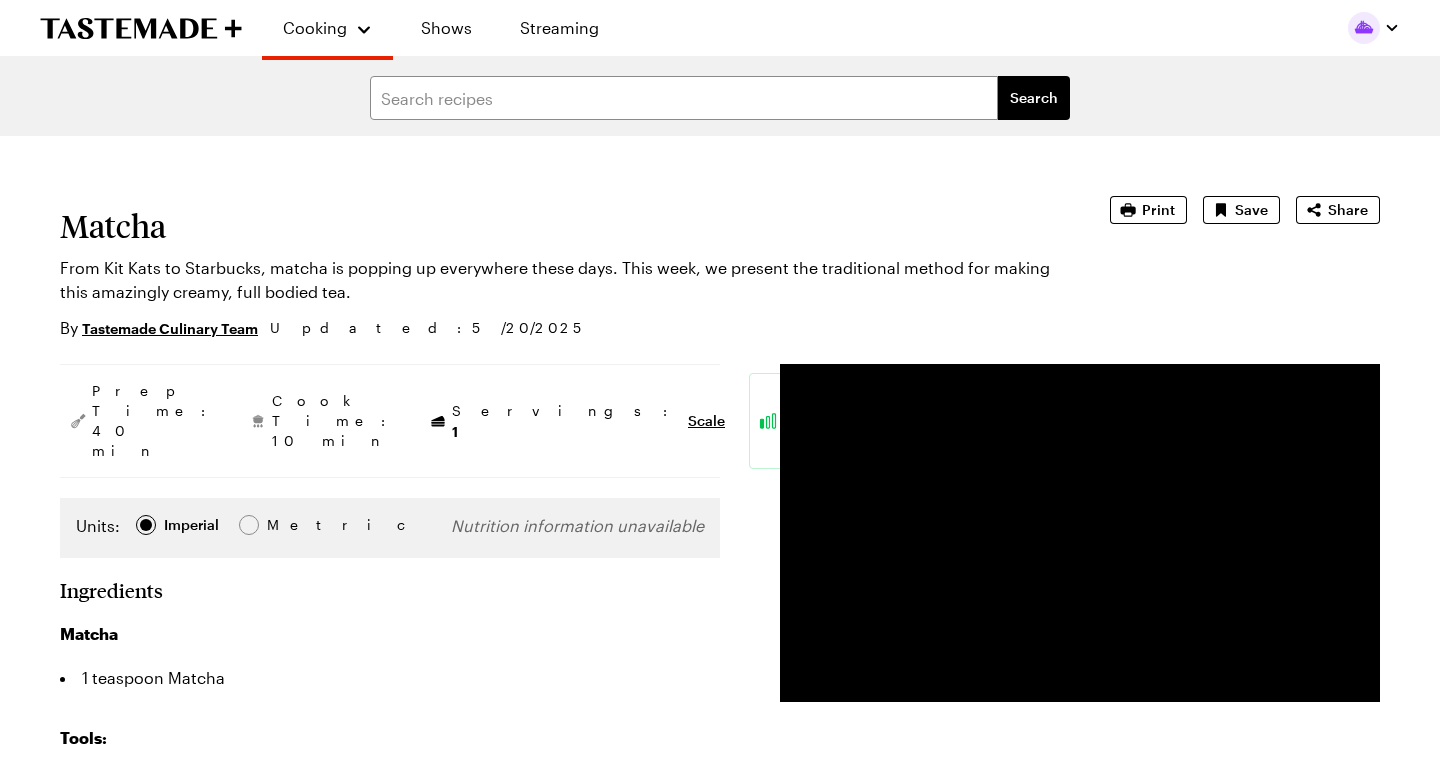 type on "x" 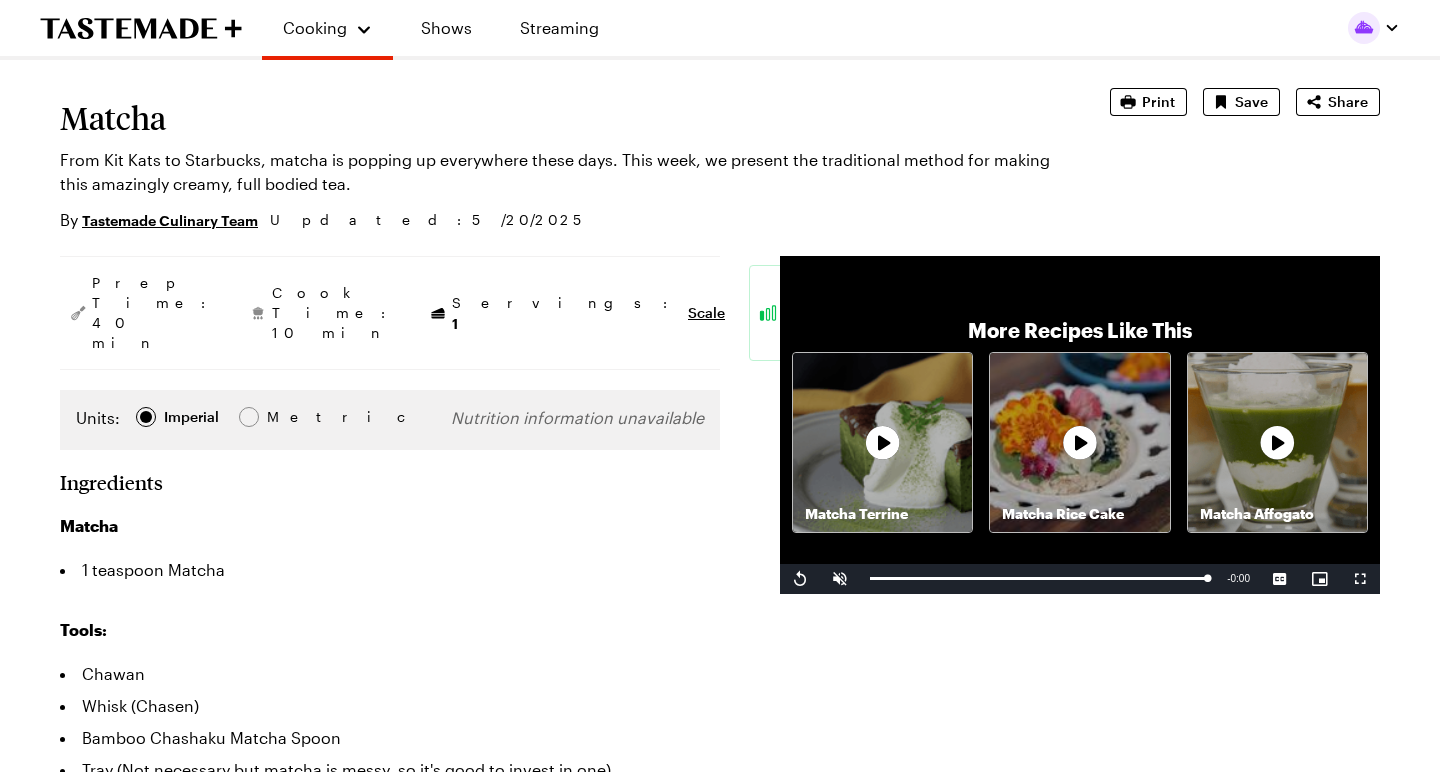 scroll, scrollTop: 104, scrollLeft: 0, axis: vertical 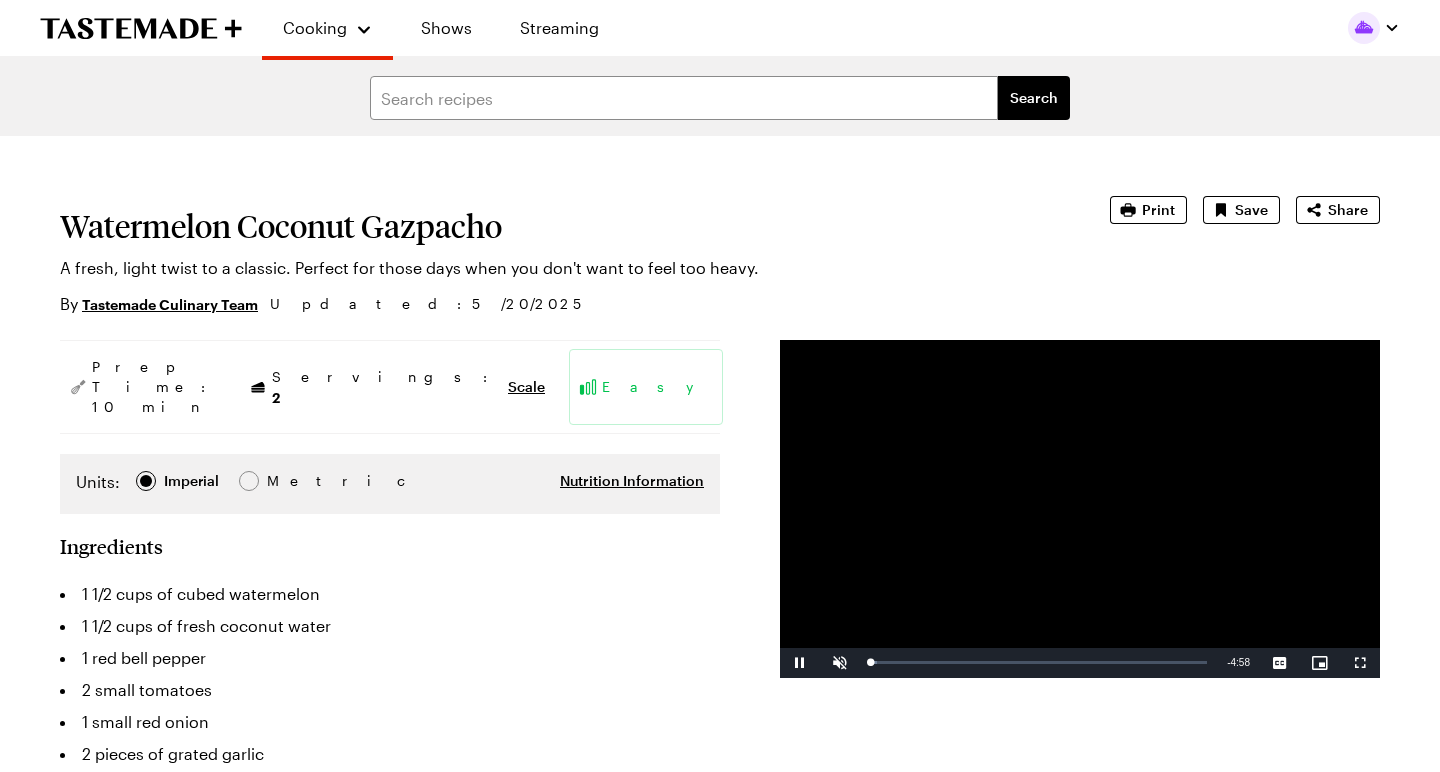 type on "x" 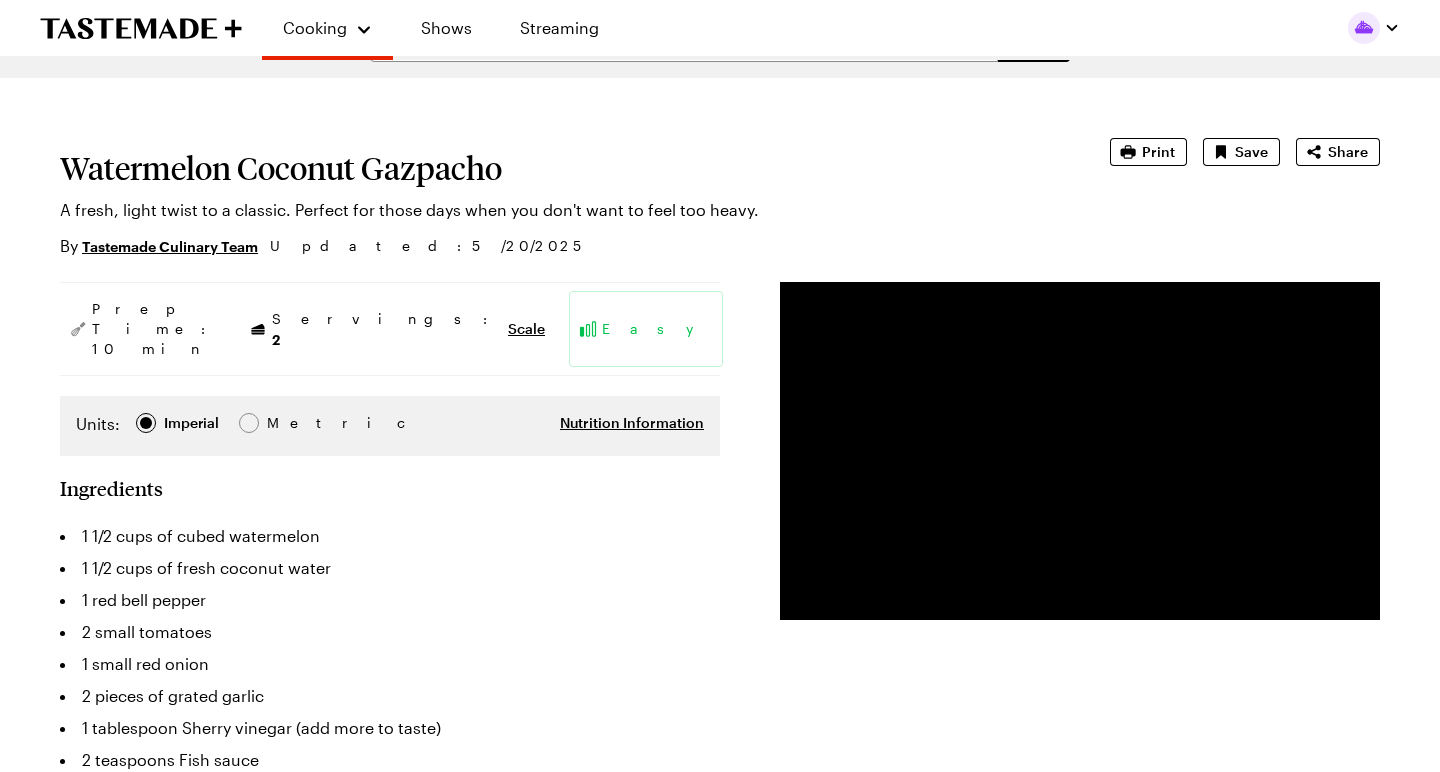 scroll, scrollTop: 0, scrollLeft: 0, axis: both 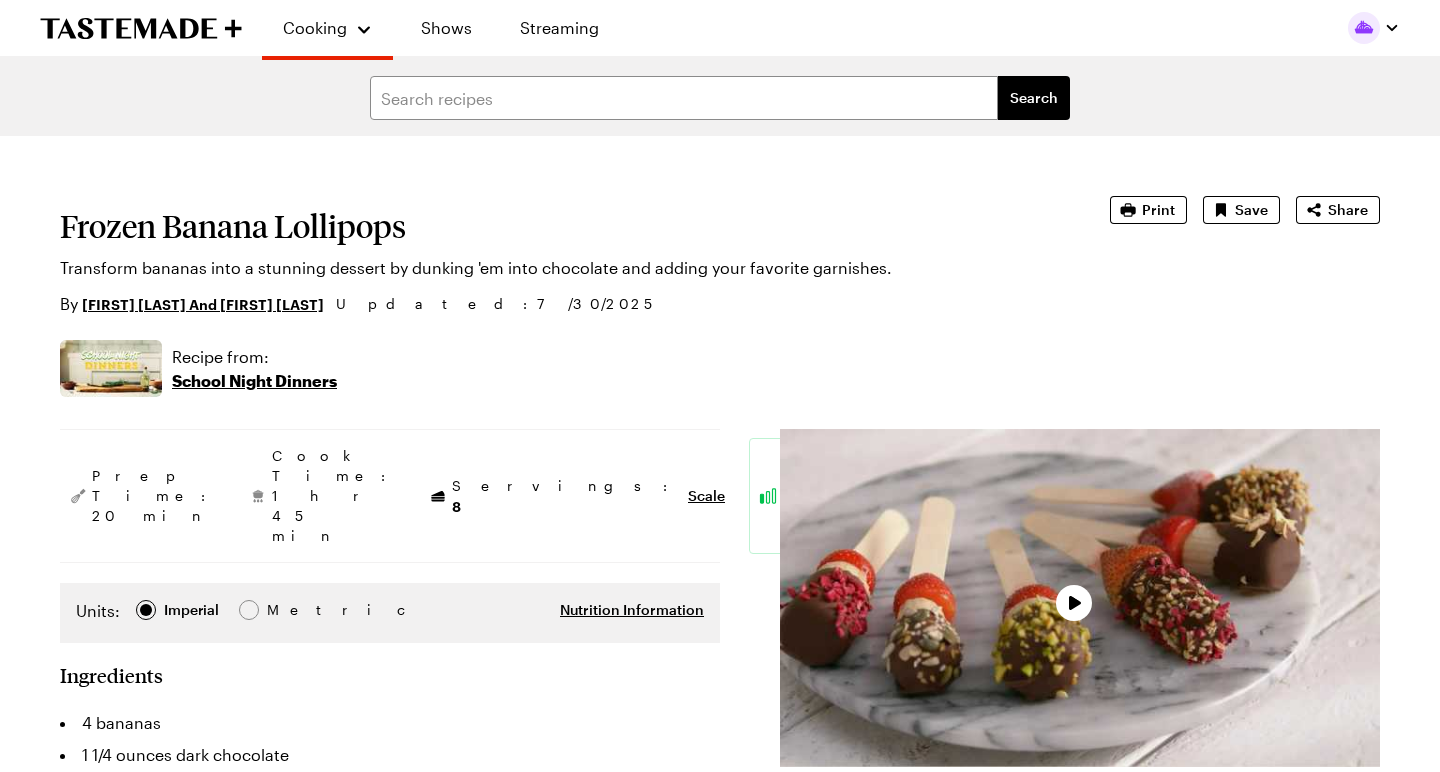 type on "x" 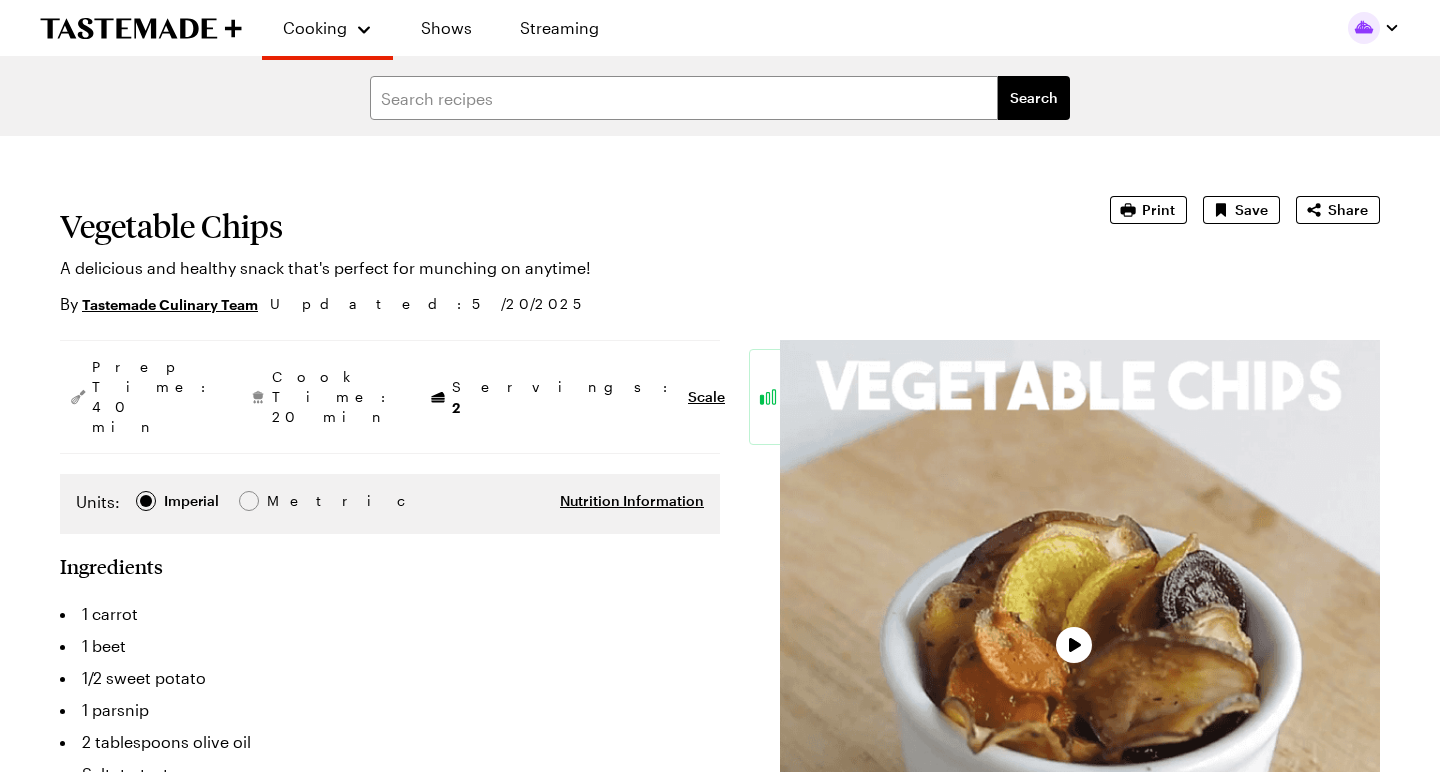scroll, scrollTop: 0, scrollLeft: 0, axis: both 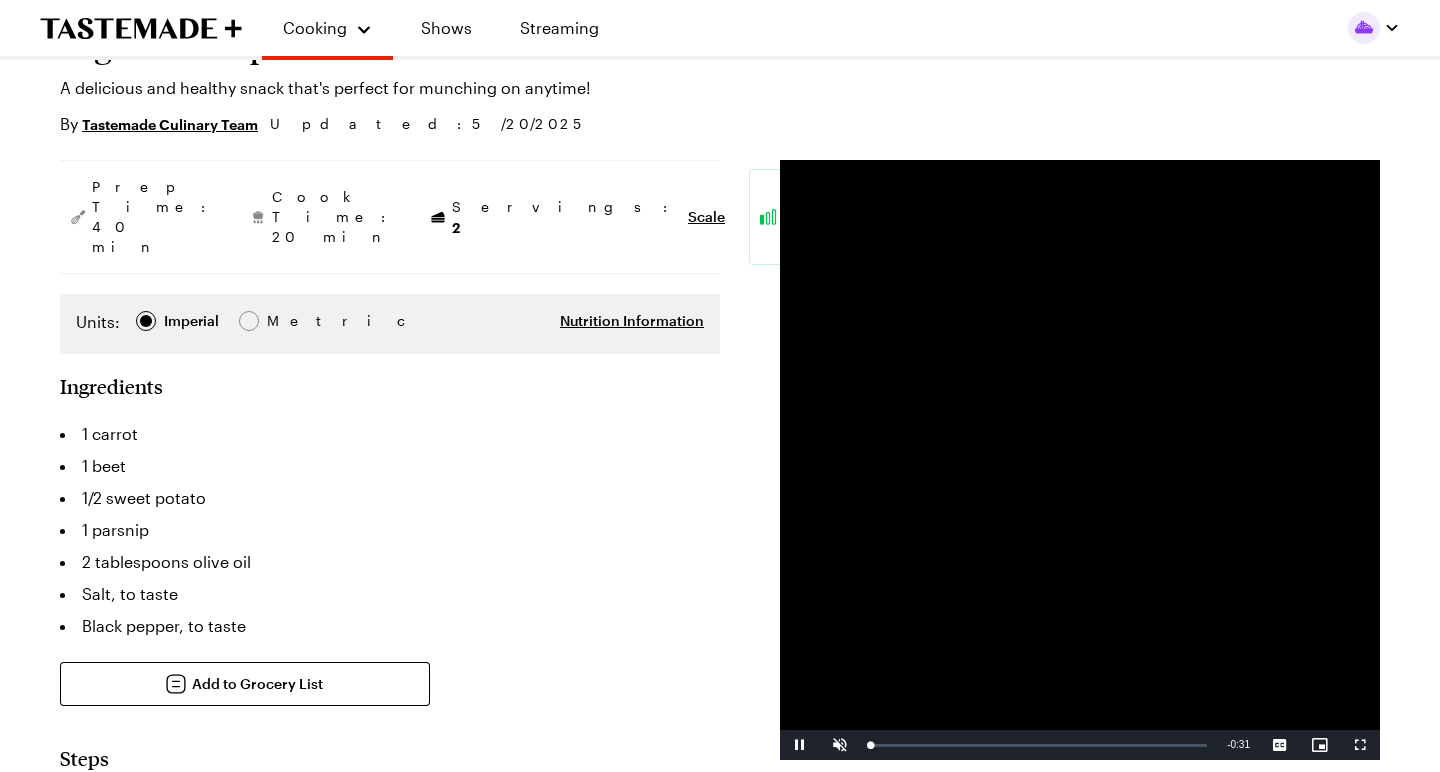 type on "x" 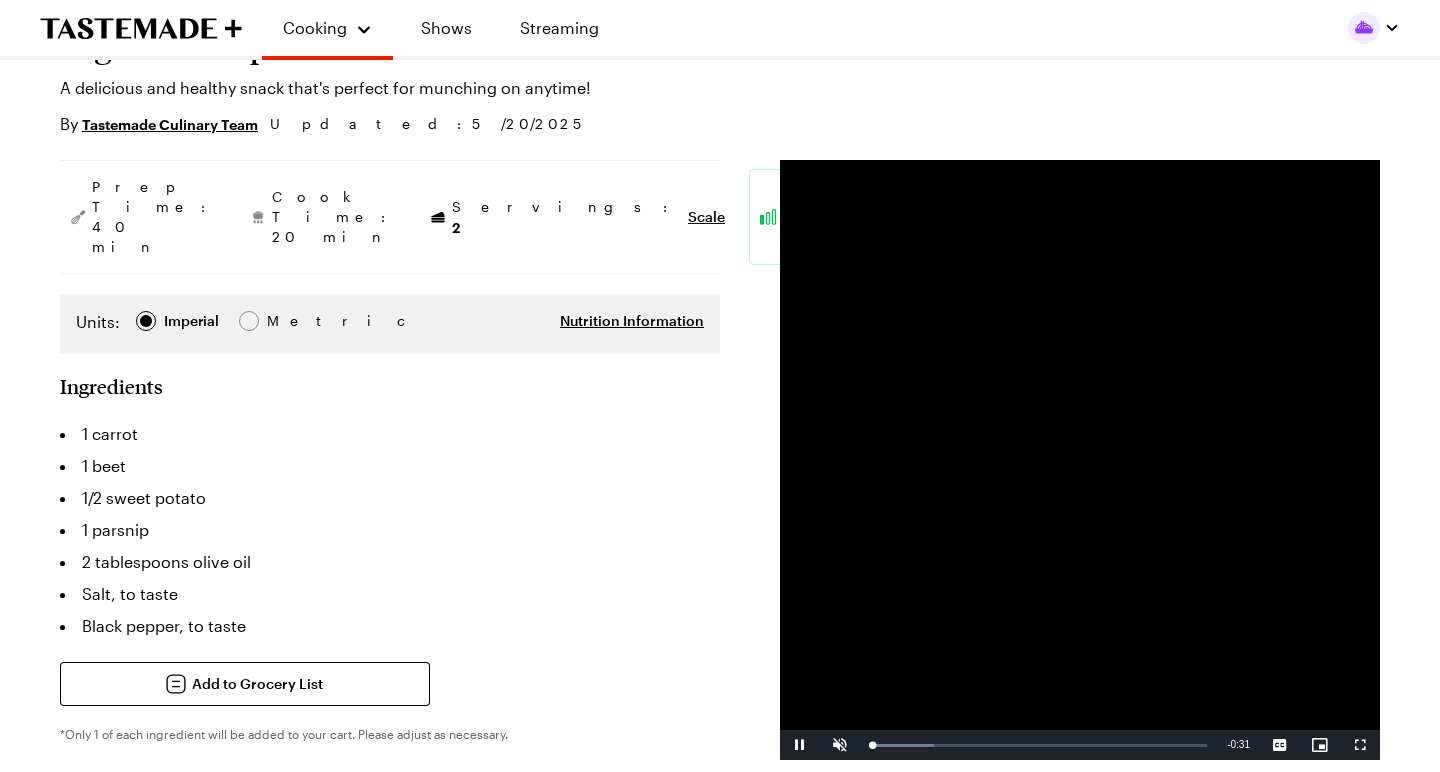 scroll, scrollTop: 180, scrollLeft: 0, axis: vertical 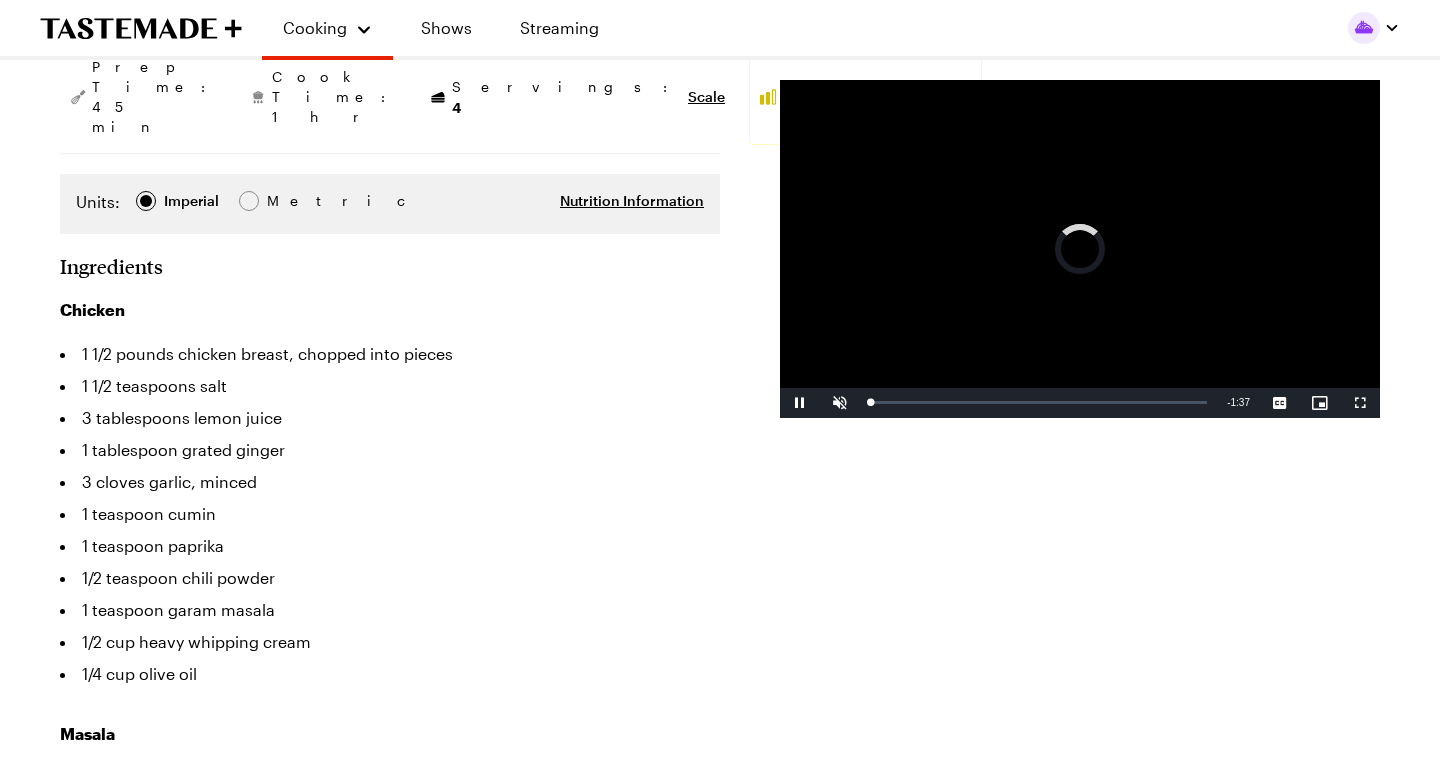 type on "x" 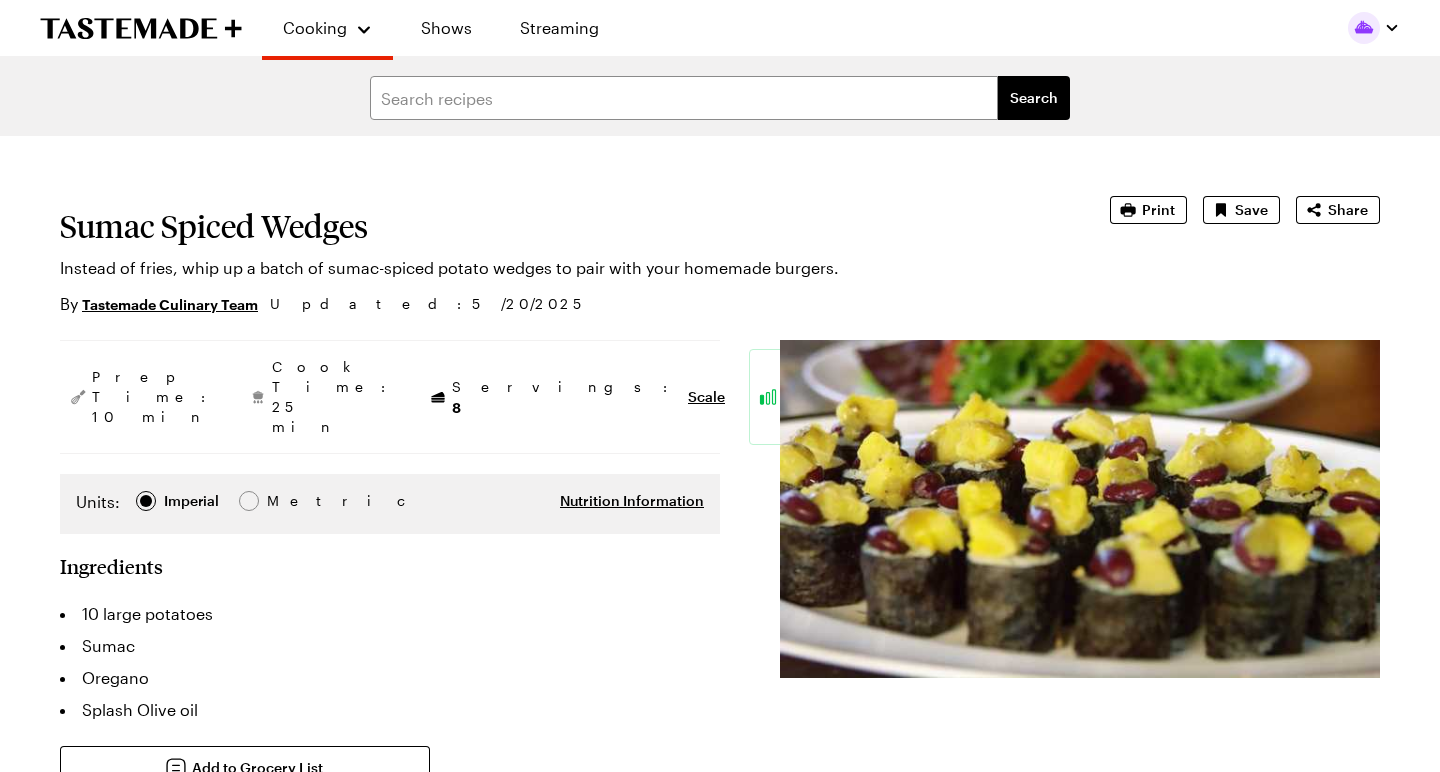 scroll, scrollTop: 0, scrollLeft: 0, axis: both 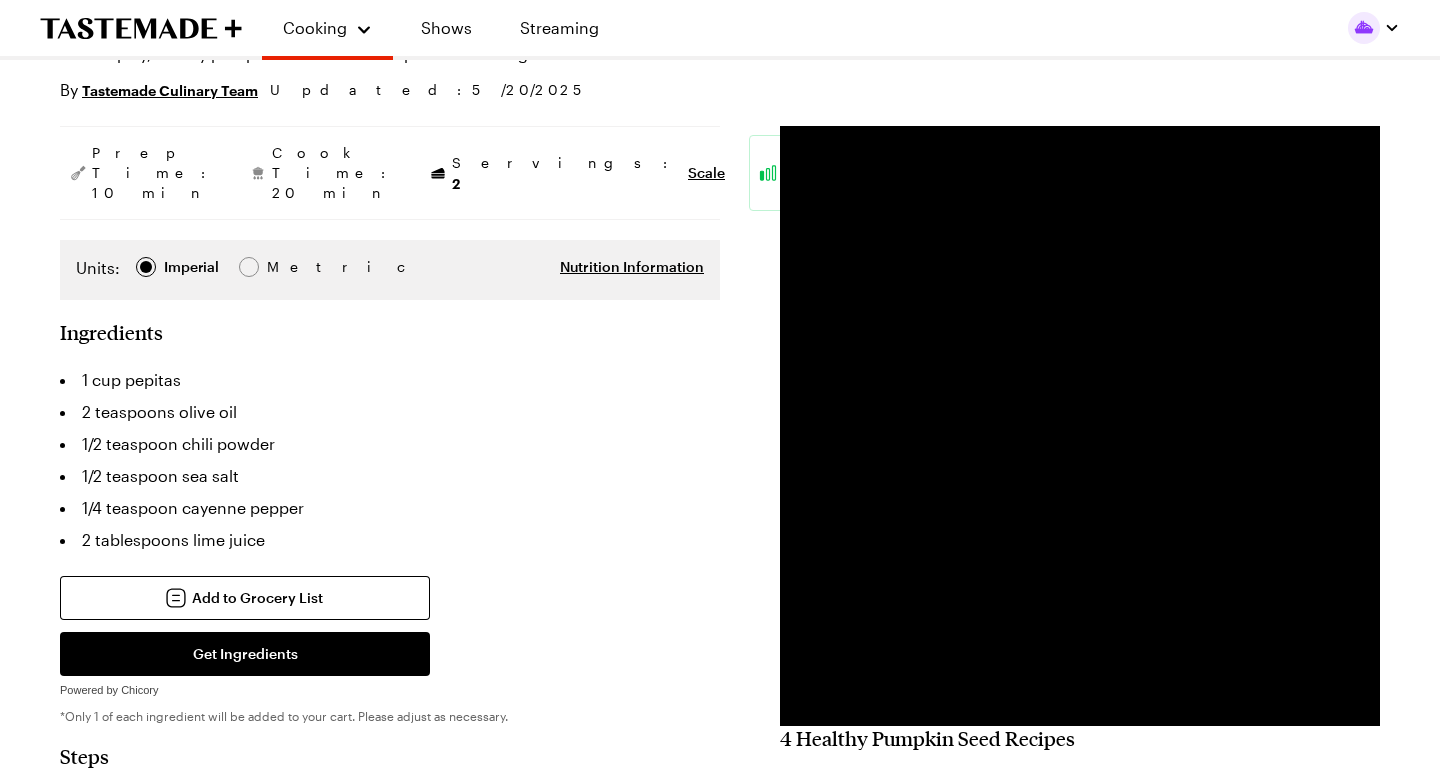 type on "x" 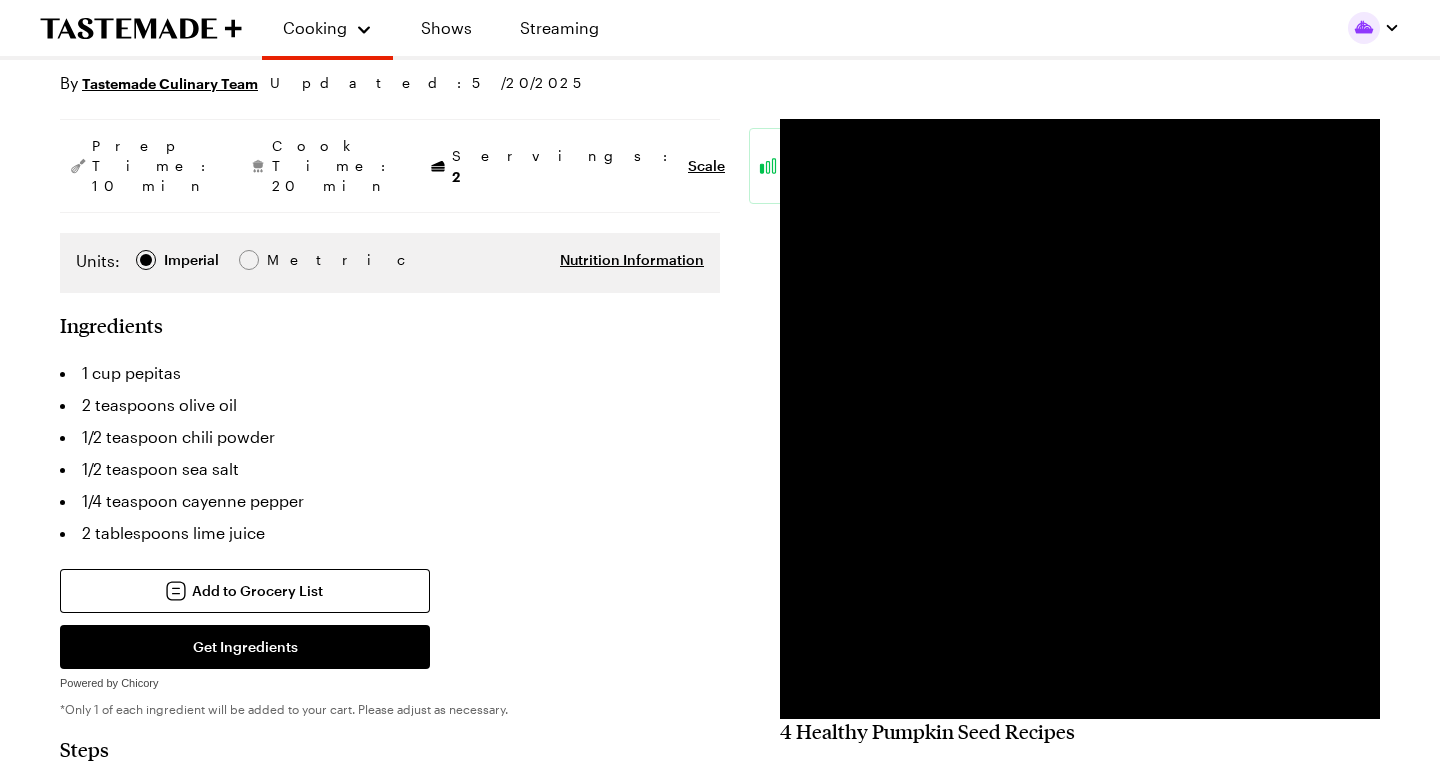 scroll, scrollTop: 226, scrollLeft: 0, axis: vertical 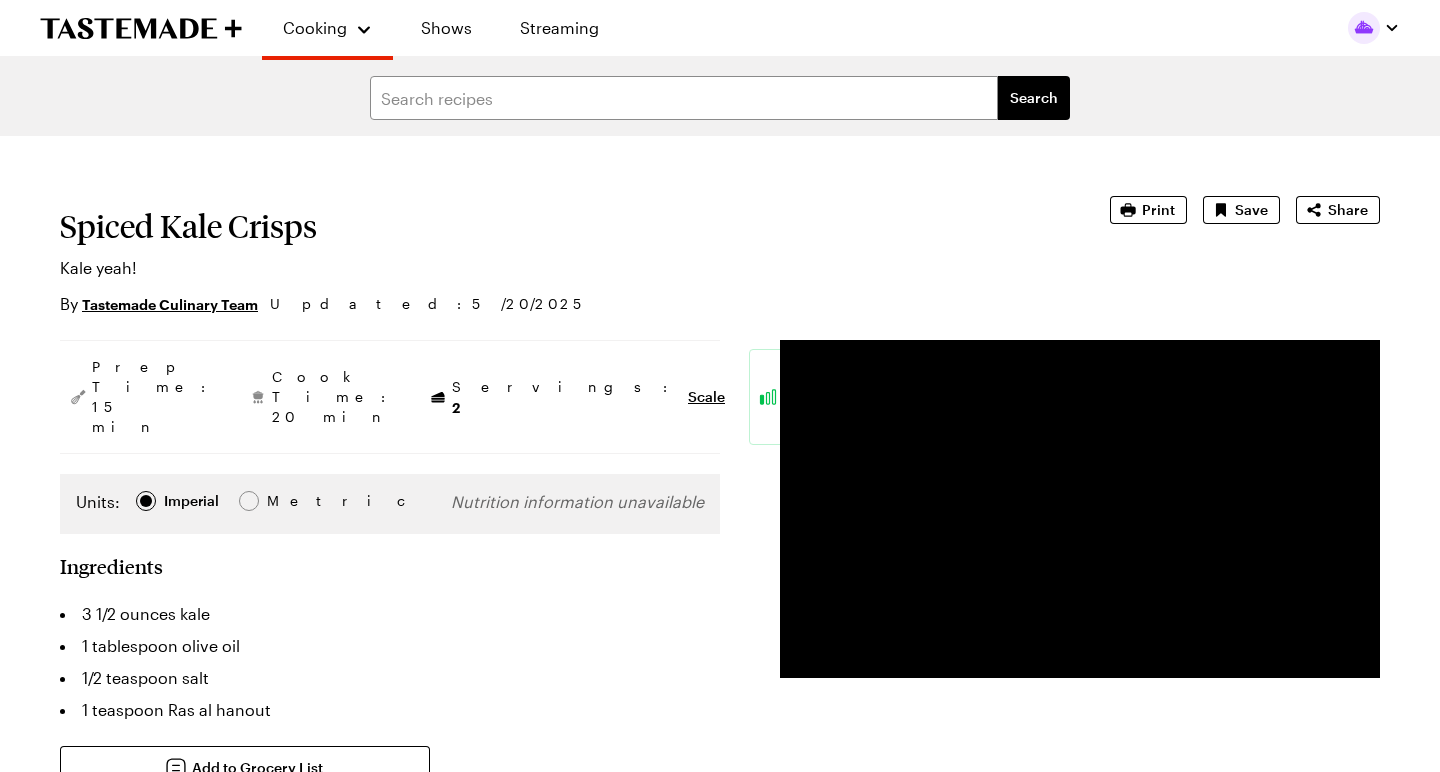 type on "x" 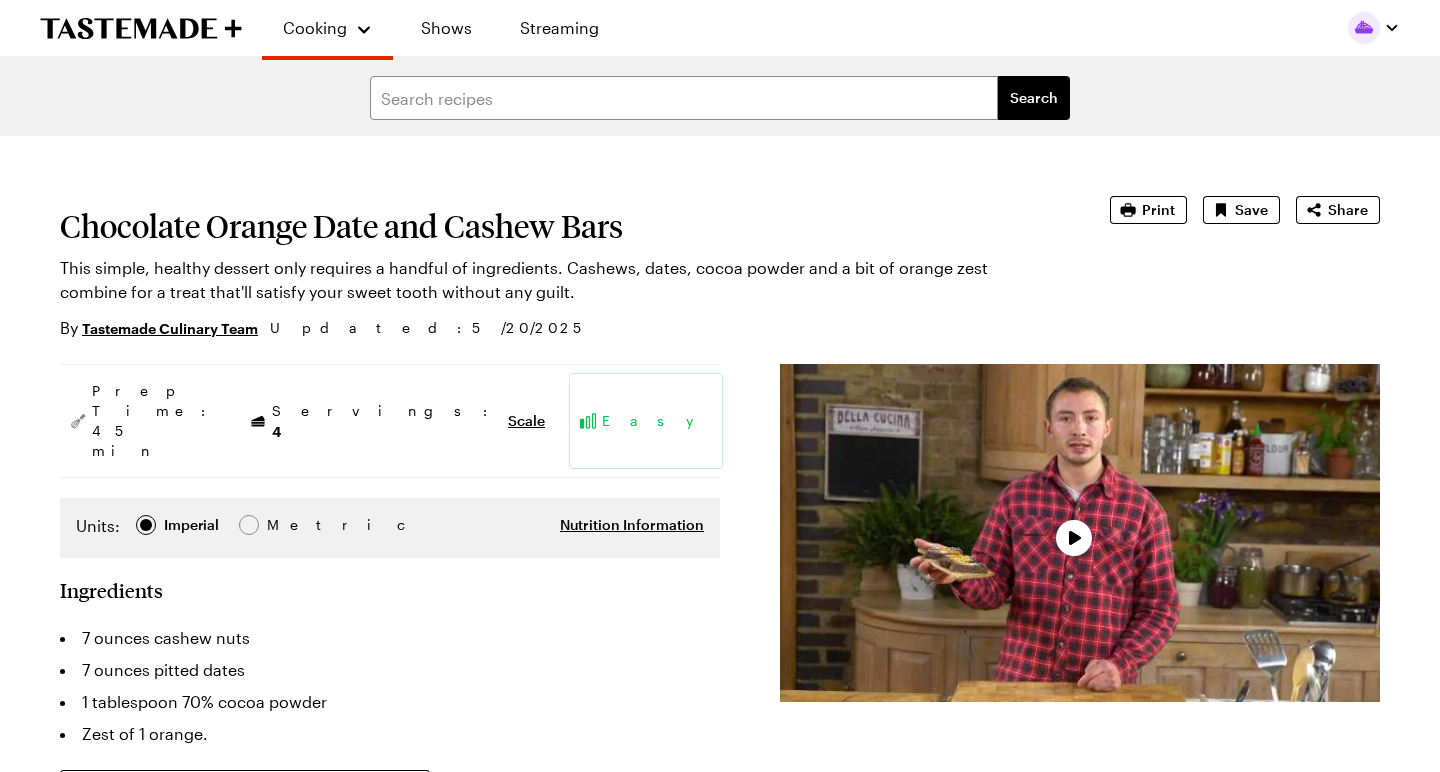 scroll, scrollTop: 0, scrollLeft: 0, axis: both 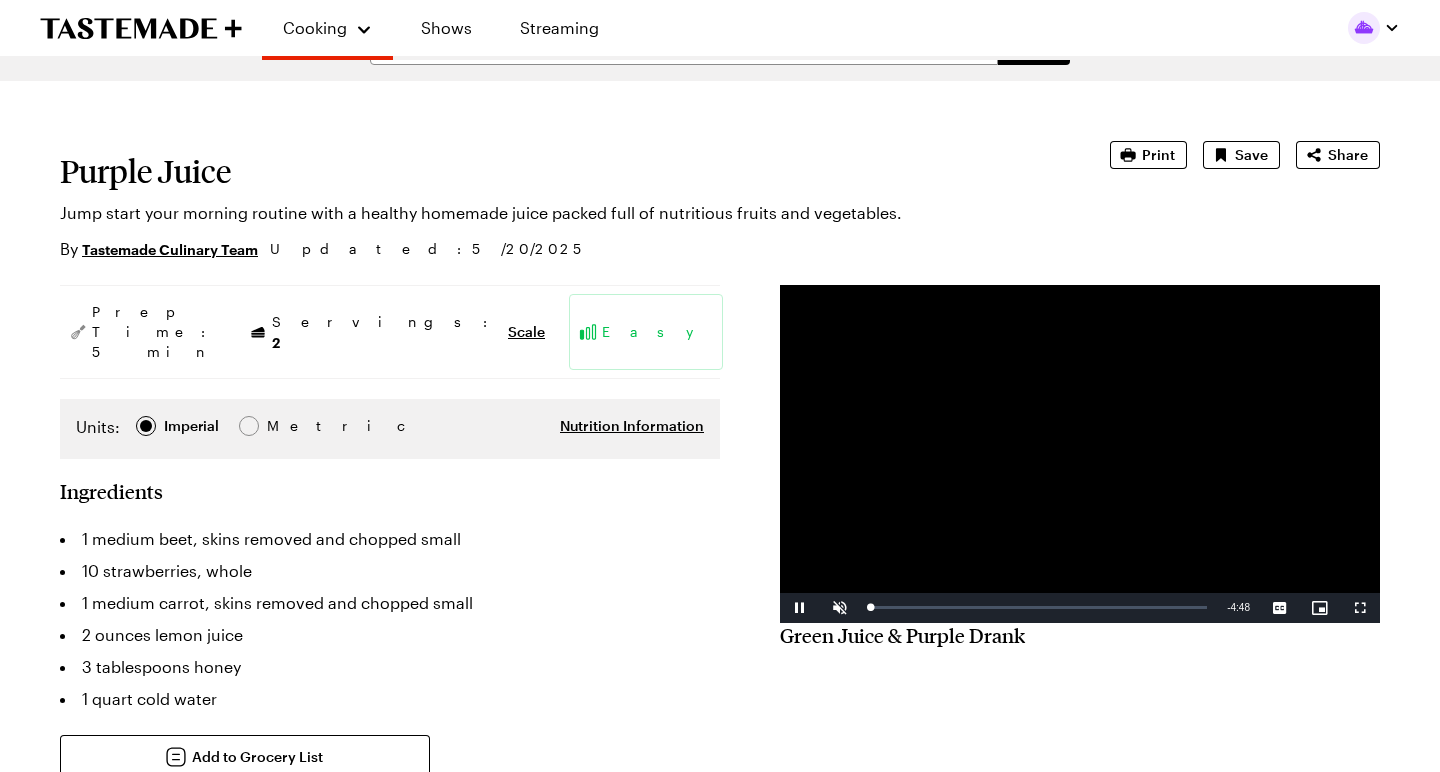 type on "x" 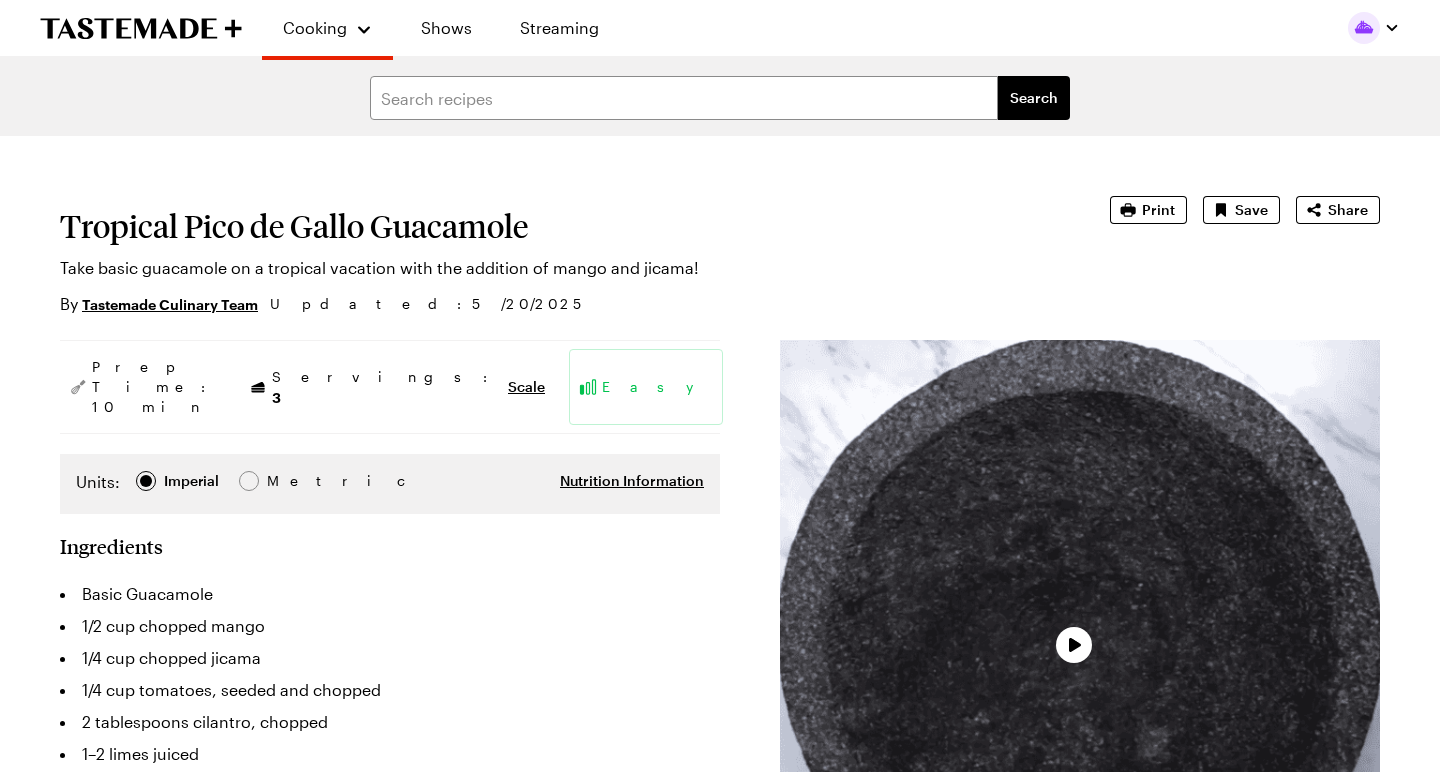 scroll, scrollTop: 0, scrollLeft: 0, axis: both 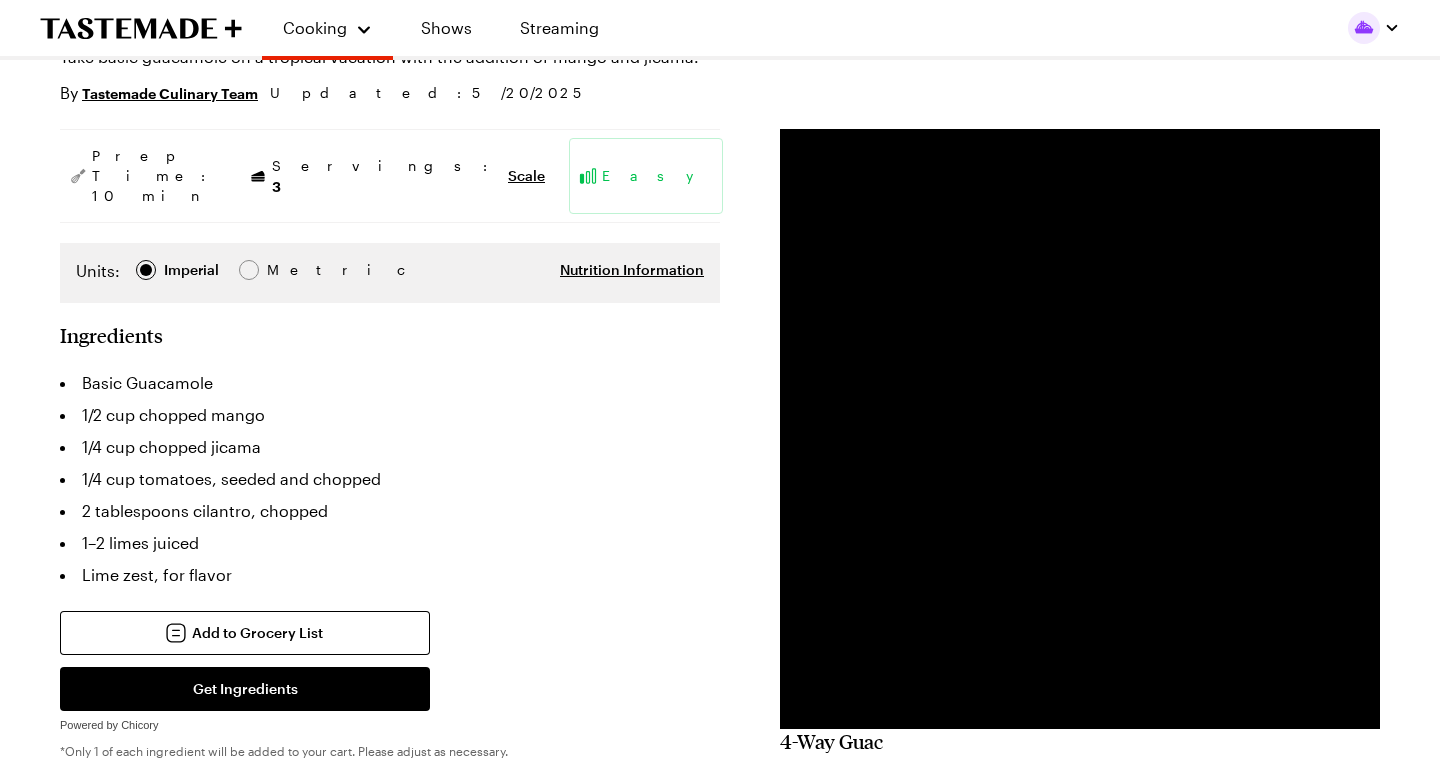 type on "x" 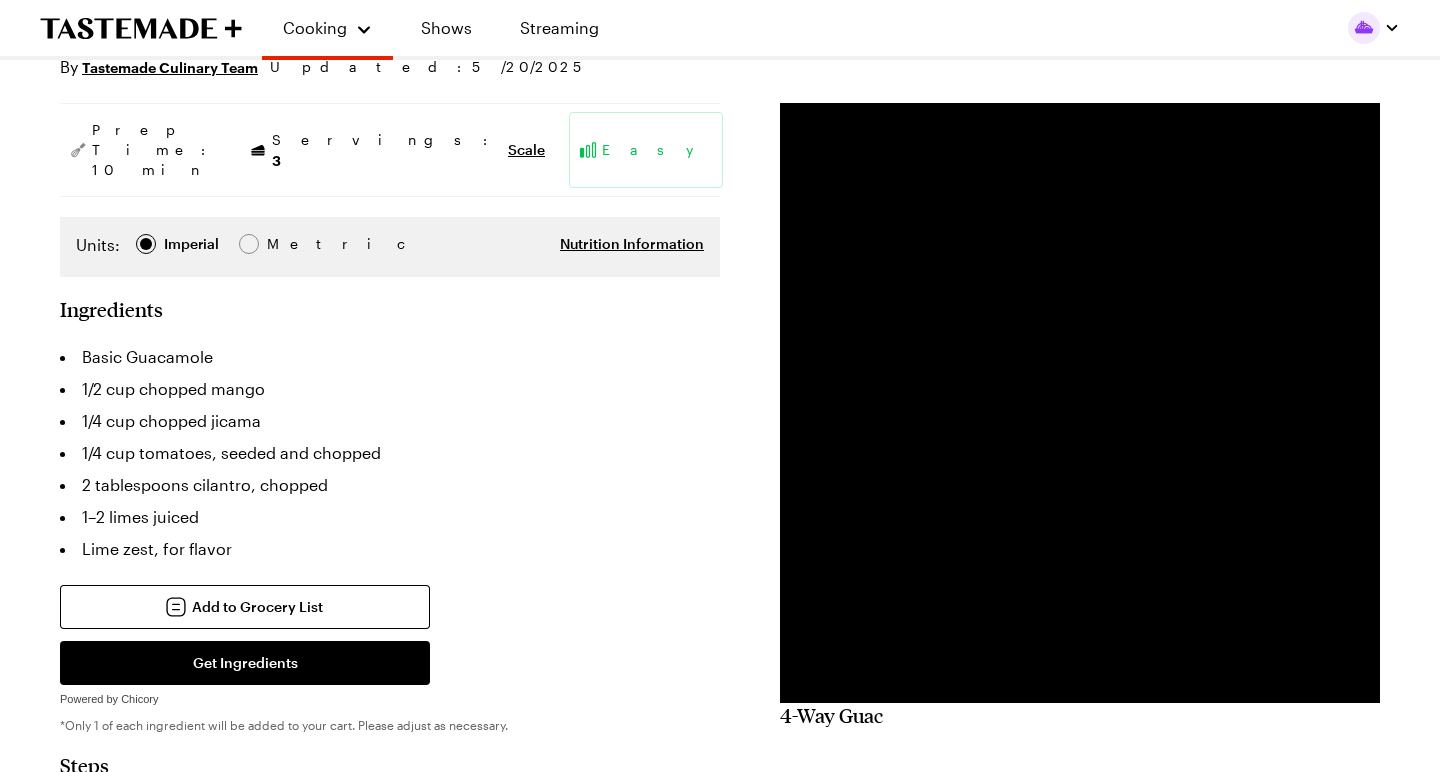 scroll, scrollTop: 237, scrollLeft: 0, axis: vertical 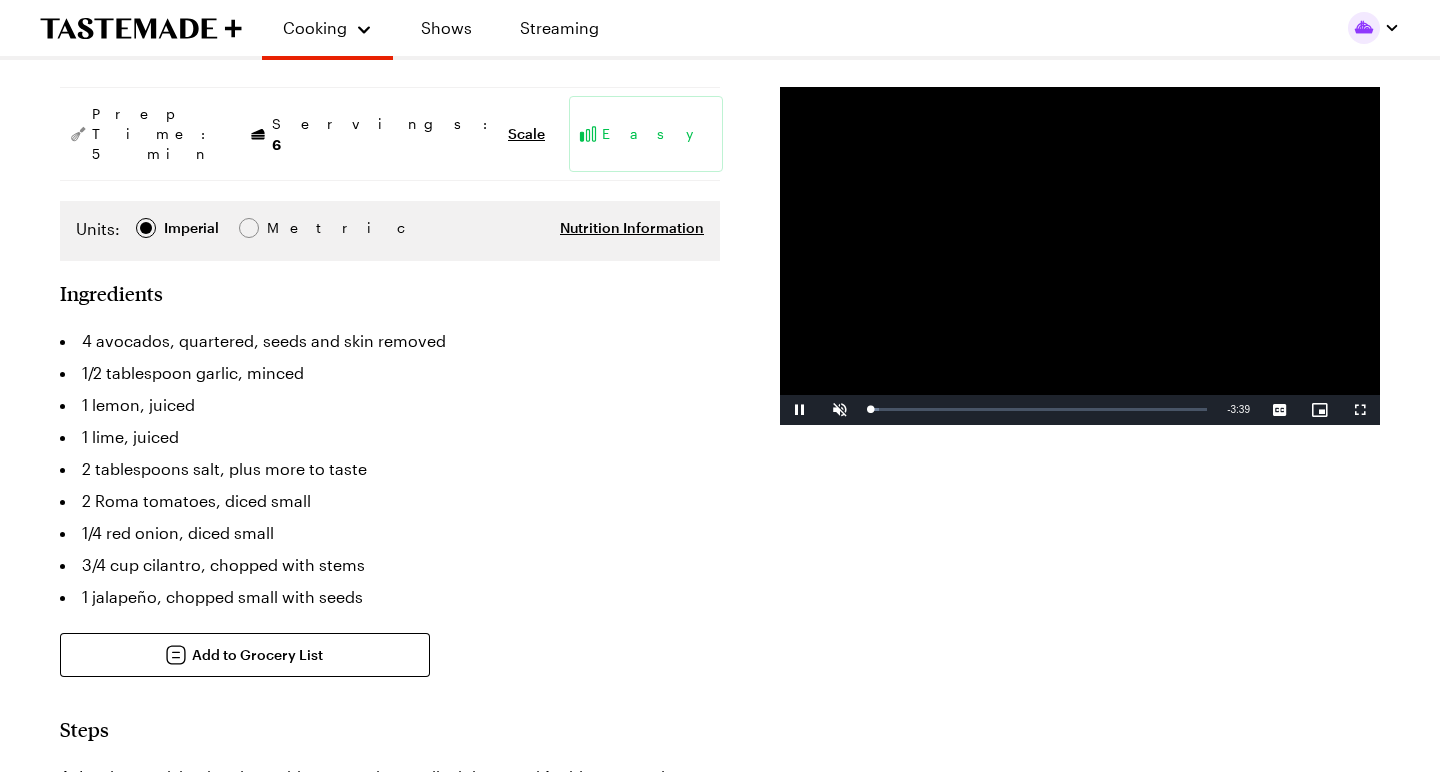 type on "x" 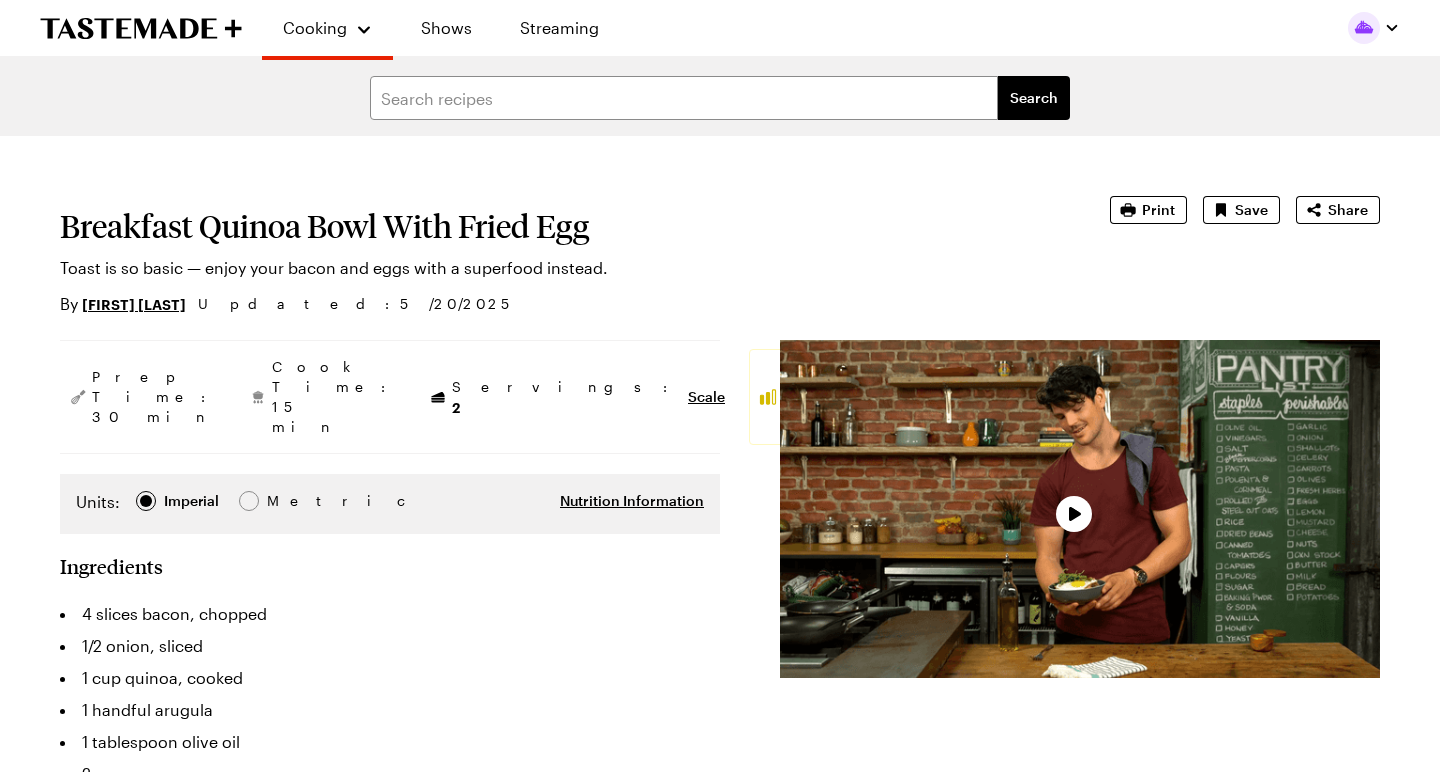 scroll, scrollTop: 0, scrollLeft: 0, axis: both 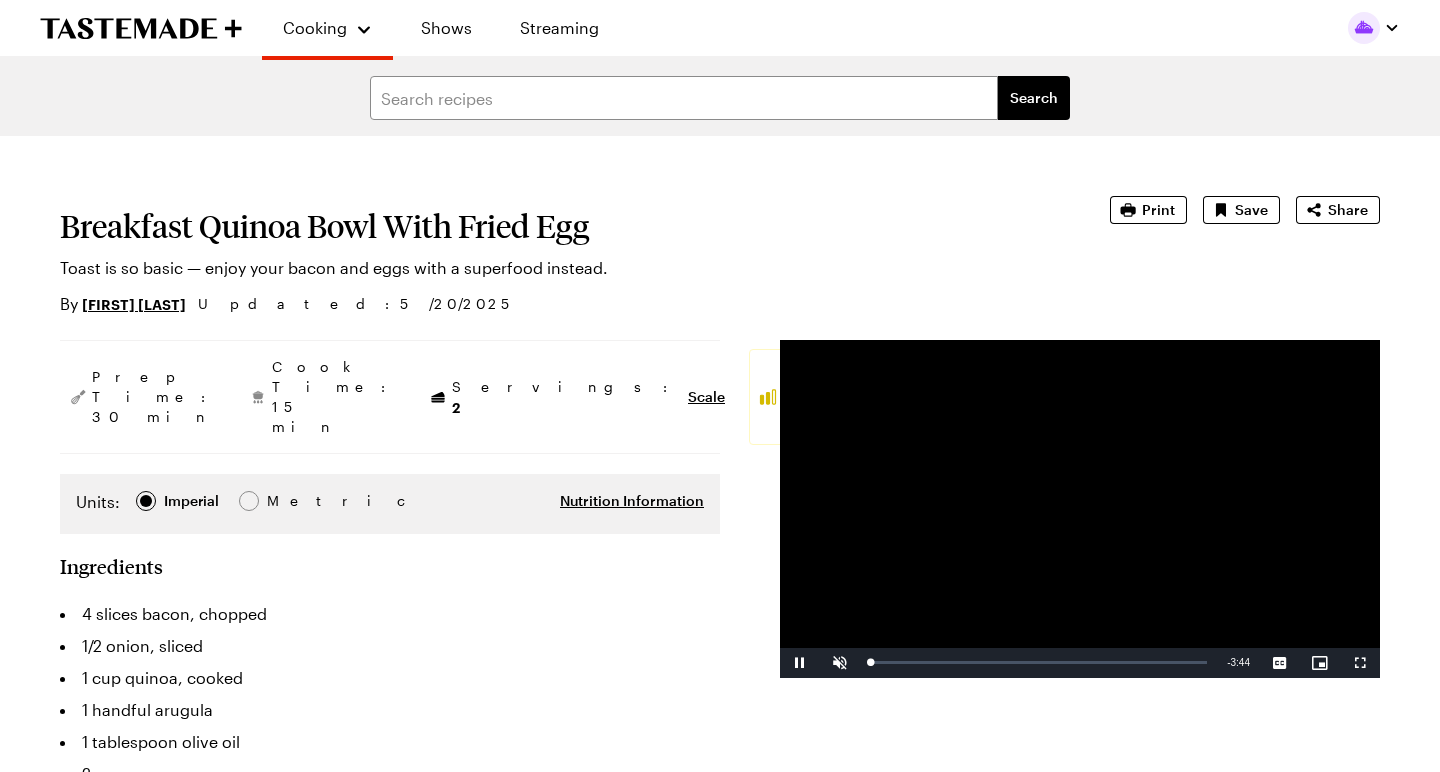 type on "x" 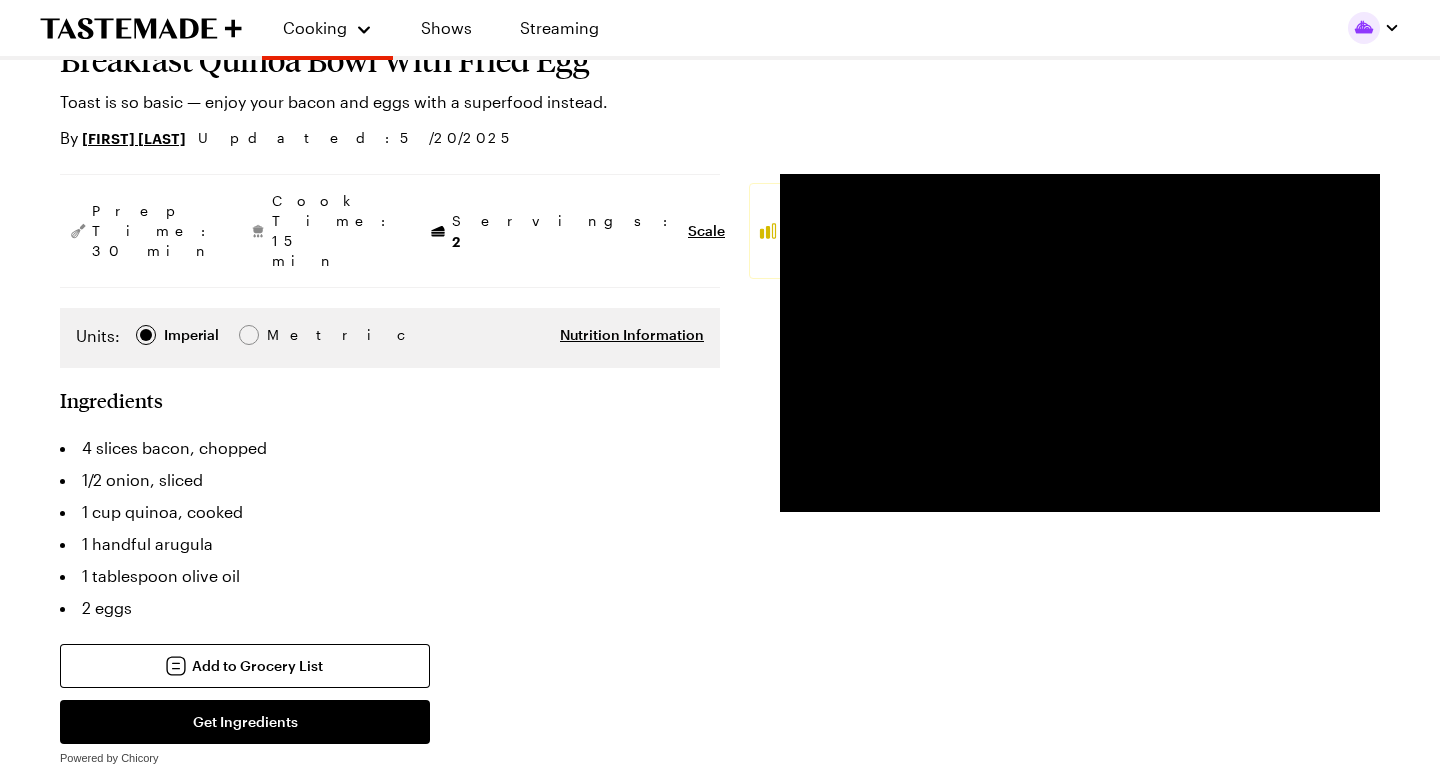 scroll, scrollTop: 166, scrollLeft: 0, axis: vertical 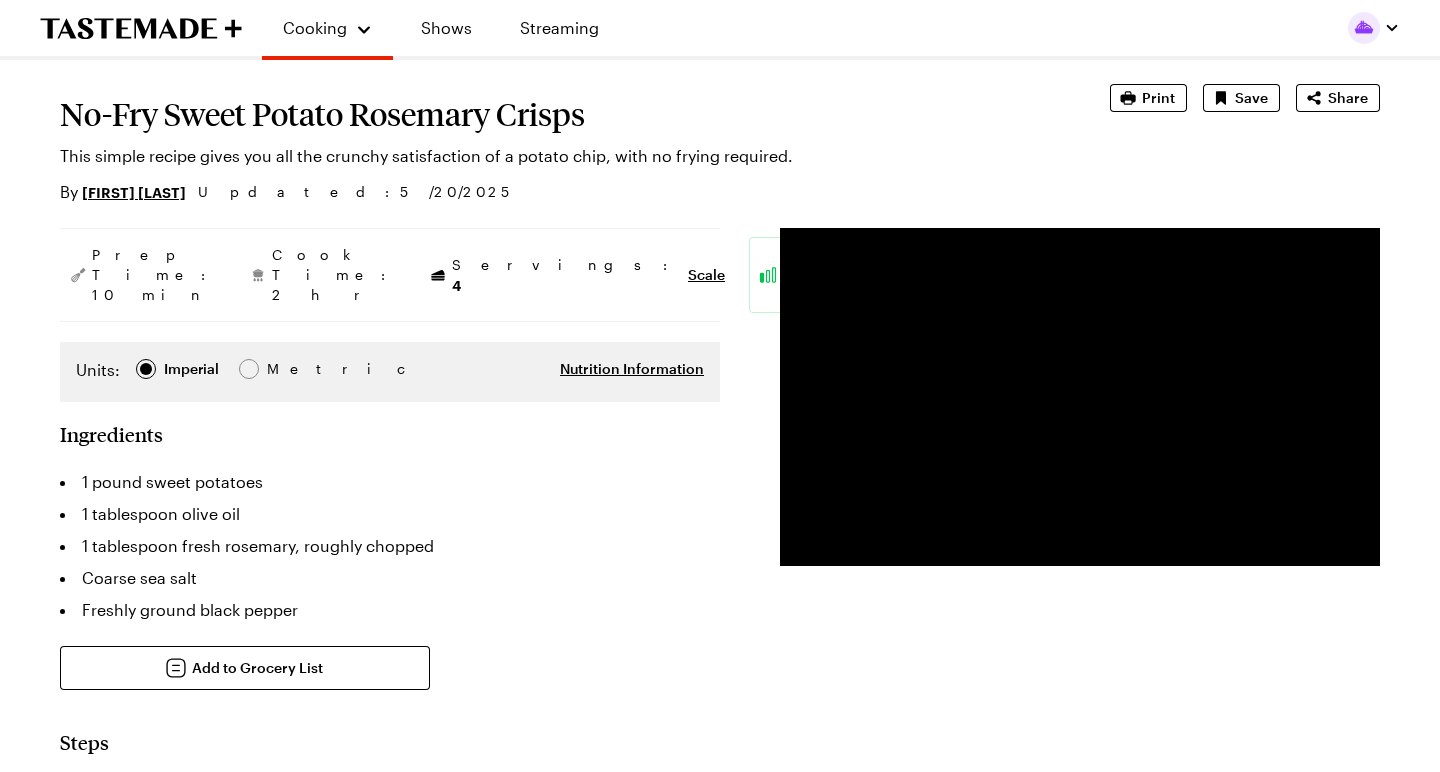 type on "x" 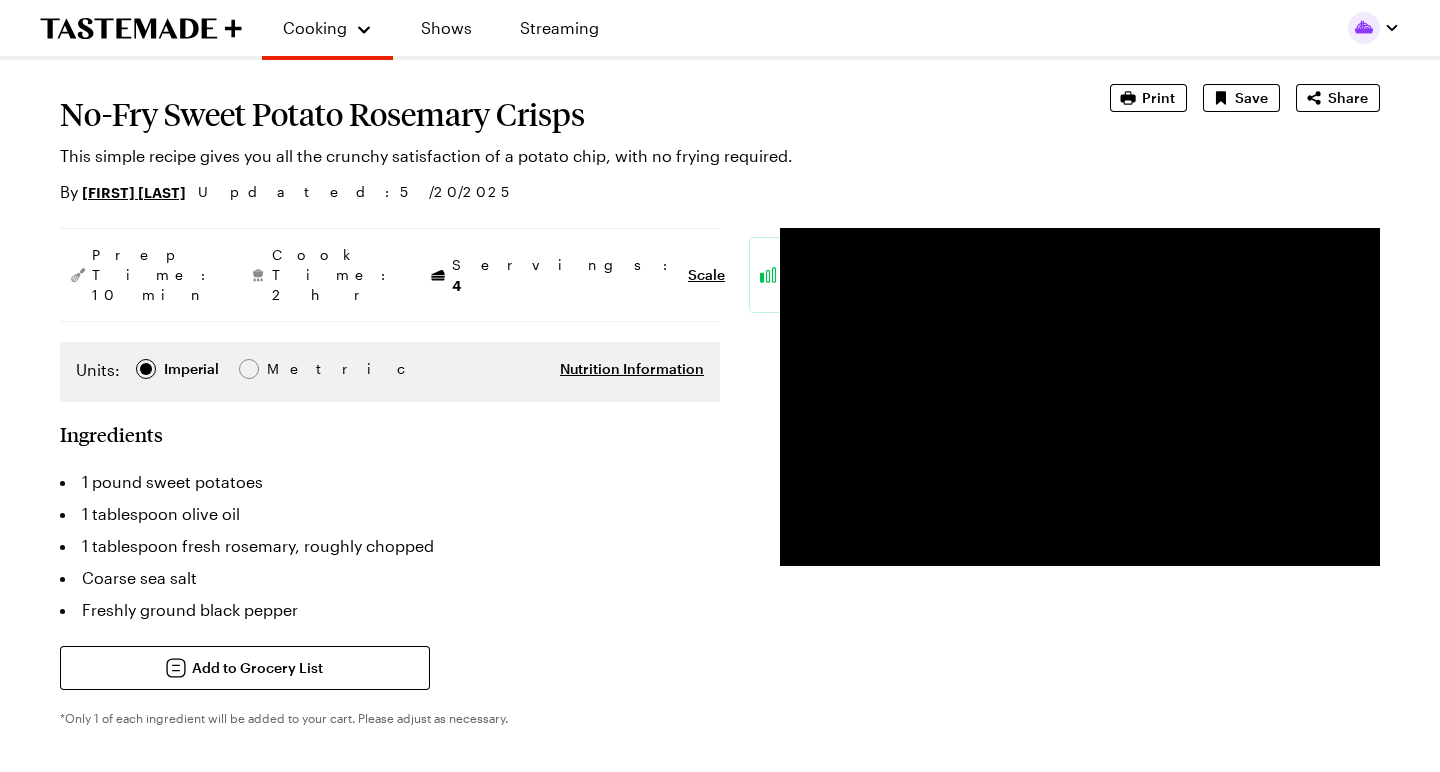 scroll, scrollTop: 112, scrollLeft: 0, axis: vertical 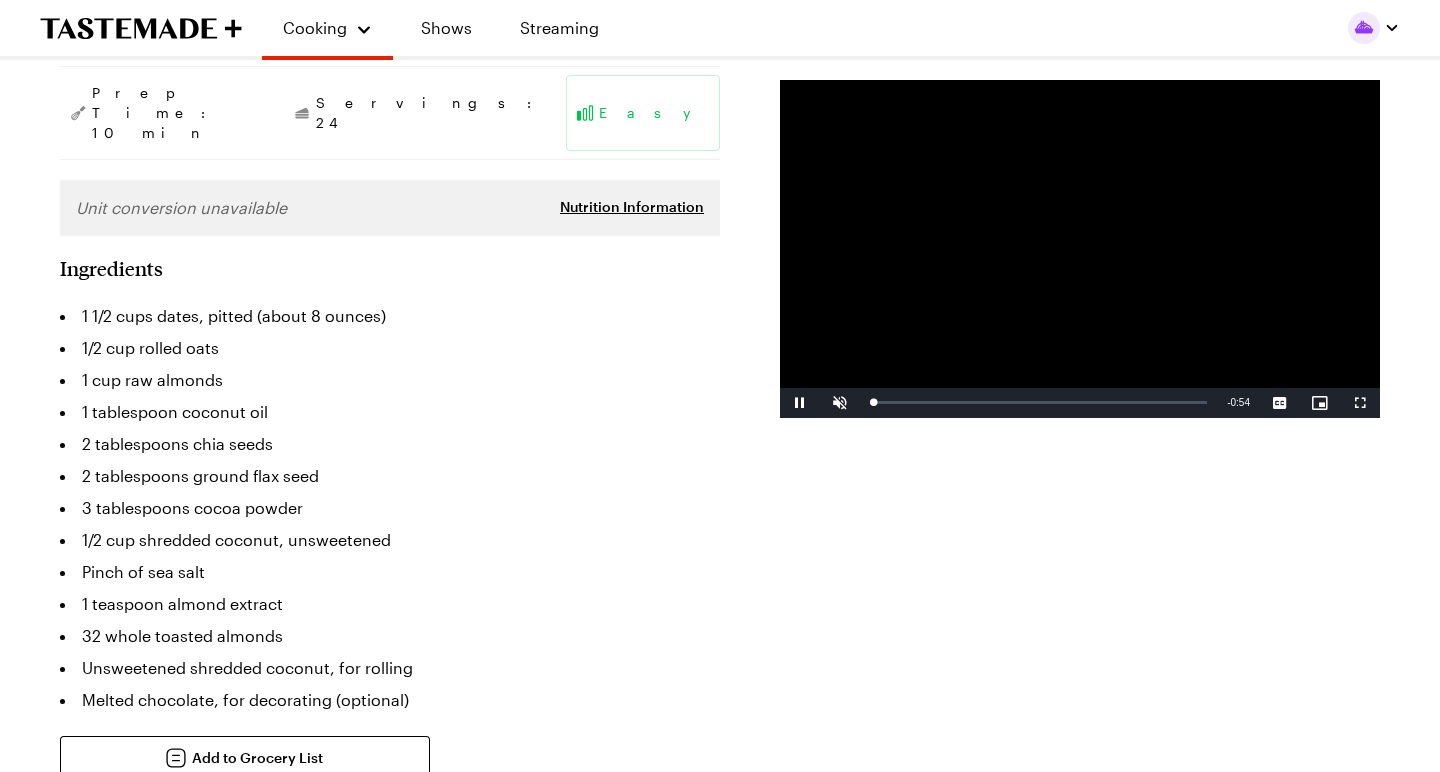 type on "x" 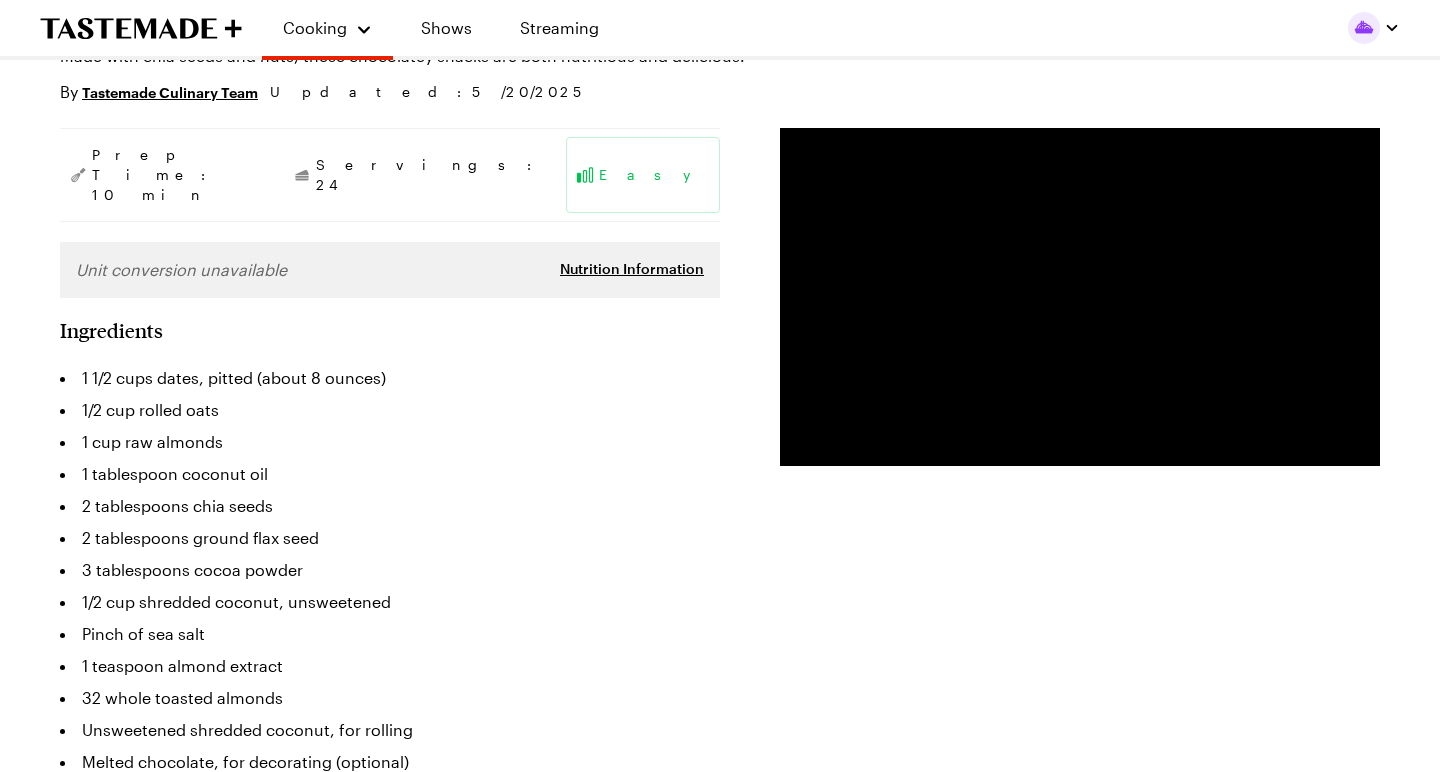 scroll, scrollTop: 258, scrollLeft: 0, axis: vertical 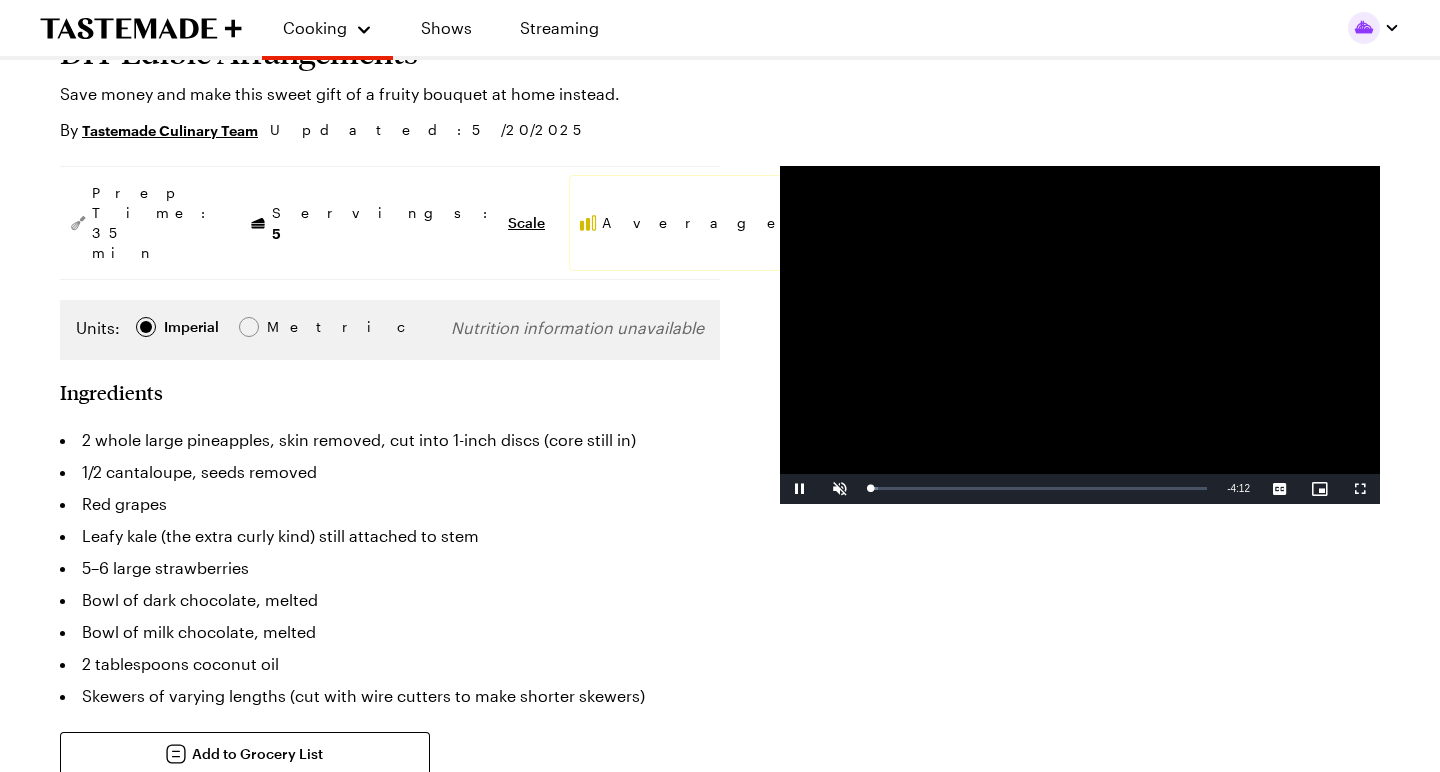type on "x" 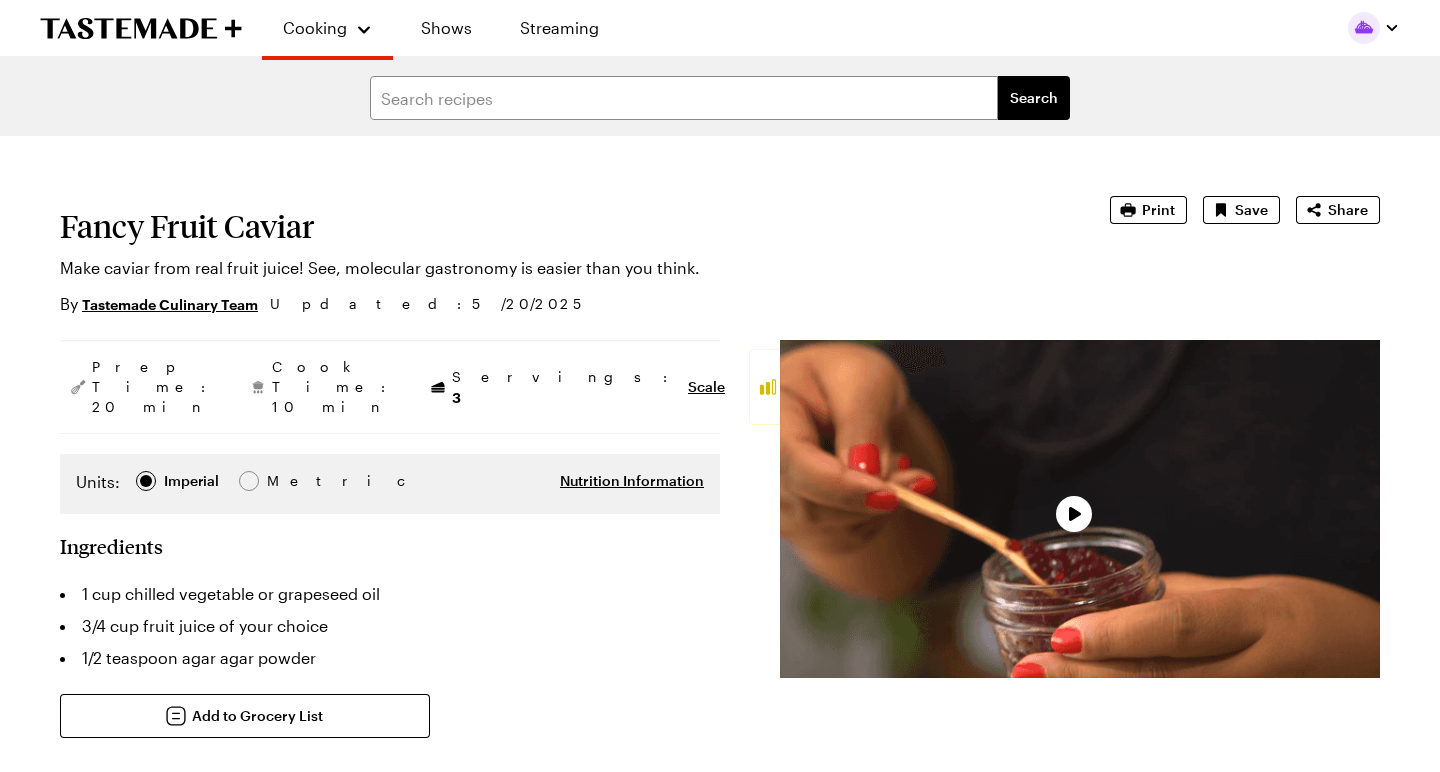 scroll, scrollTop: 0, scrollLeft: 0, axis: both 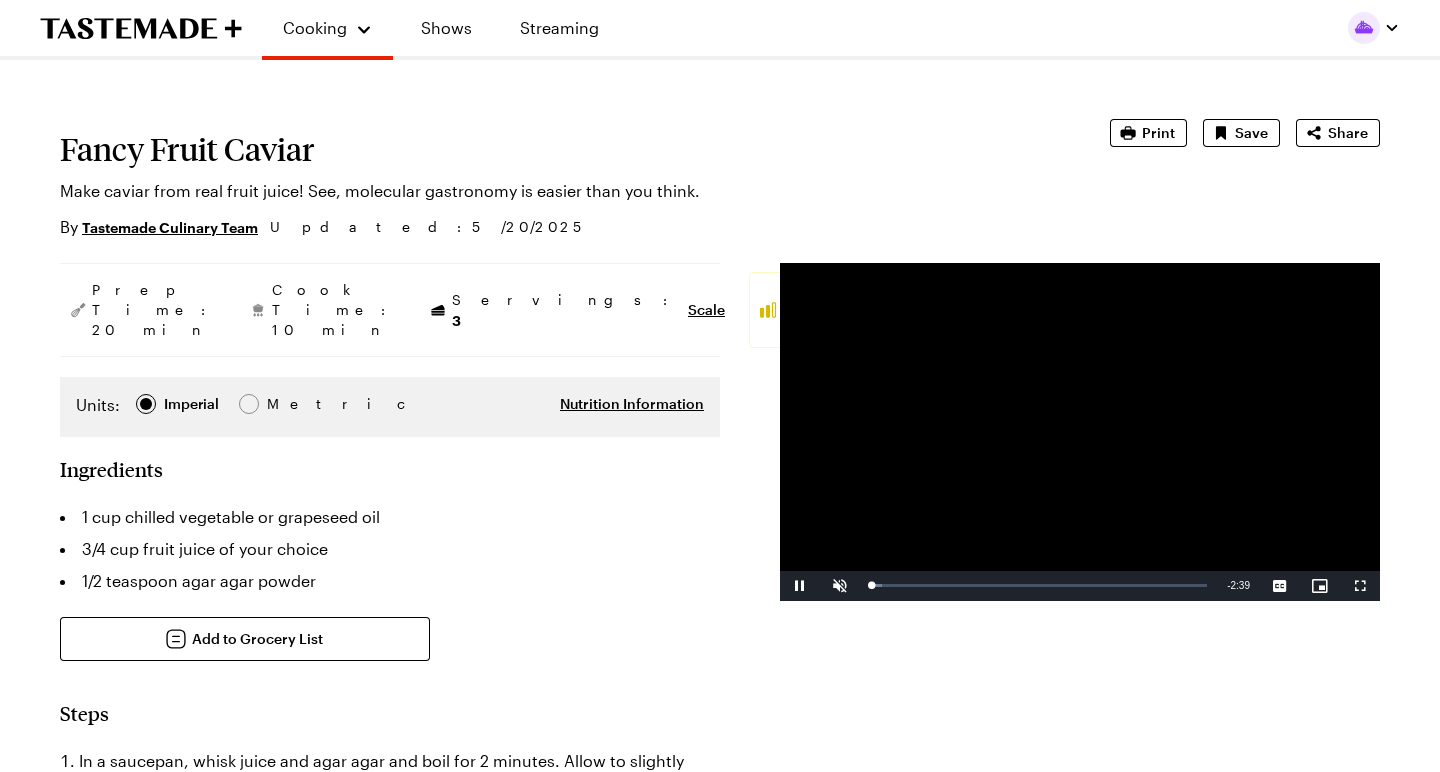 type on "x" 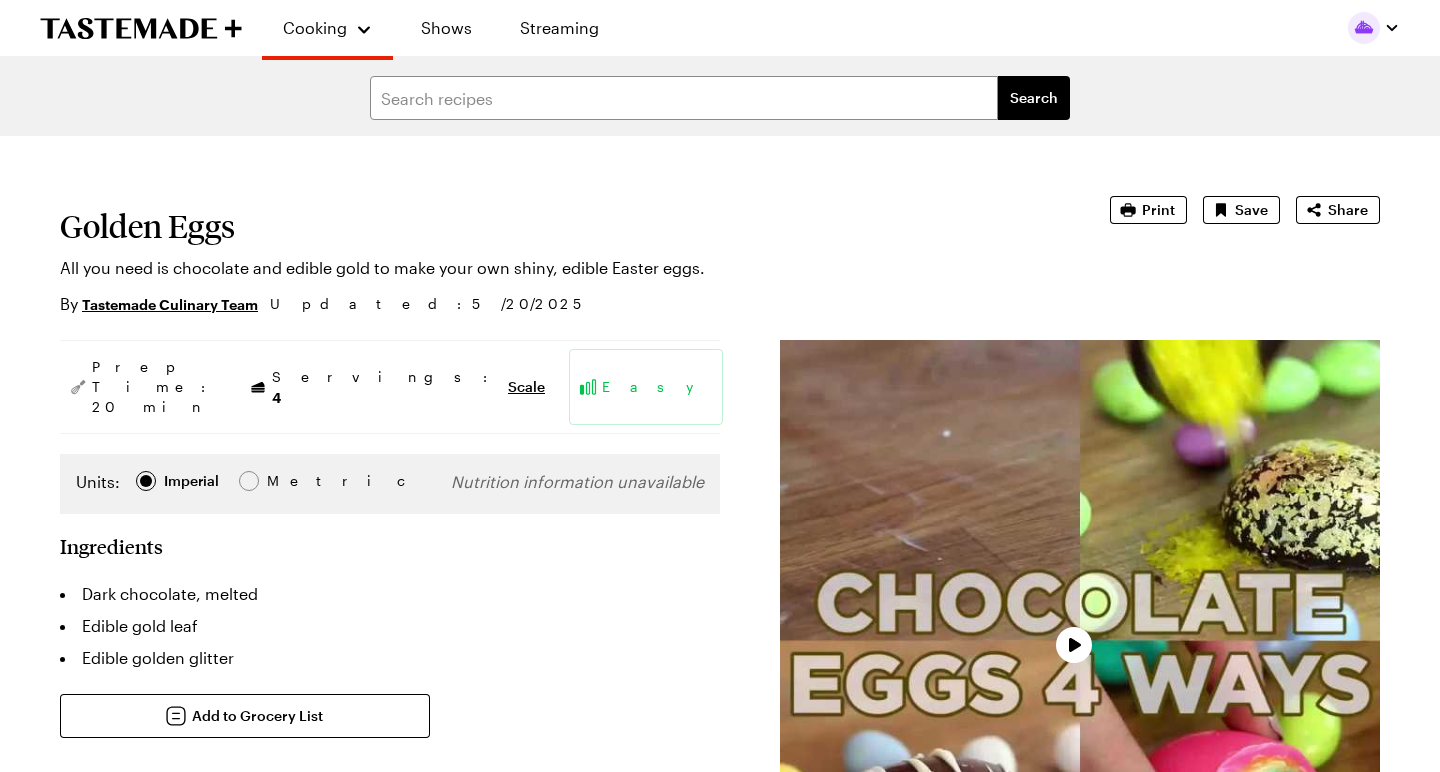 scroll, scrollTop: 0, scrollLeft: 0, axis: both 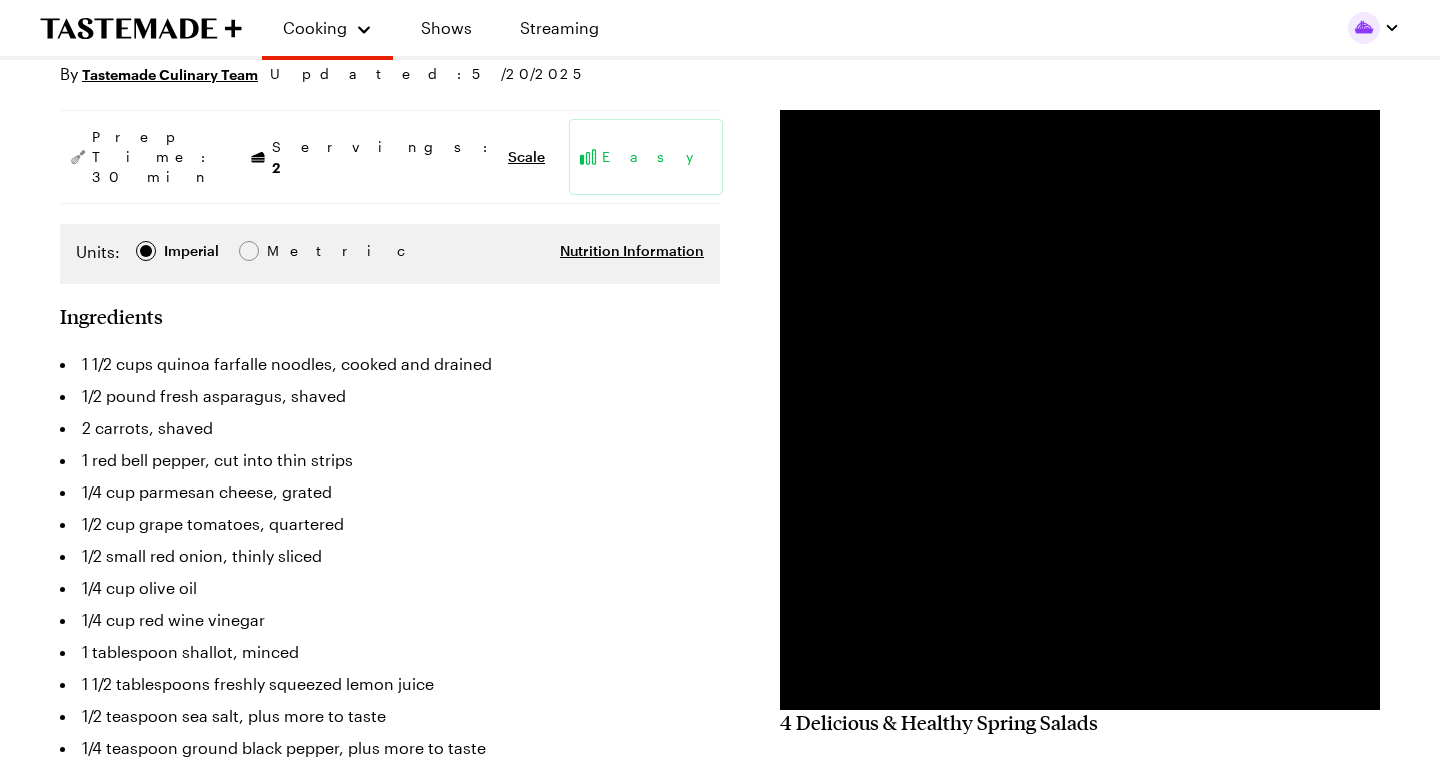 type on "x" 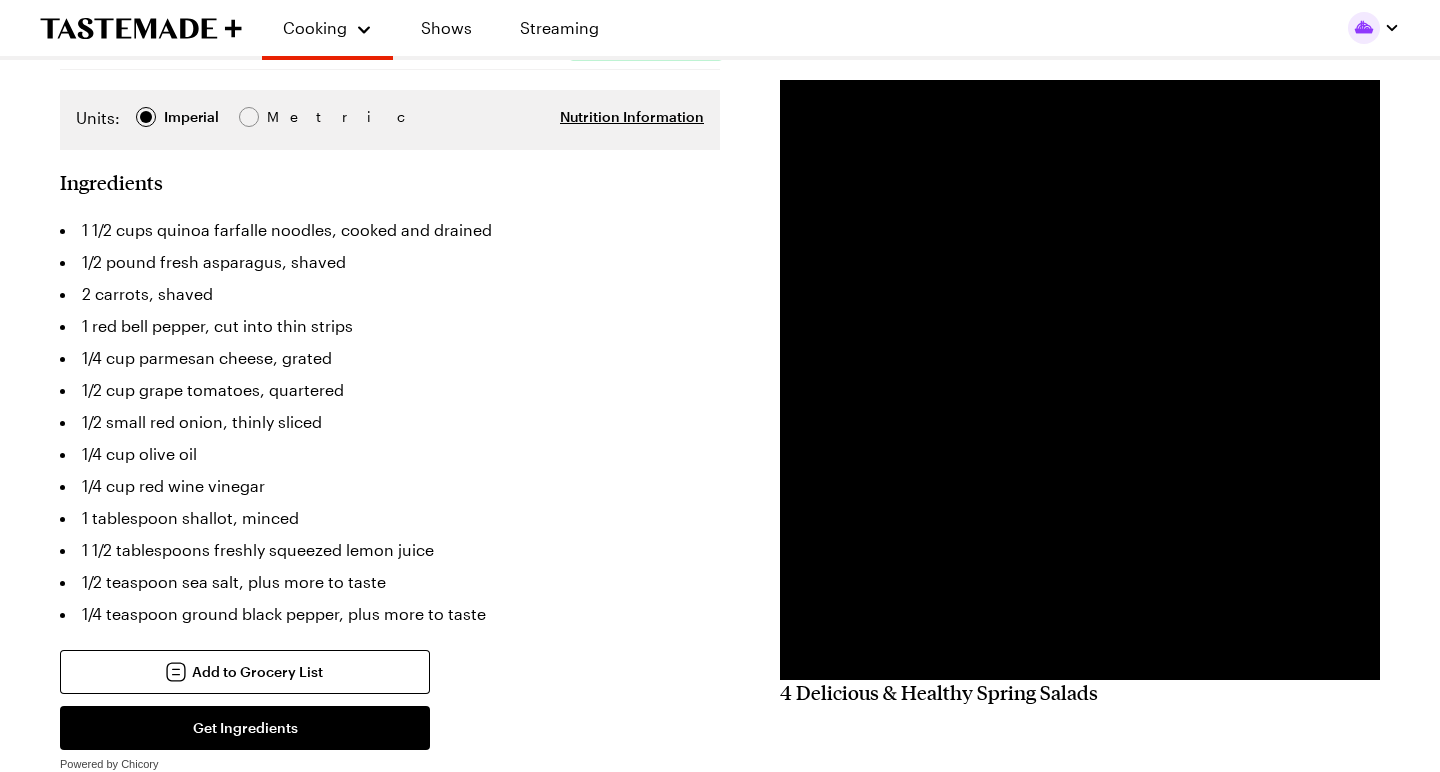 scroll, scrollTop: 364, scrollLeft: 0, axis: vertical 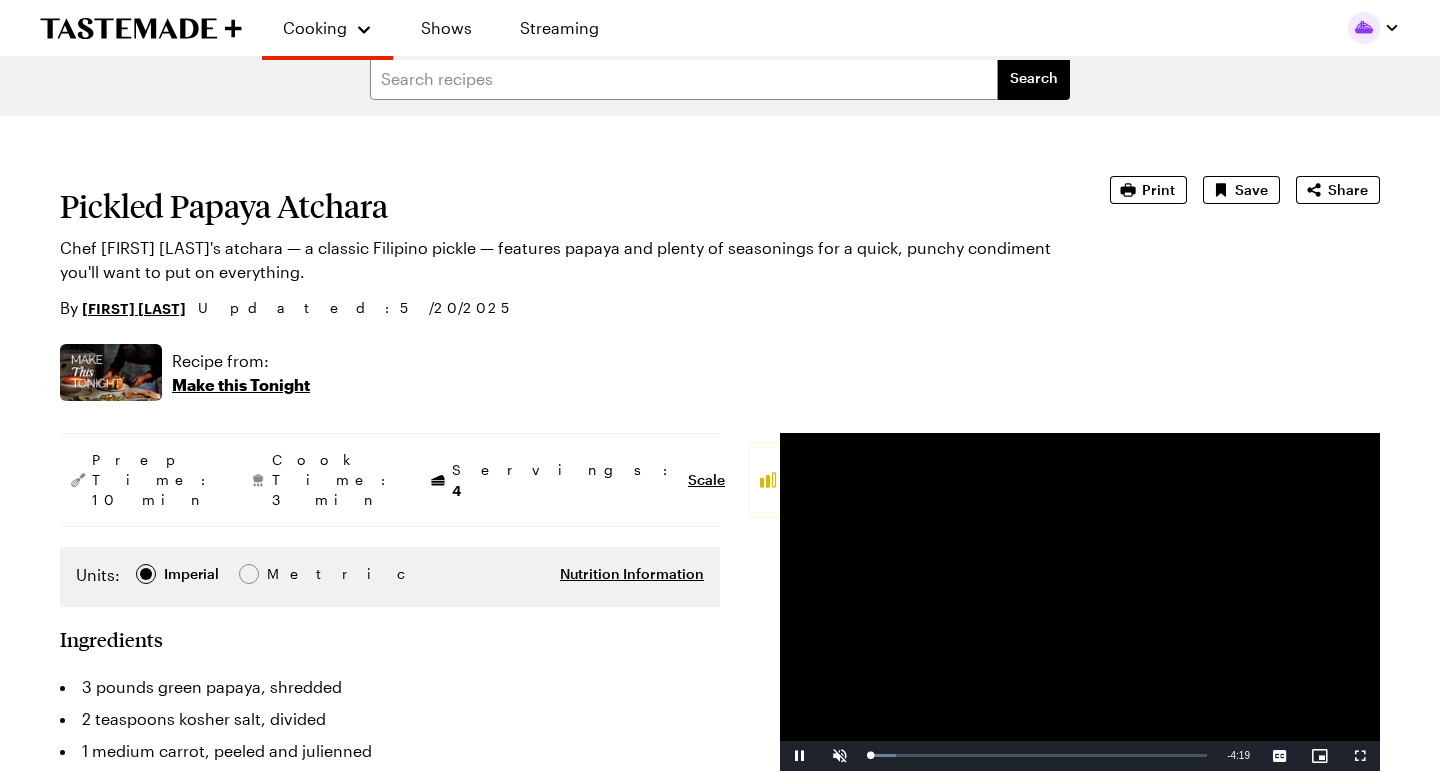 type on "x" 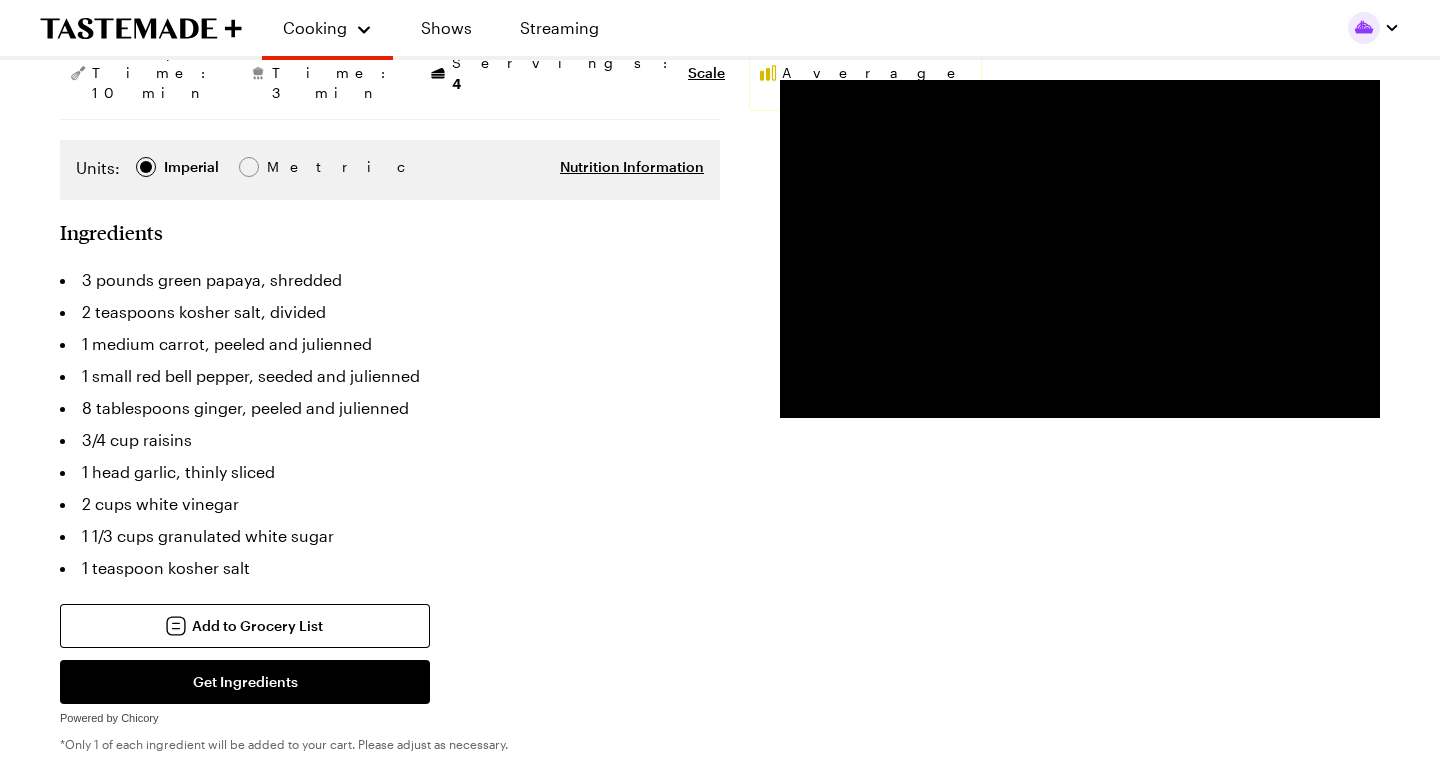scroll, scrollTop: 427, scrollLeft: 0, axis: vertical 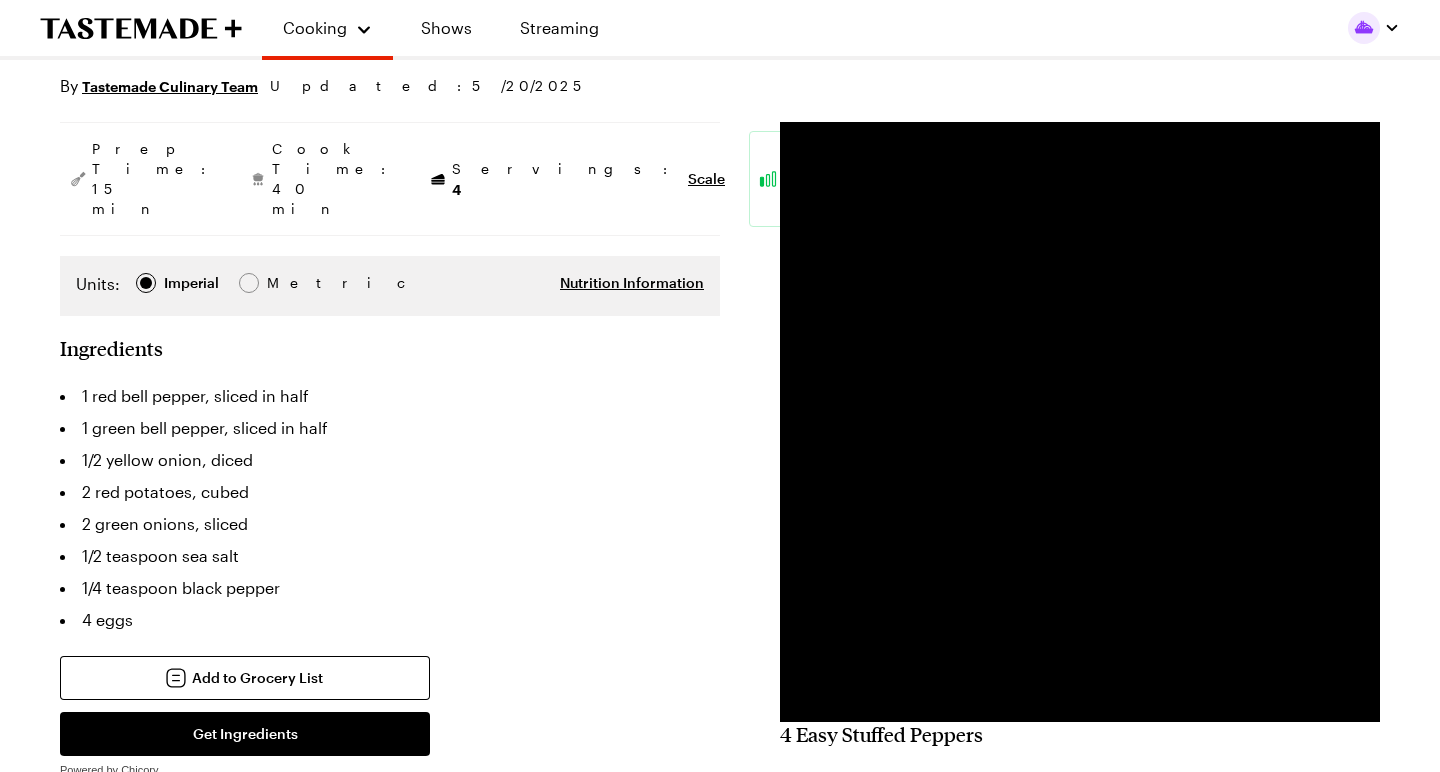 type on "x" 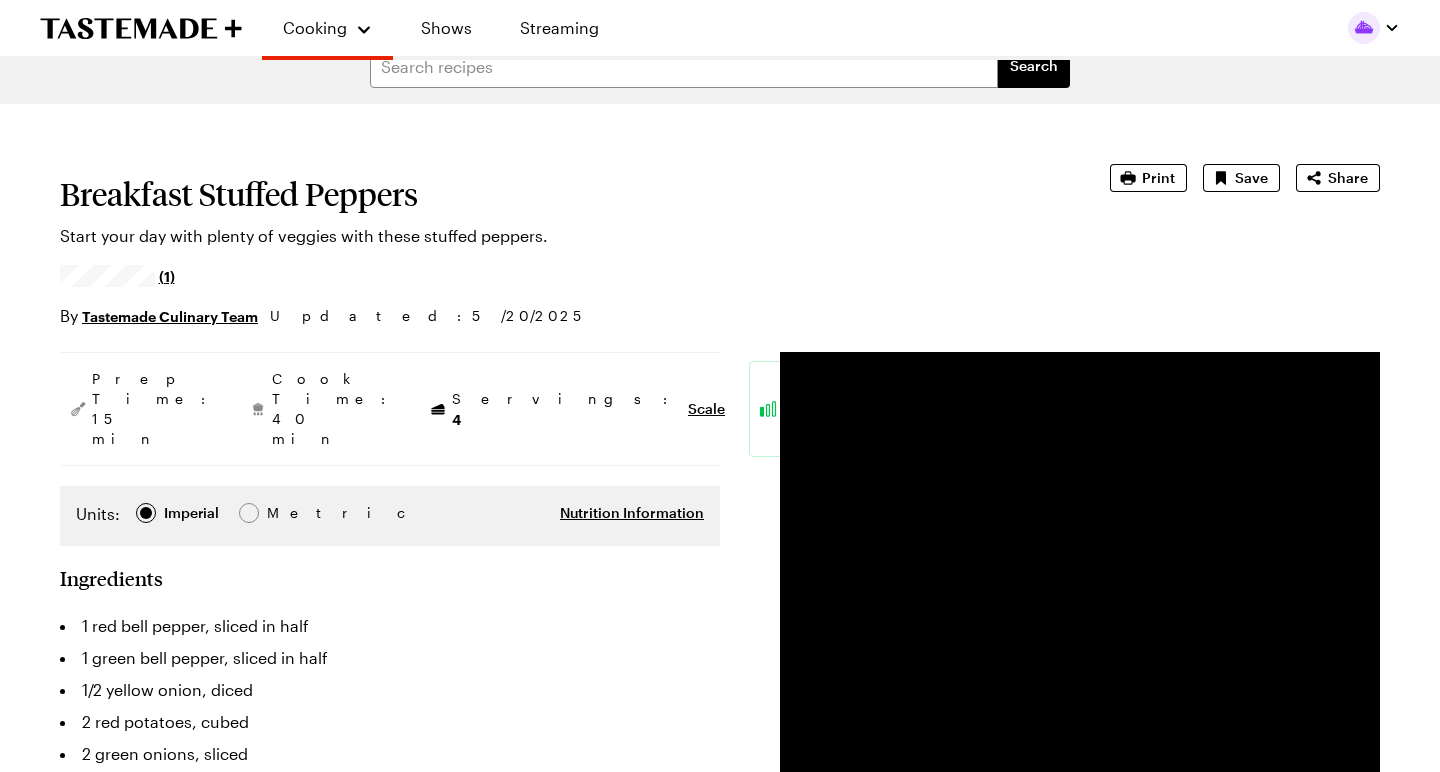scroll, scrollTop: 28, scrollLeft: 0, axis: vertical 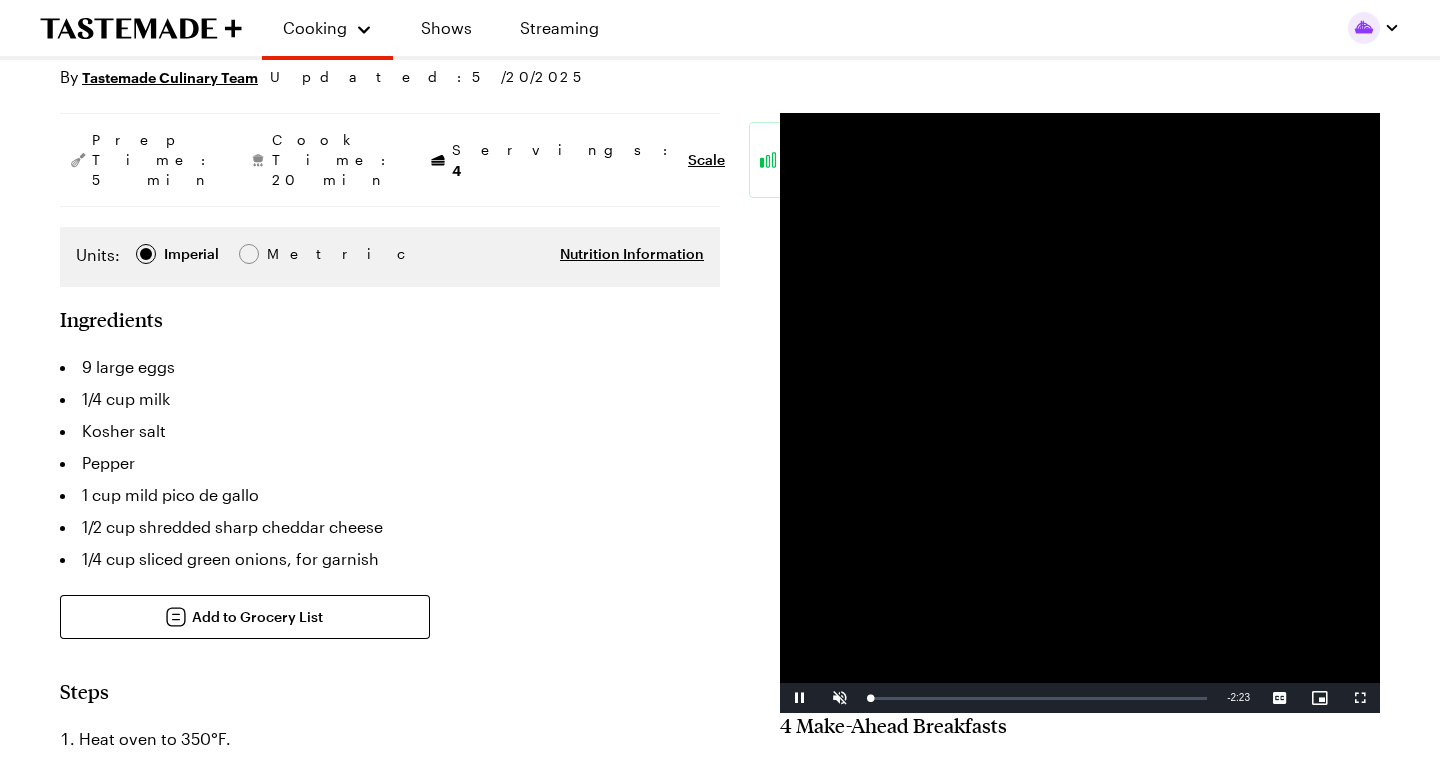 type on "x" 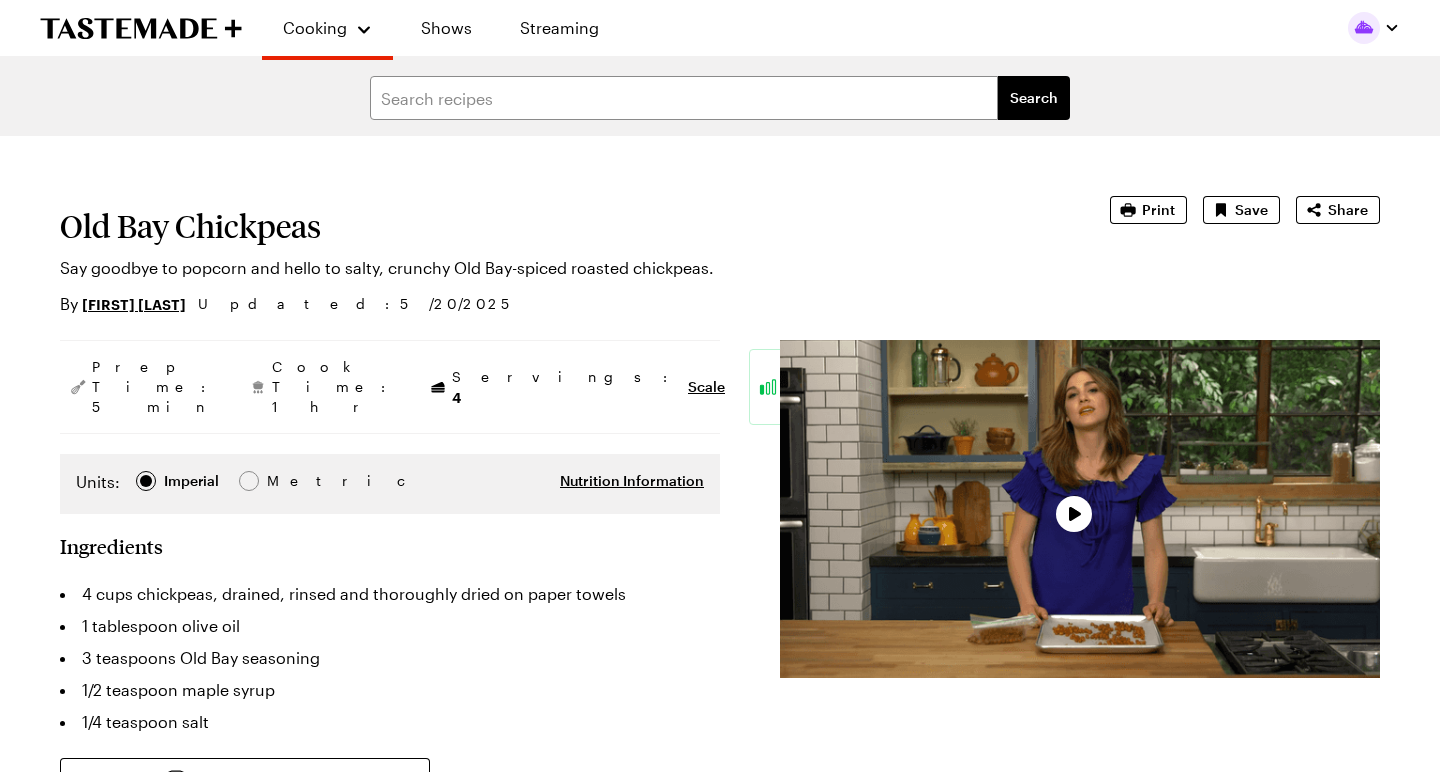 scroll, scrollTop: 0, scrollLeft: 0, axis: both 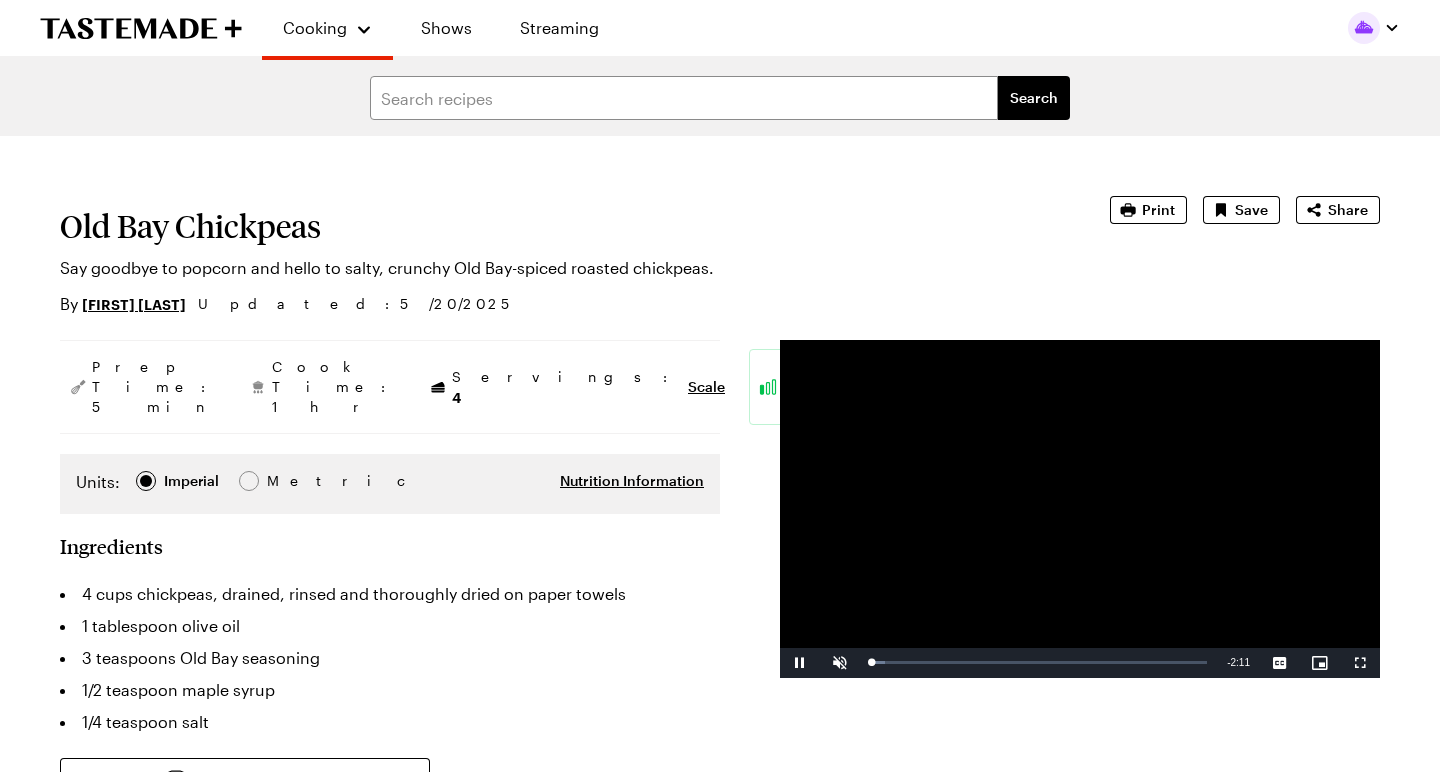 type on "x" 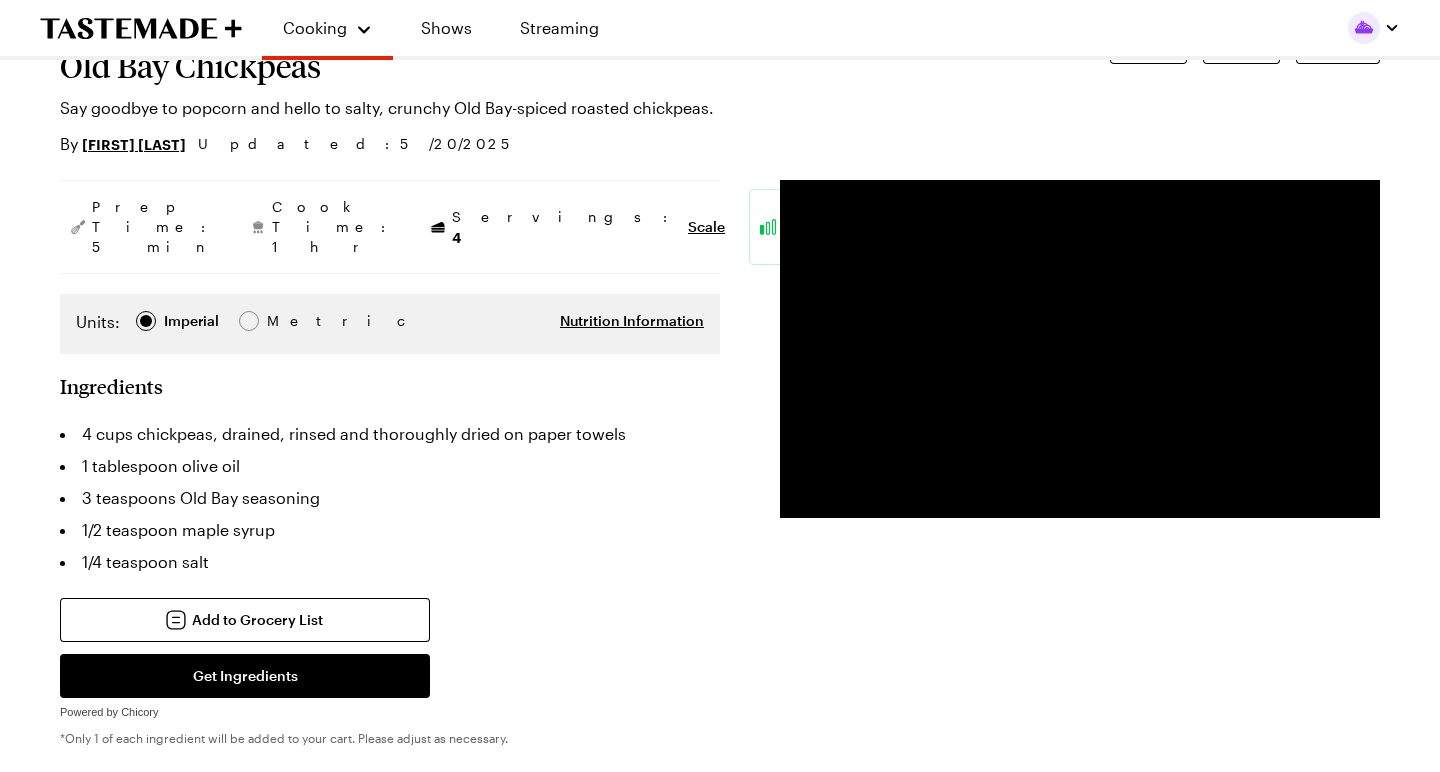 scroll, scrollTop: 160, scrollLeft: 0, axis: vertical 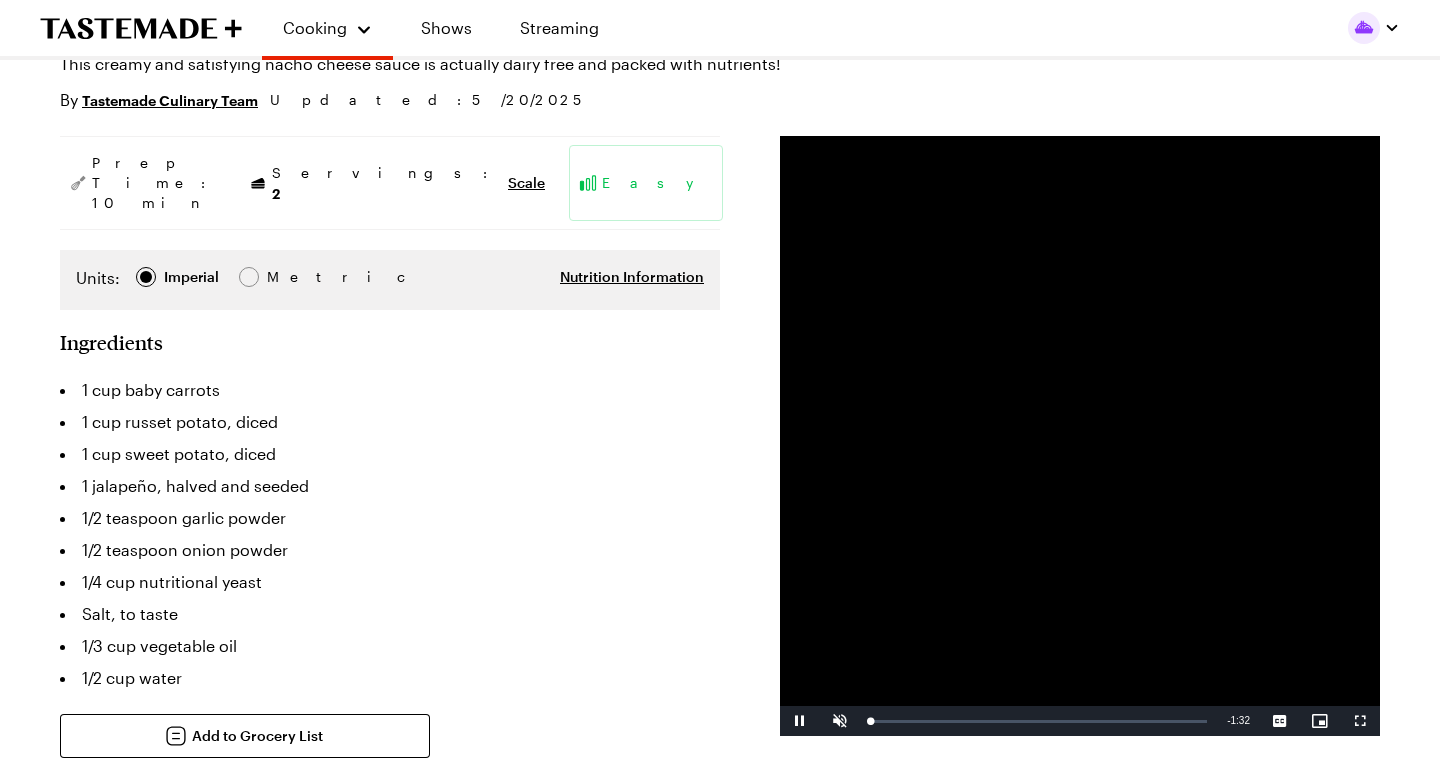 type on "x" 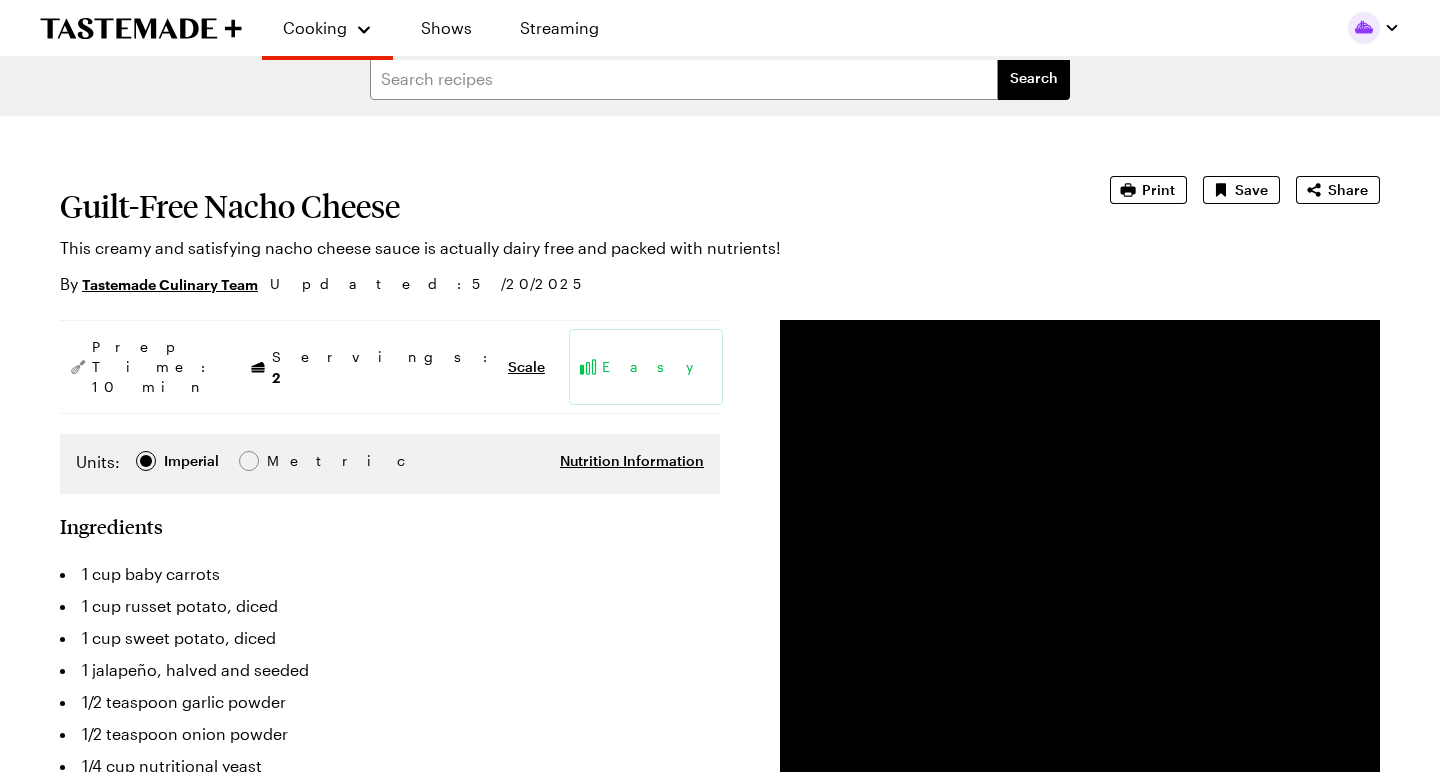 scroll, scrollTop: 20, scrollLeft: 0, axis: vertical 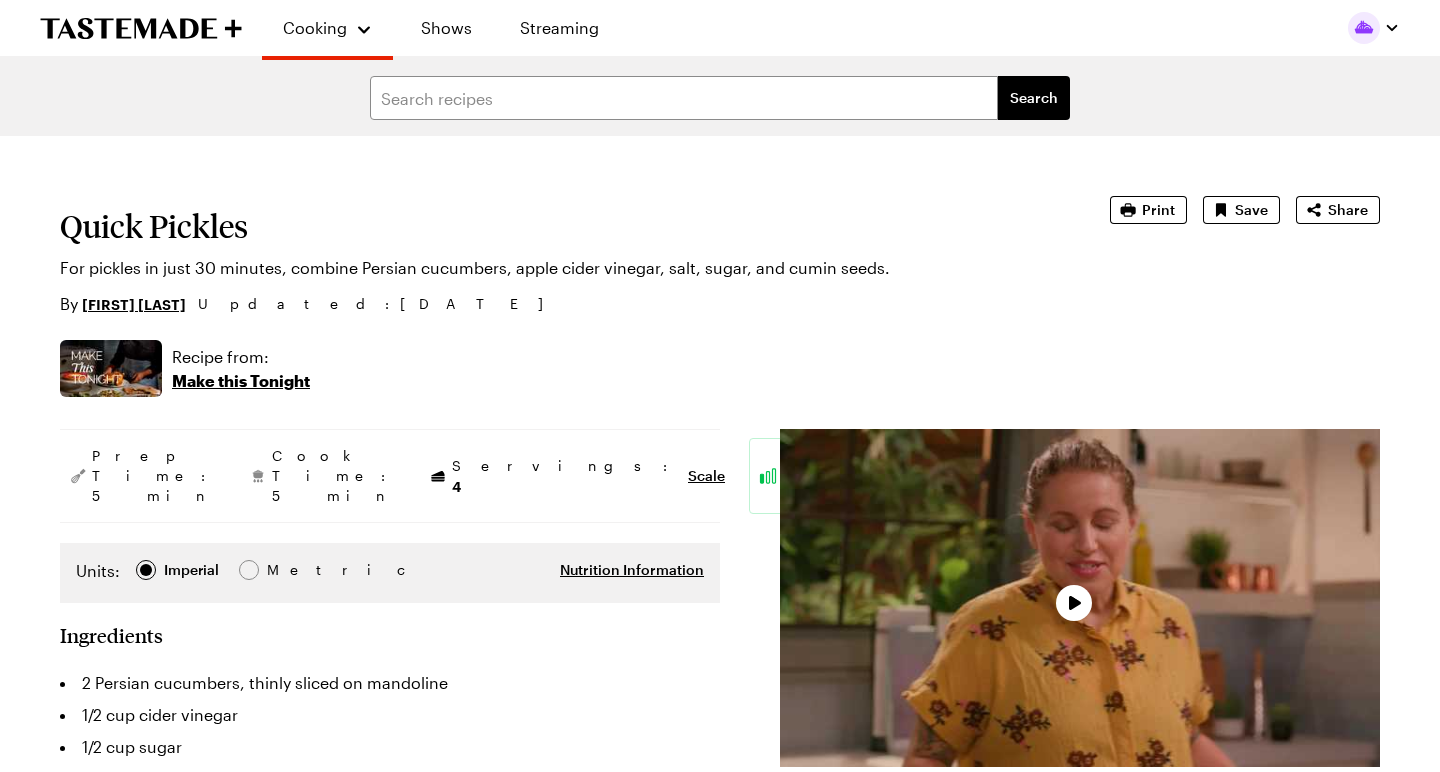 type on "x" 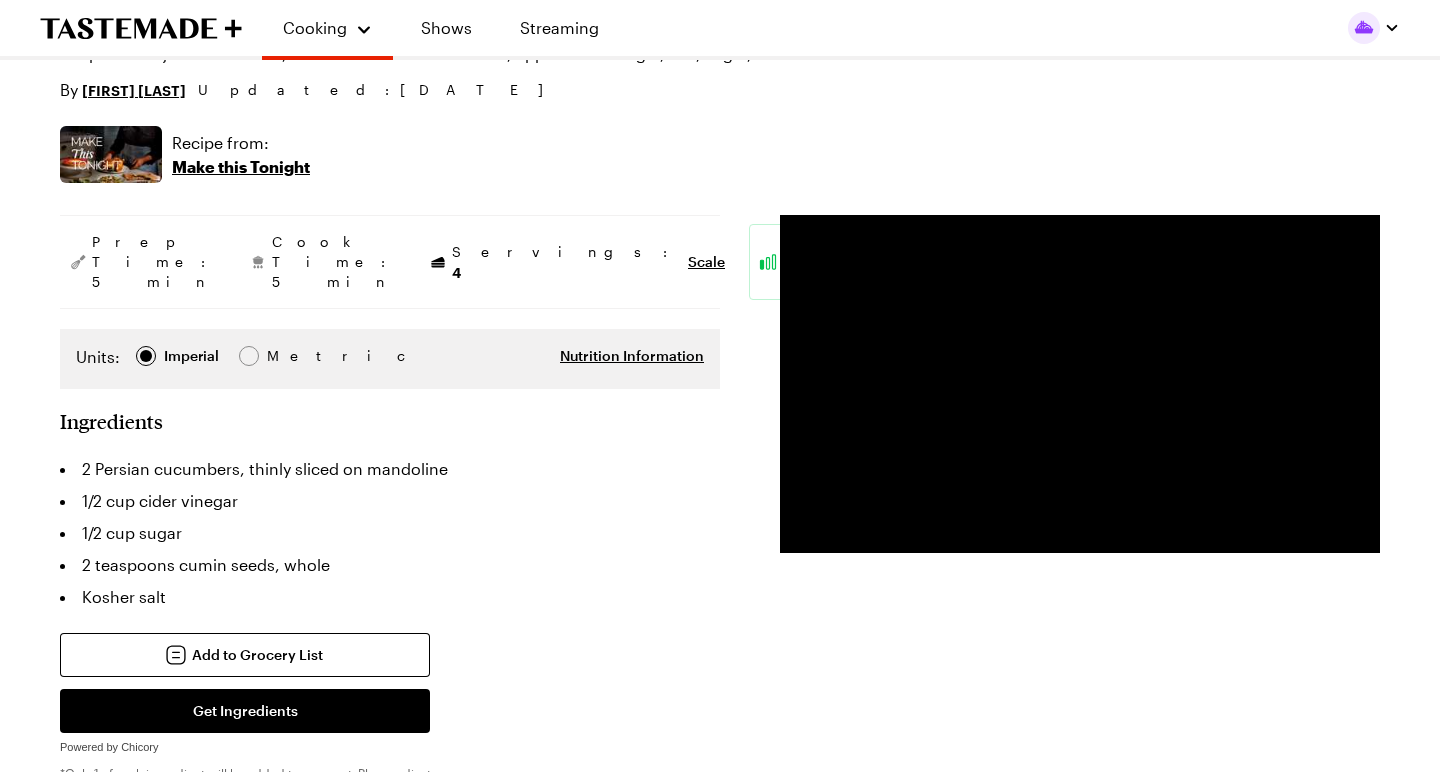 scroll, scrollTop: 58, scrollLeft: 0, axis: vertical 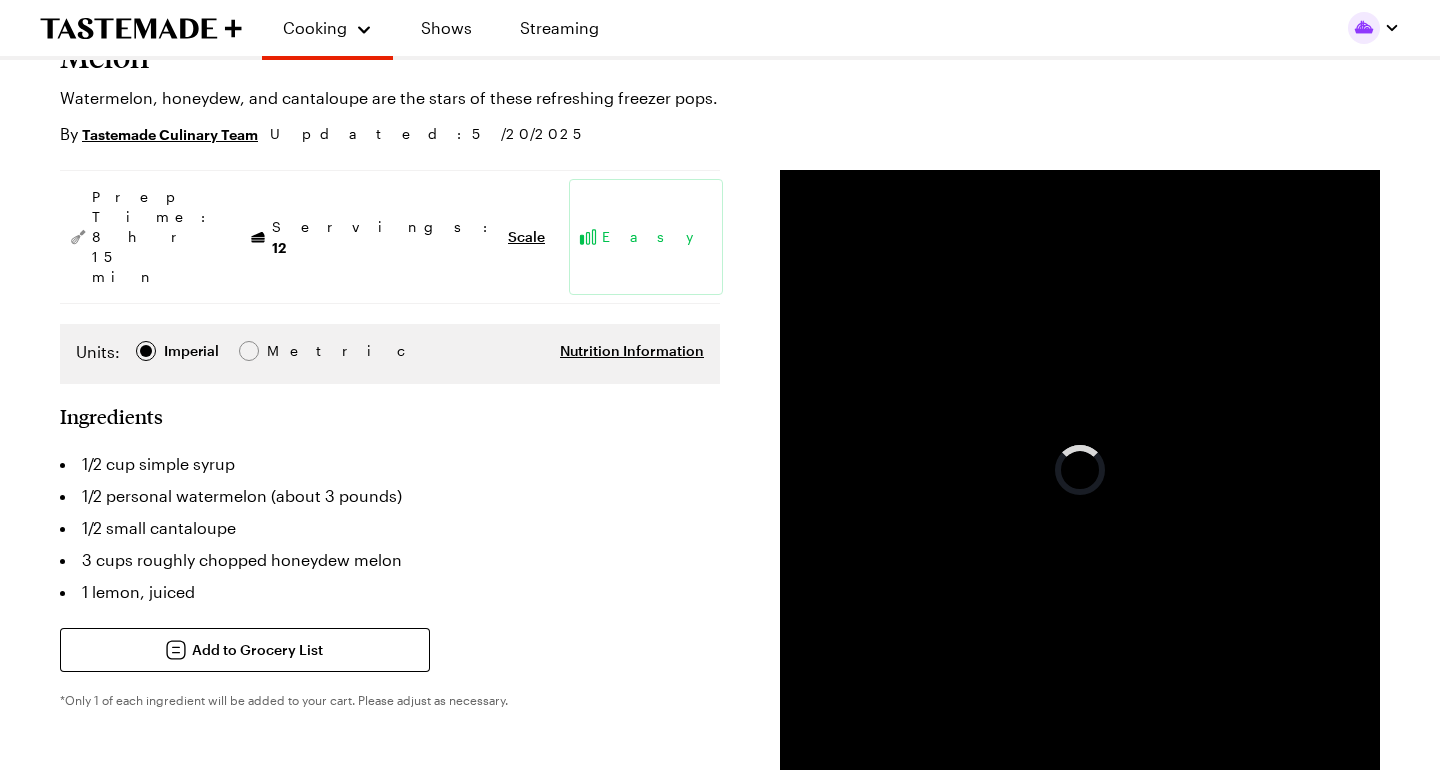 type on "x" 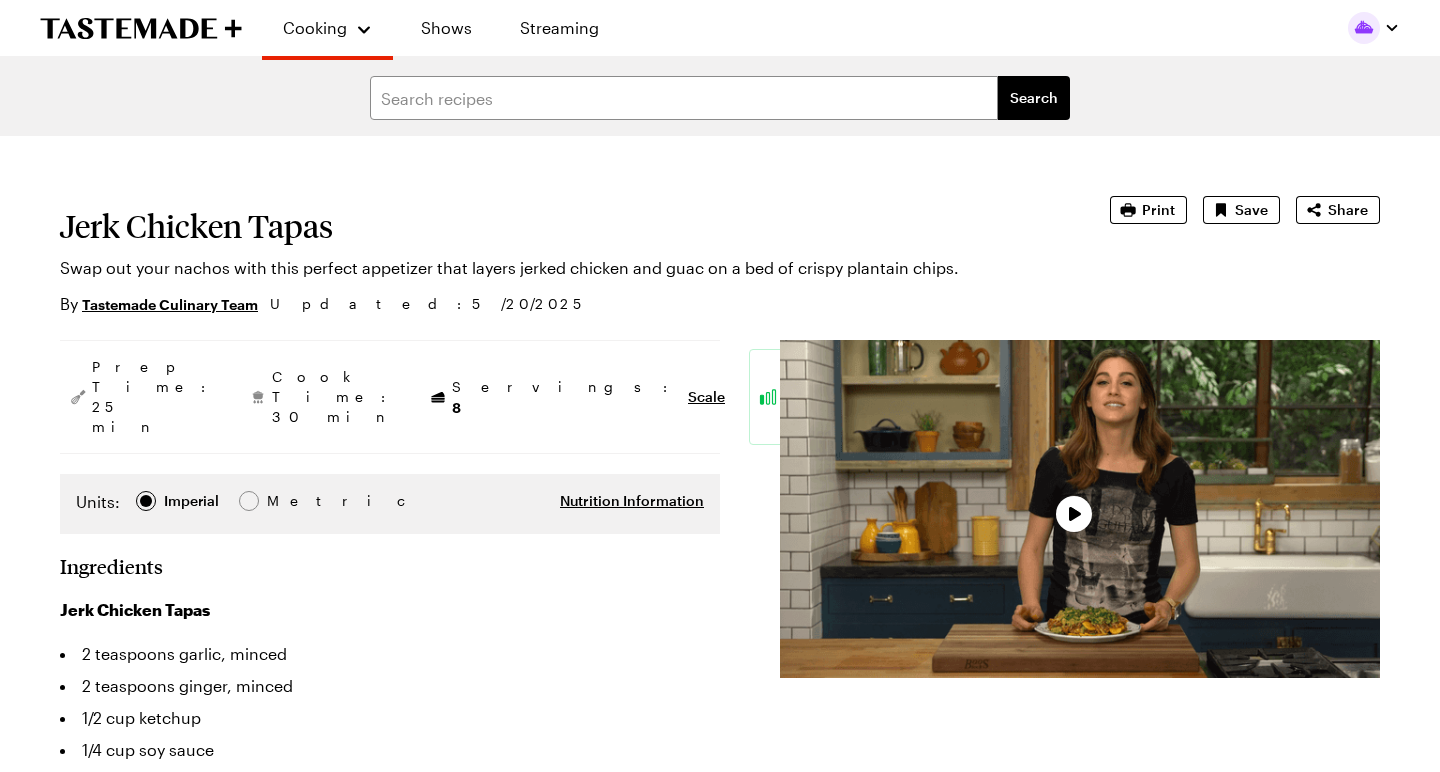 scroll, scrollTop: 0, scrollLeft: 0, axis: both 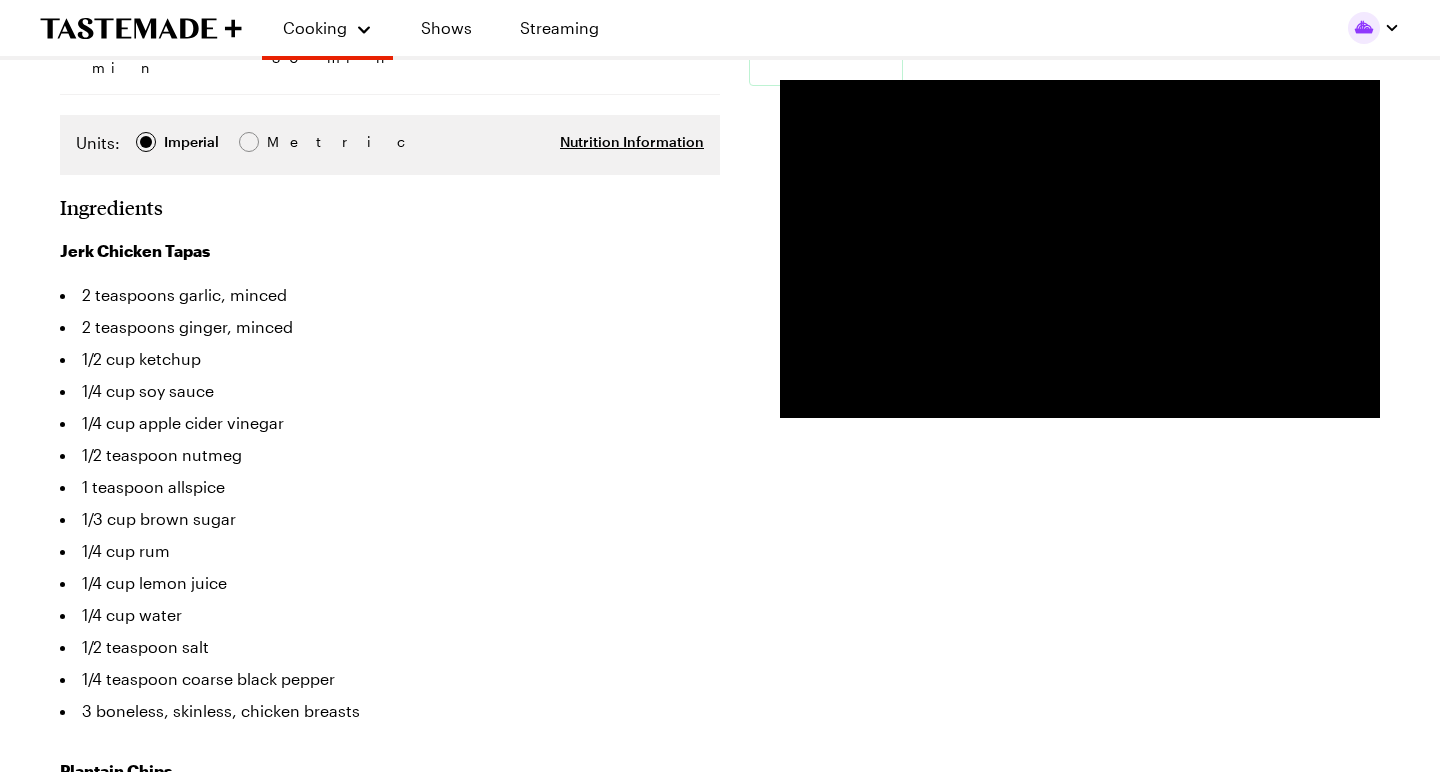 type on "x" 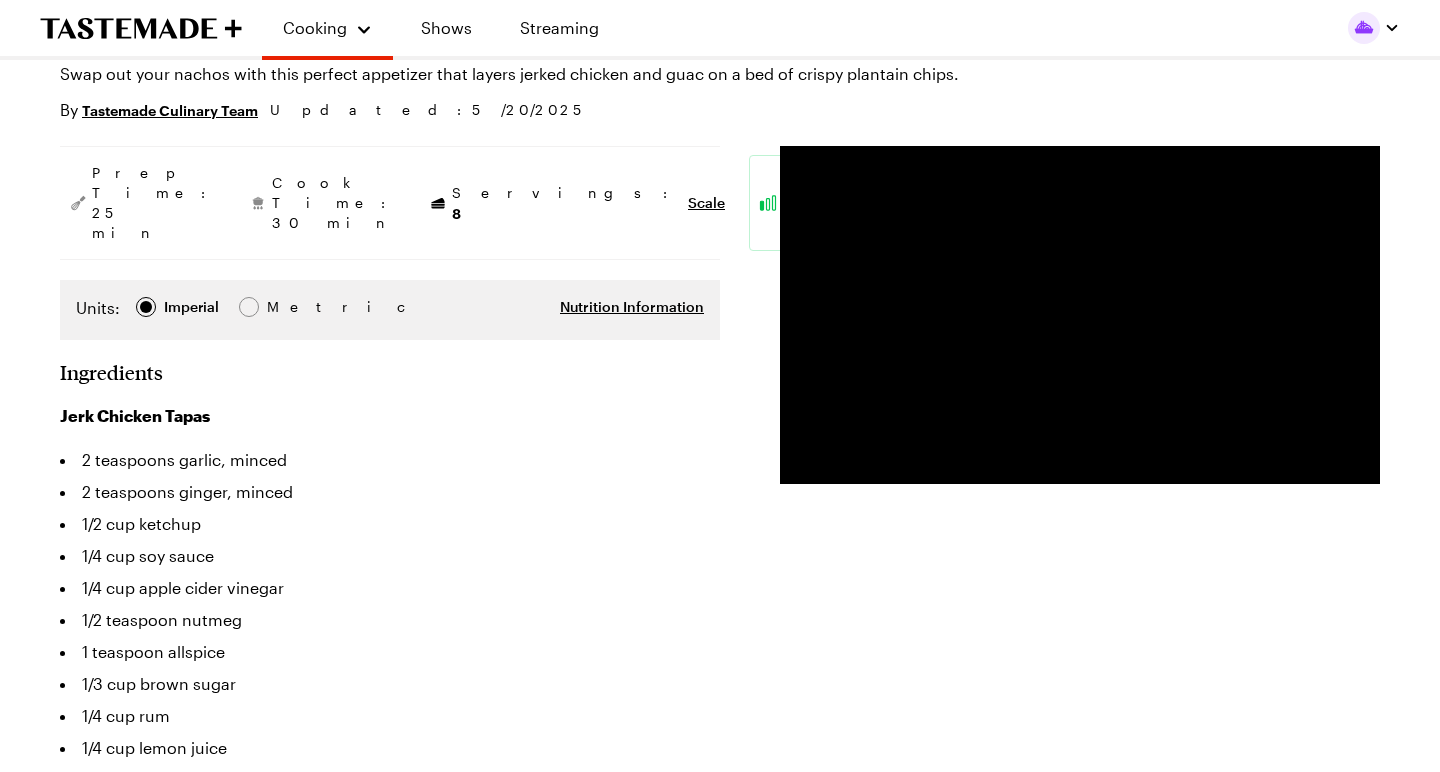 scroll, scrollTop: 192, scrollLeft: 0, axis: vertical 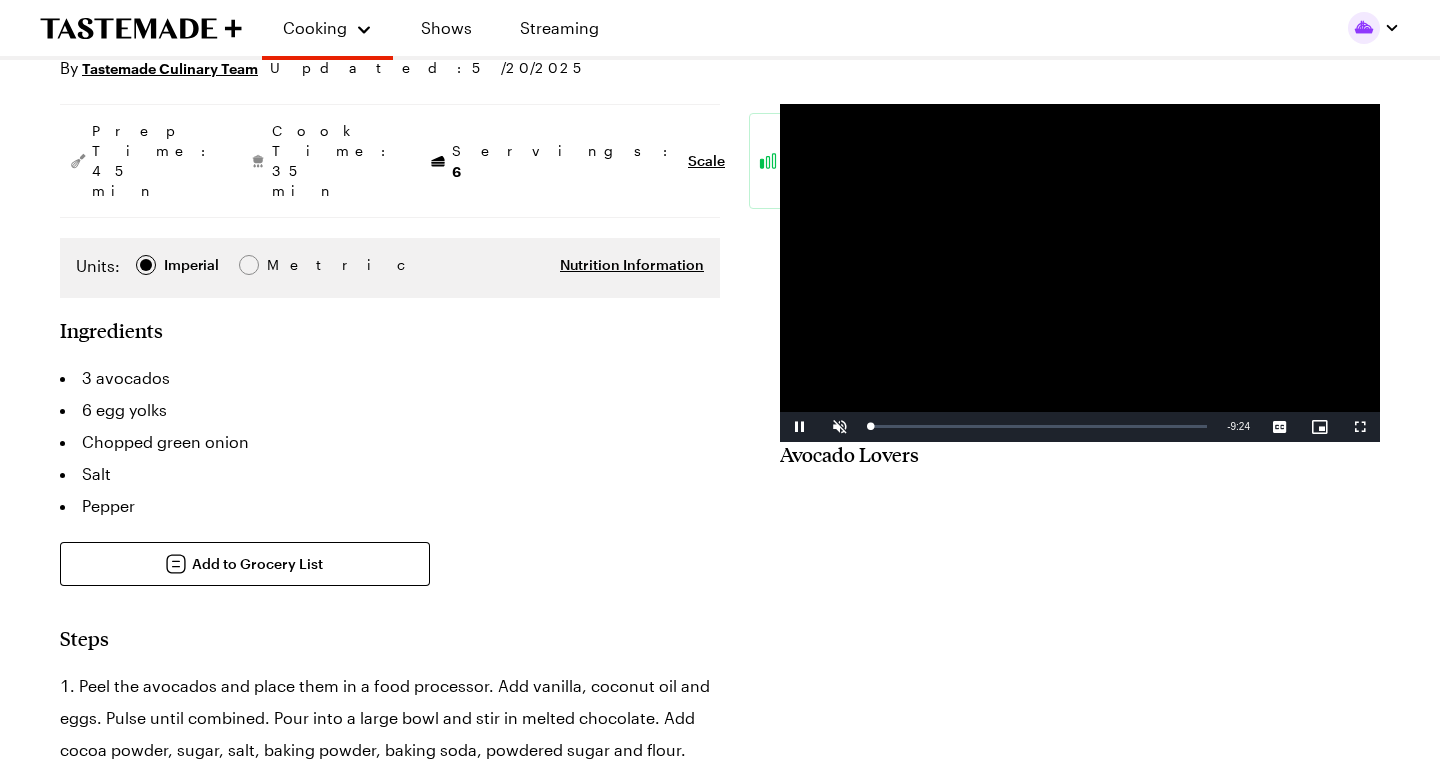 type on "x" 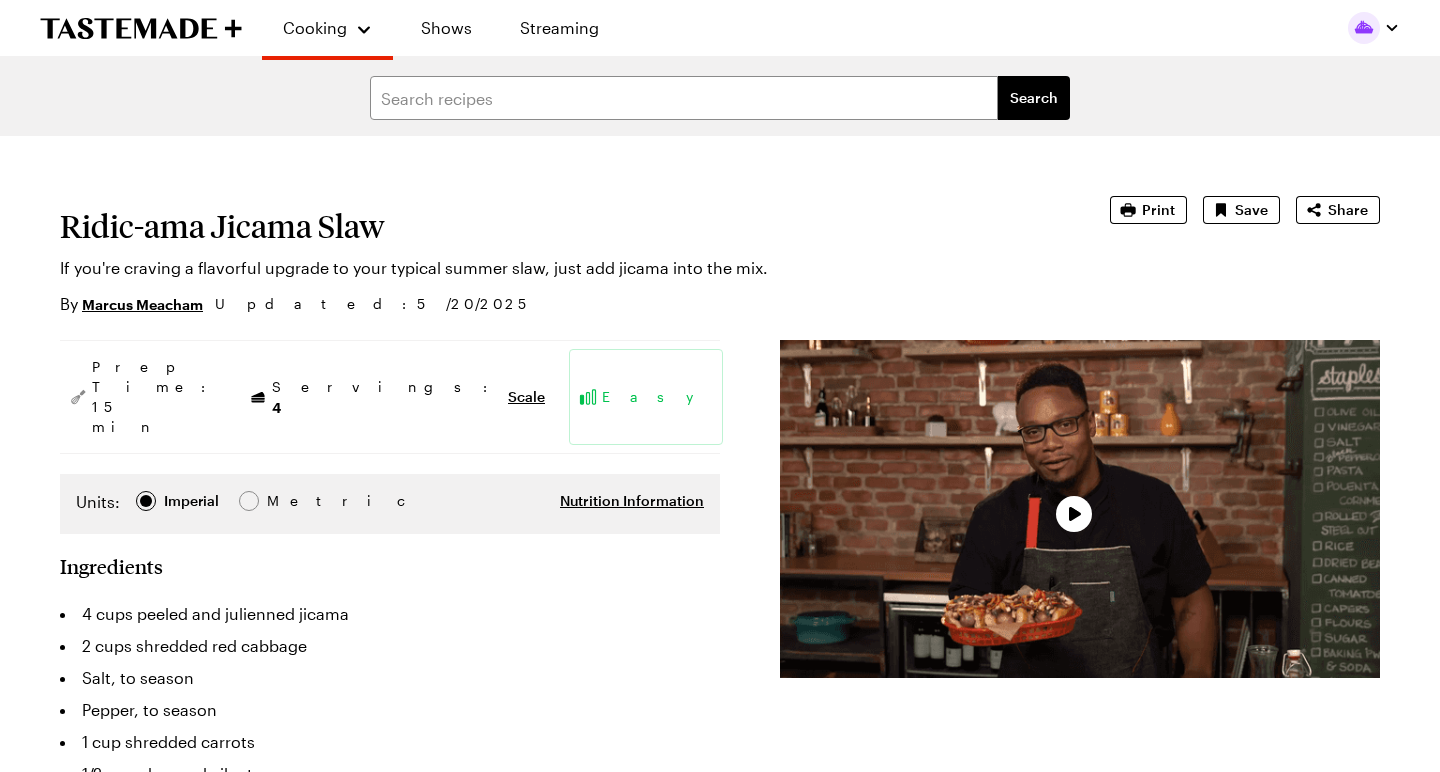 scroll, scrollTop: 0, scrollLeft: 0, axis: both 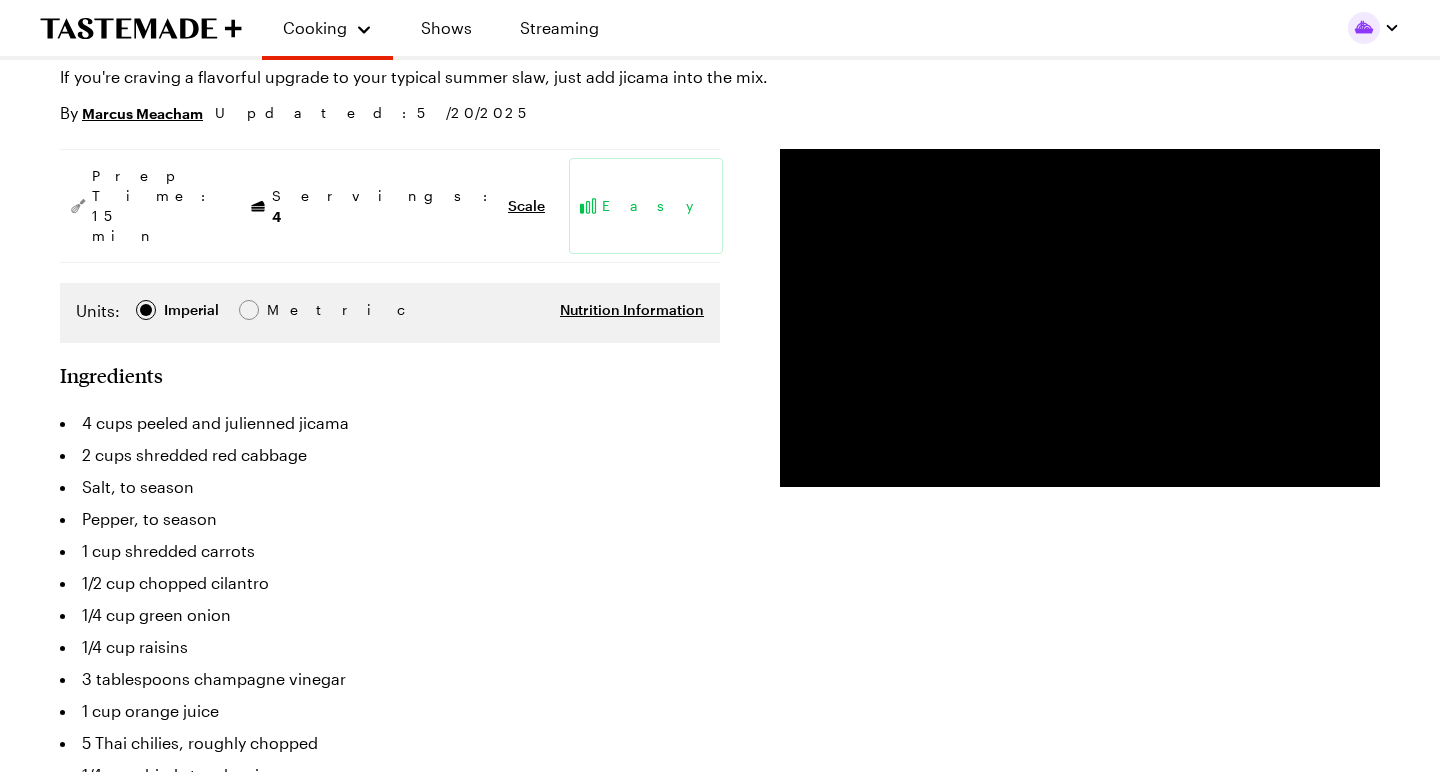 type on "x" 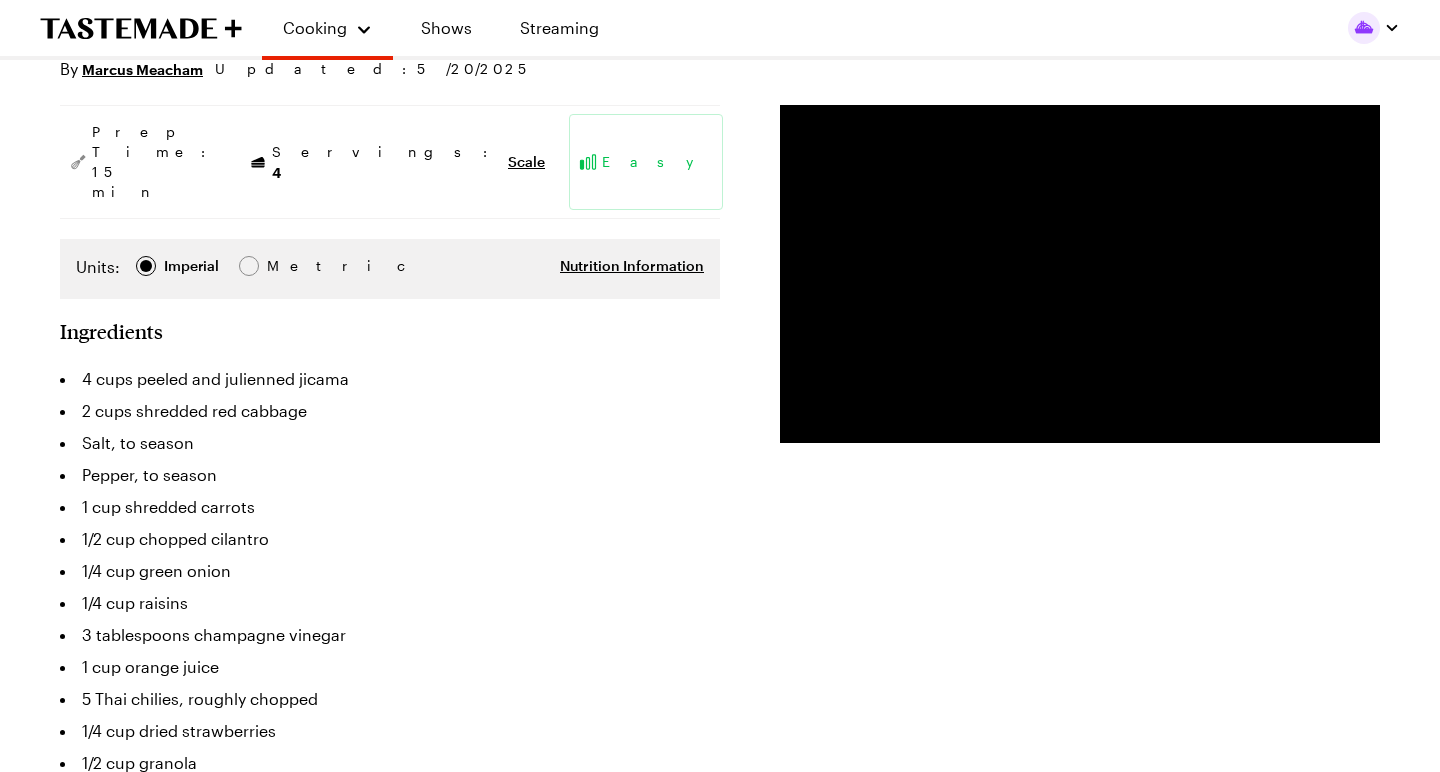scroll, scrollTop: 228, scrollLeft: 0, axis: vertical 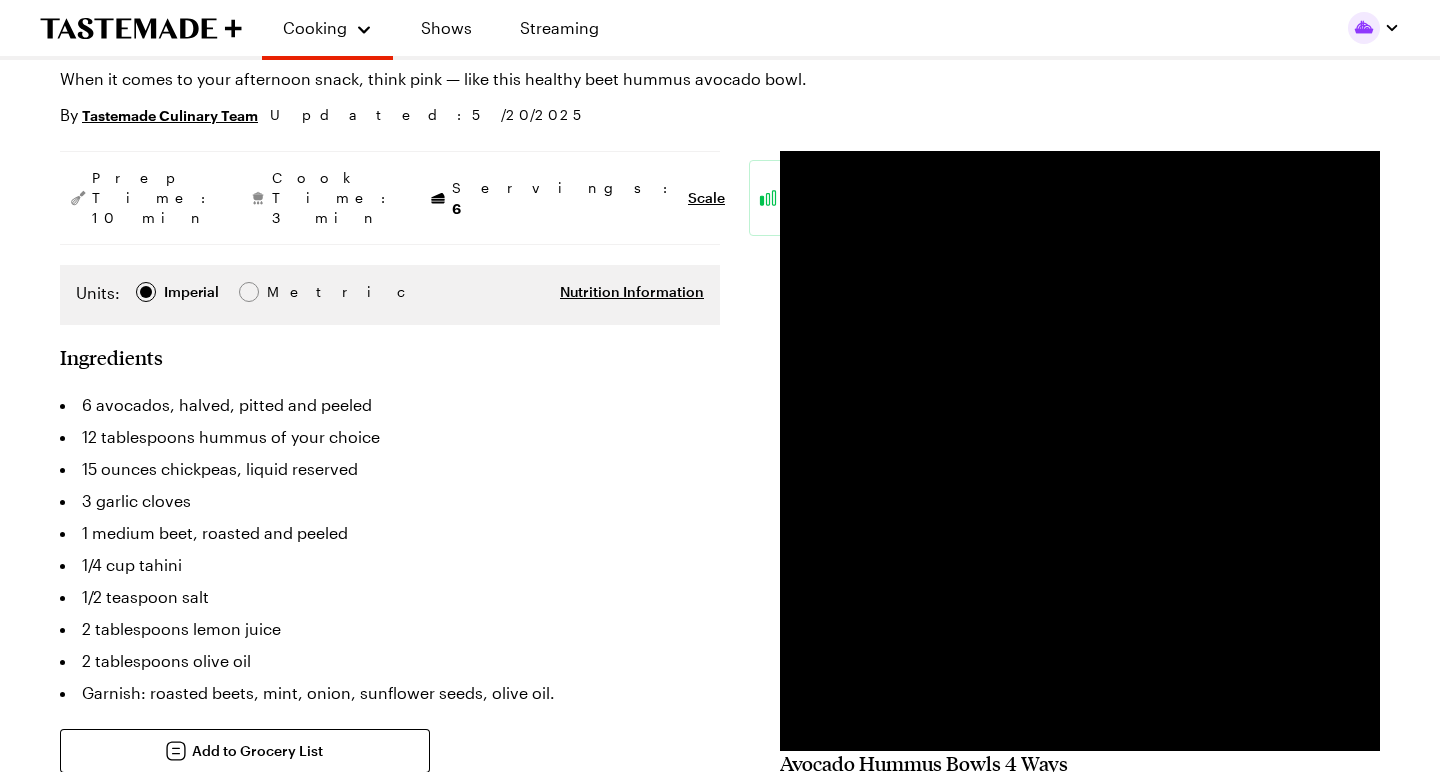 type on "x" 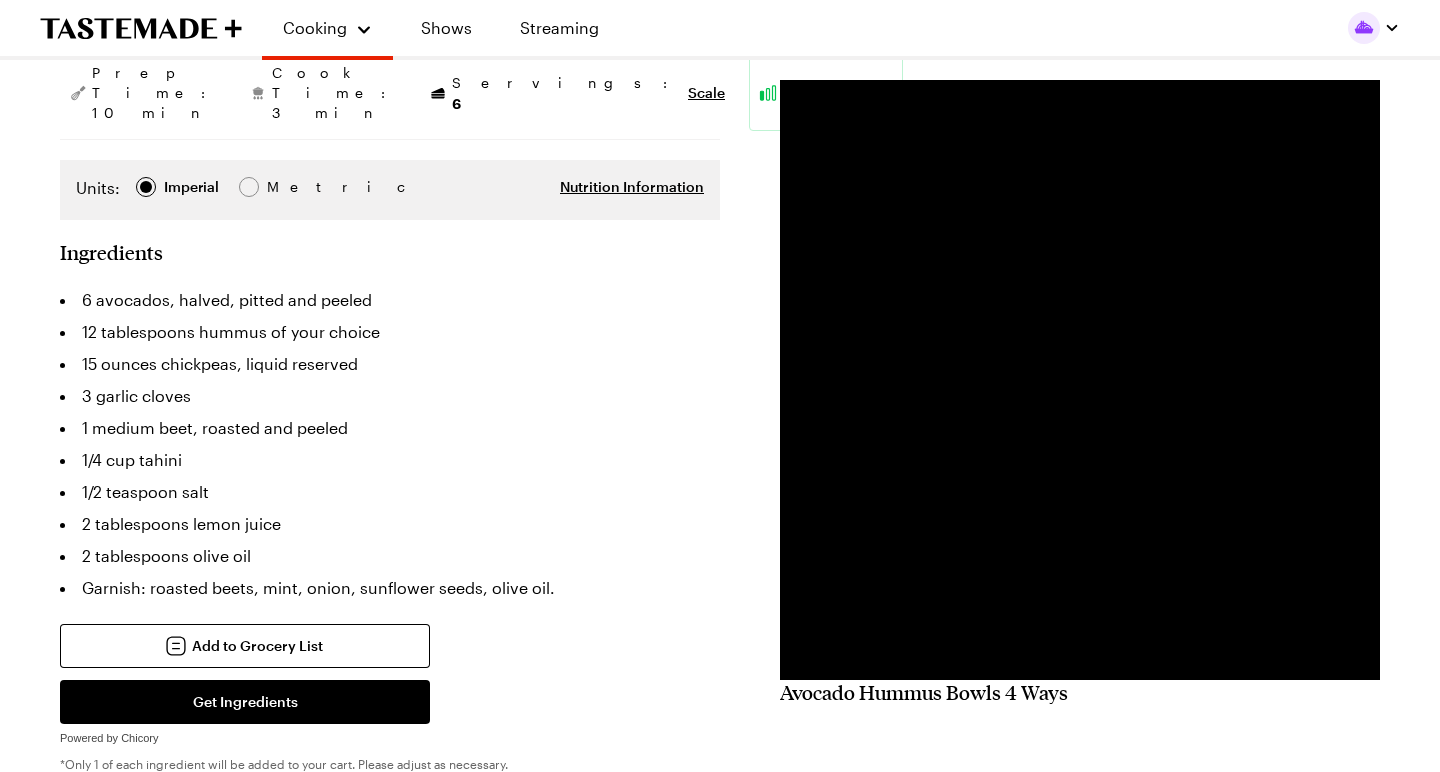 scroll, scrollTop: 295, scrollLeft: 0, axis: vertical 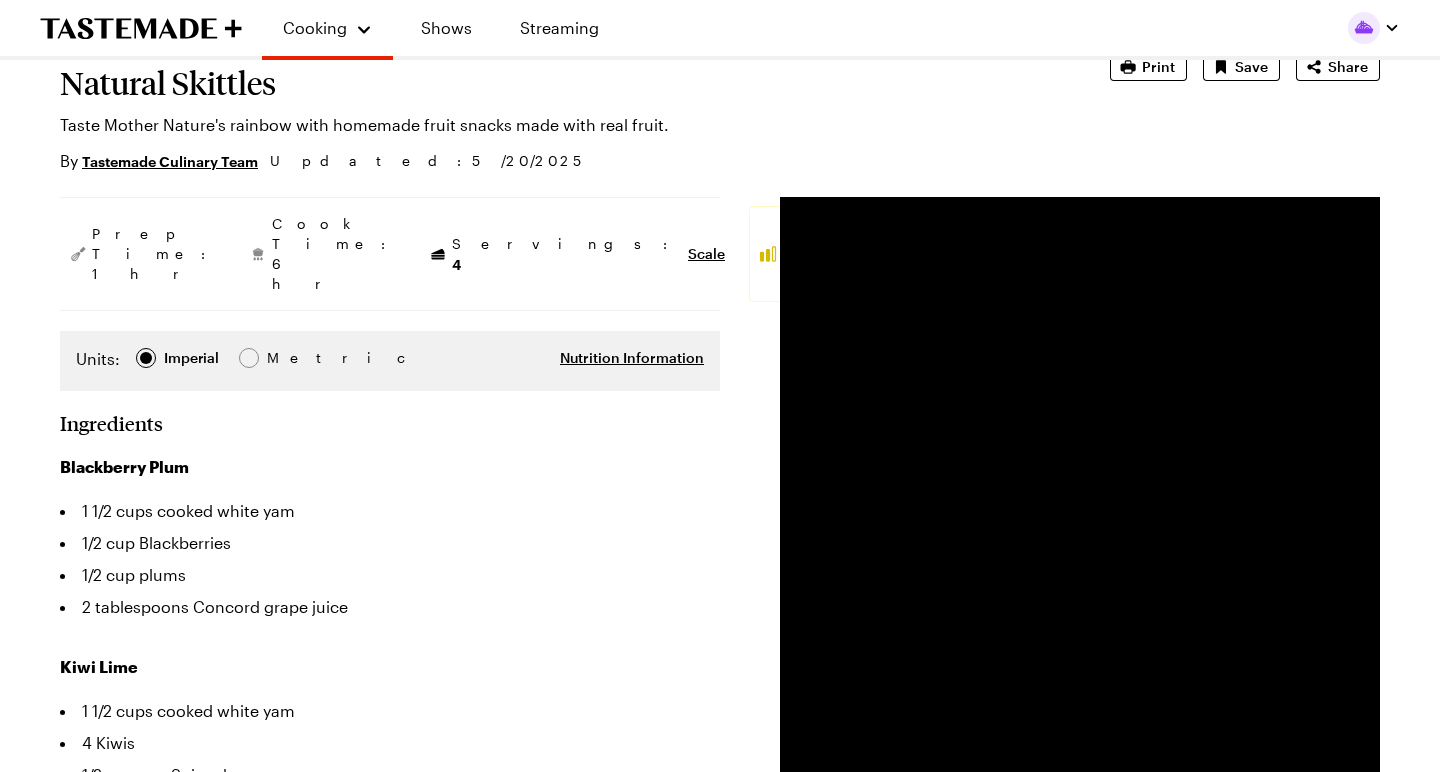 type on "x" 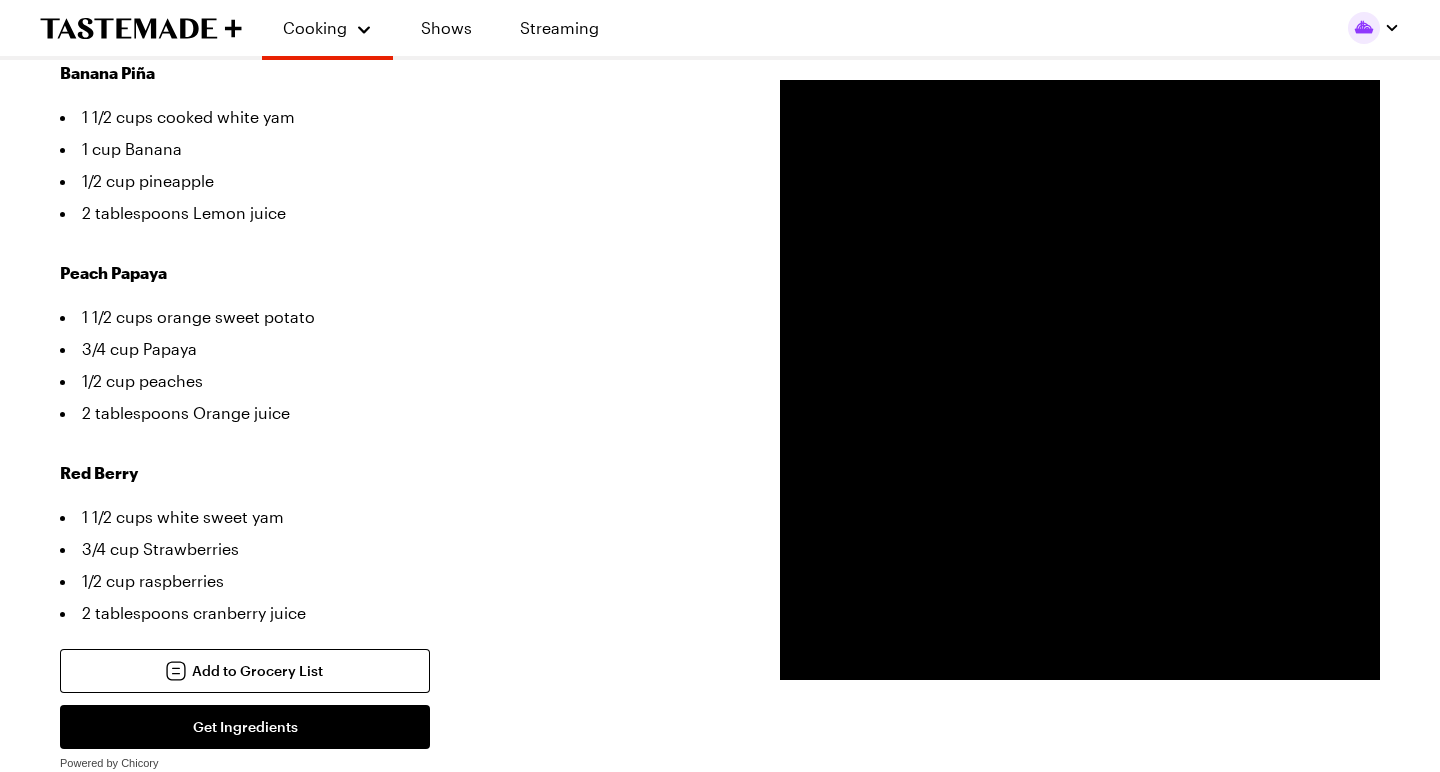 scroll, scrollTop: 969, scrollLeft: 0, axis: vertical 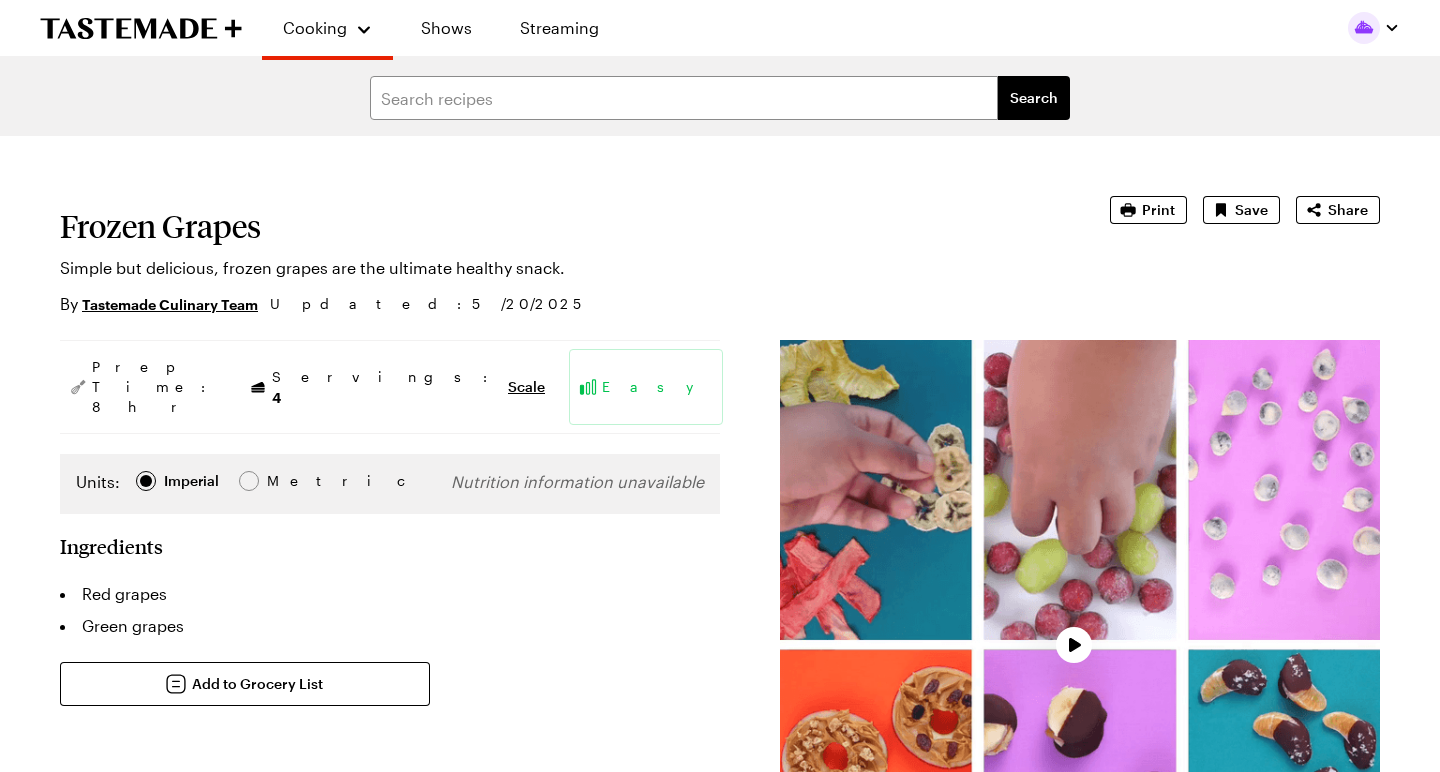 type on "x" 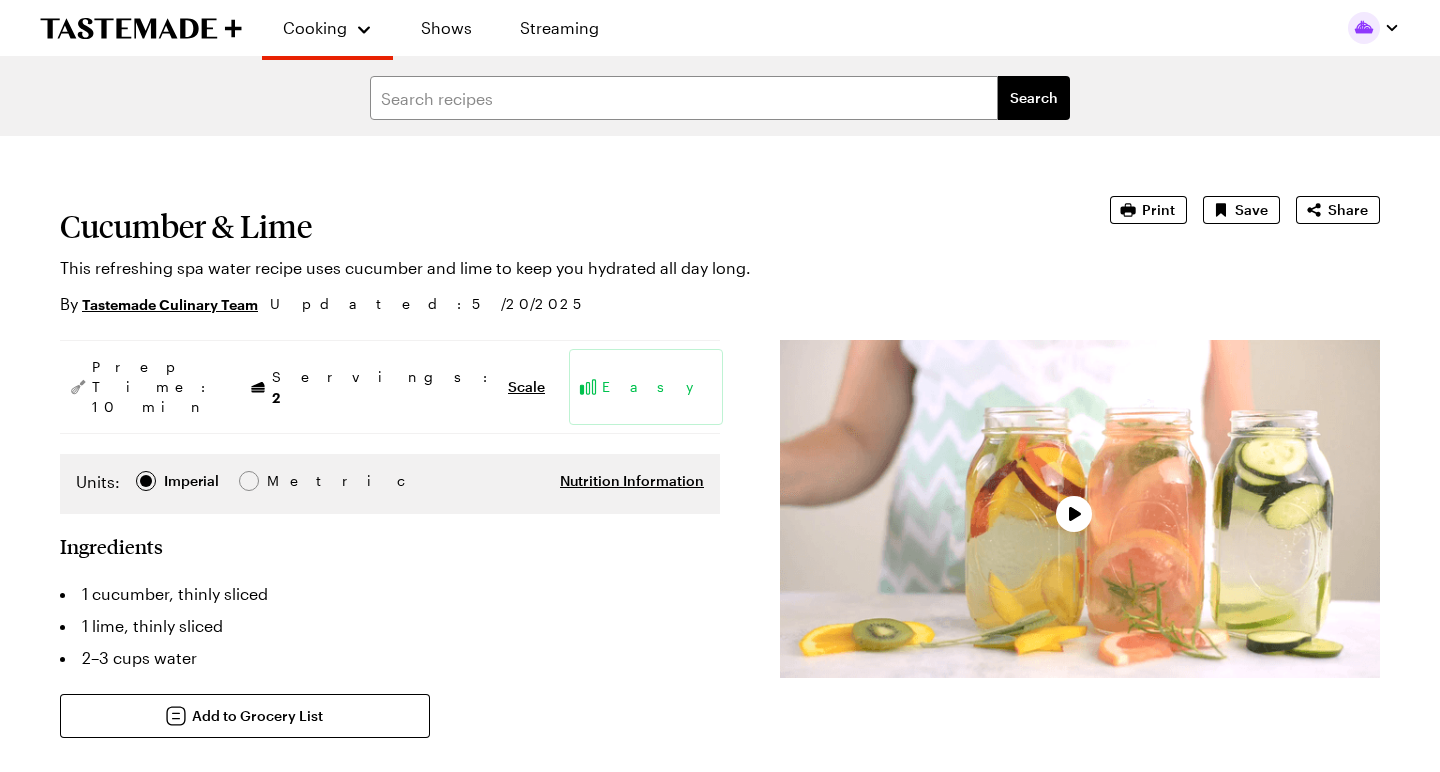 scroll, scrollTop: 0, scrollLeft: 0, axis: both 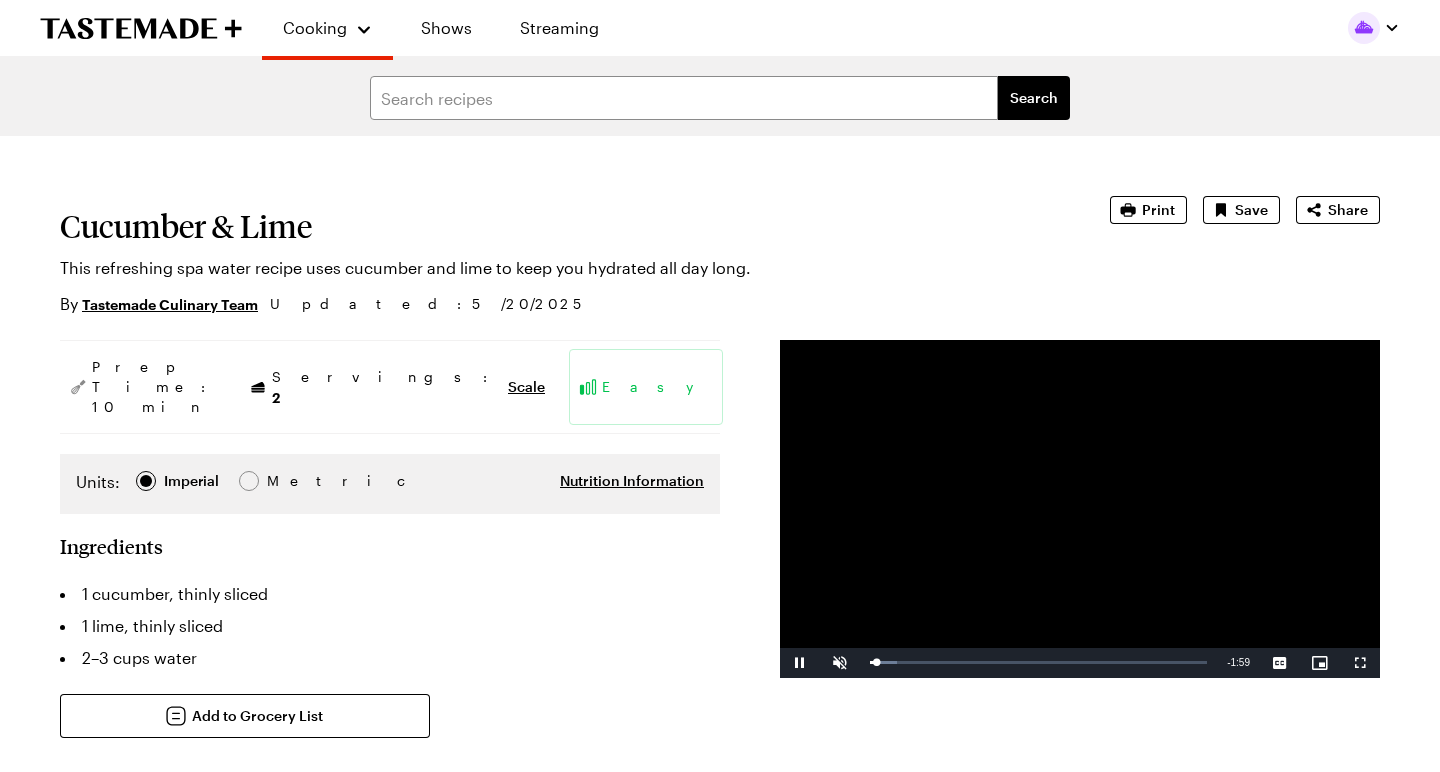 type on "x" 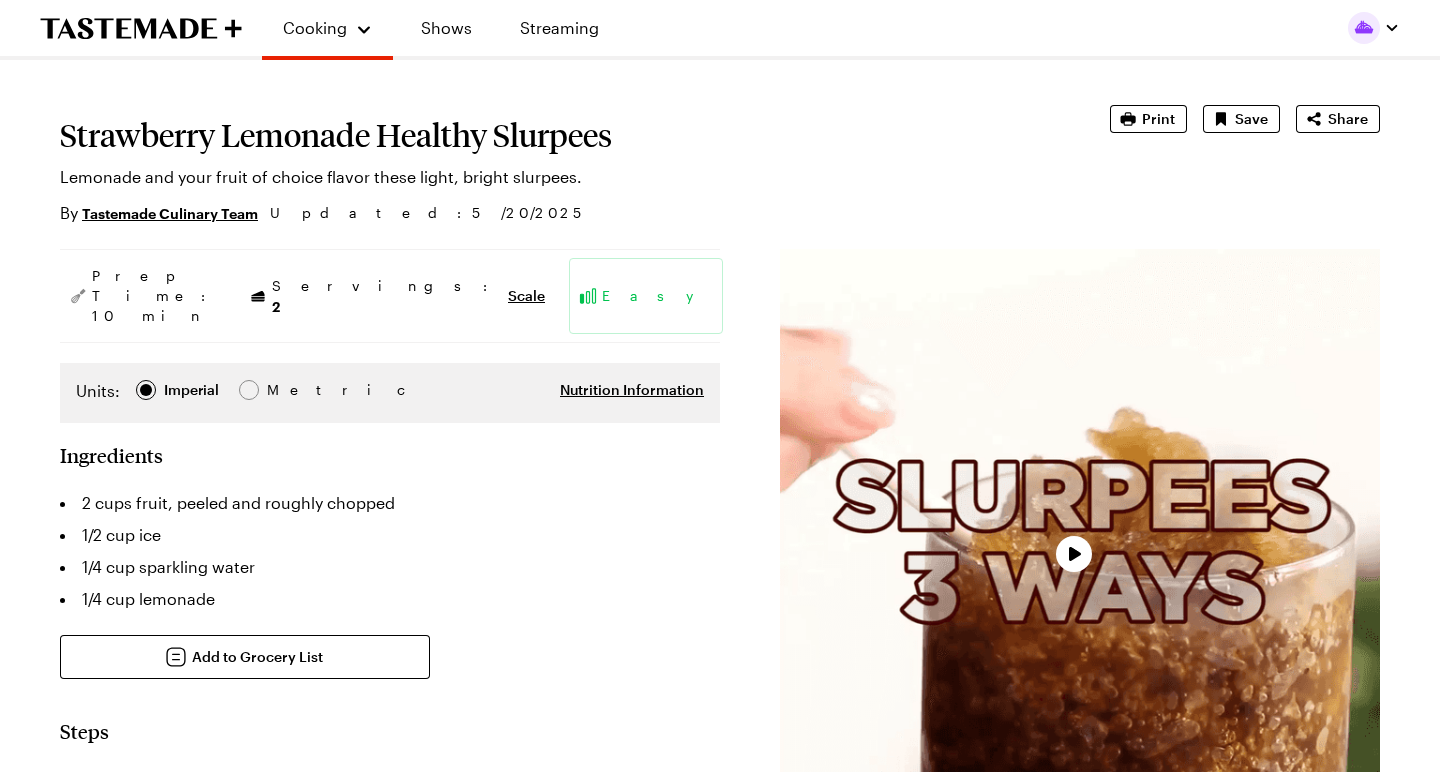 scroll, scrollTop: 104, scrollLeft: 0, axis: vertical 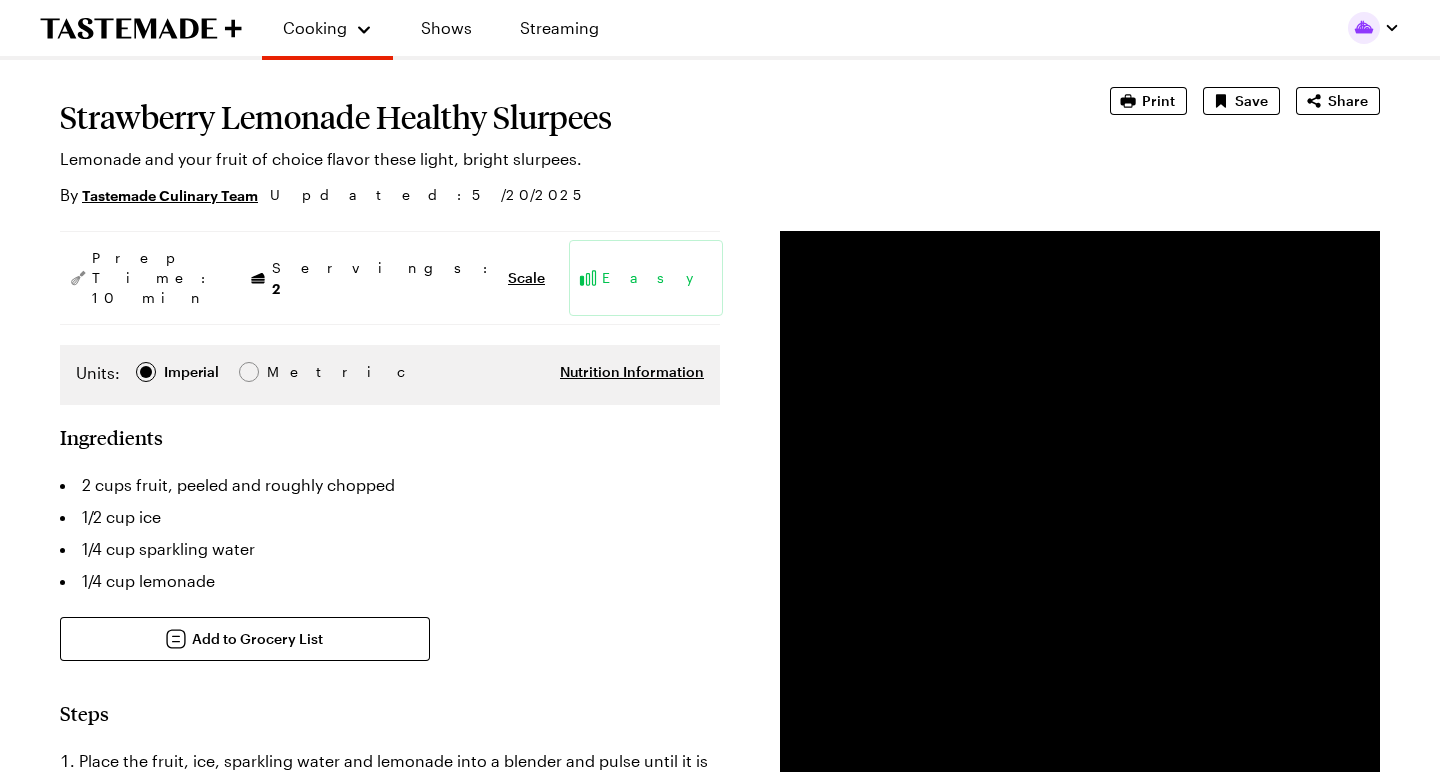 type on "x" 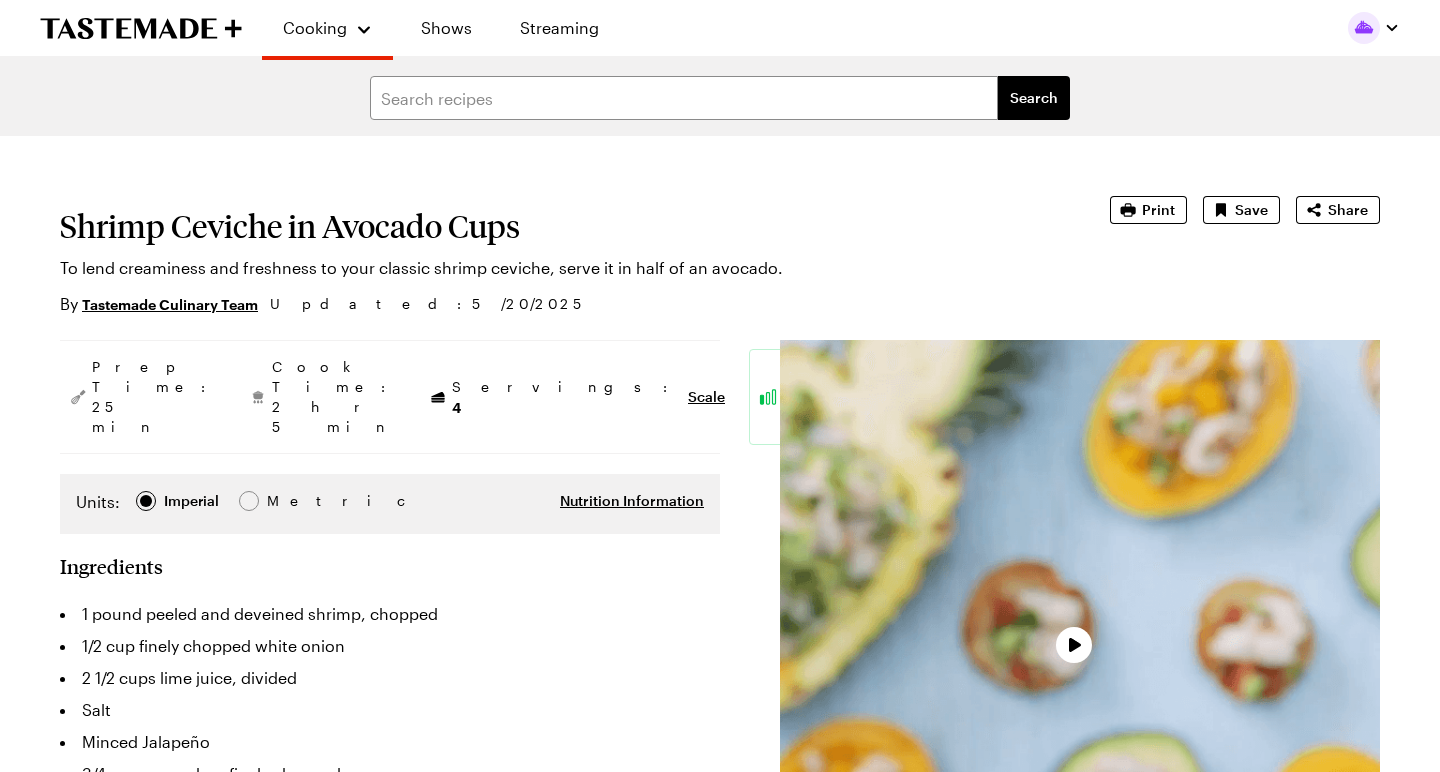scroll, scrollTop: 0, scrollLeft: 0, axis: both 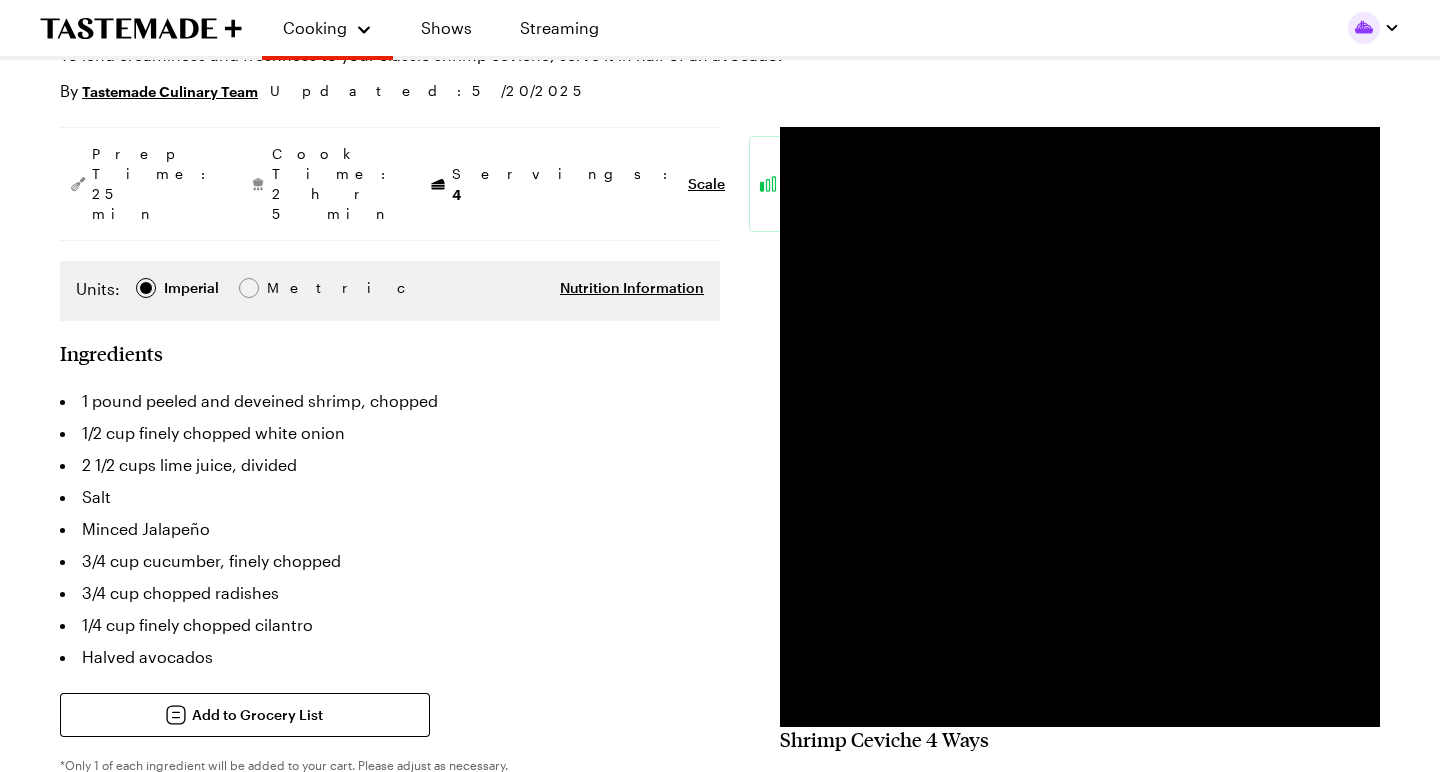 type on "x" 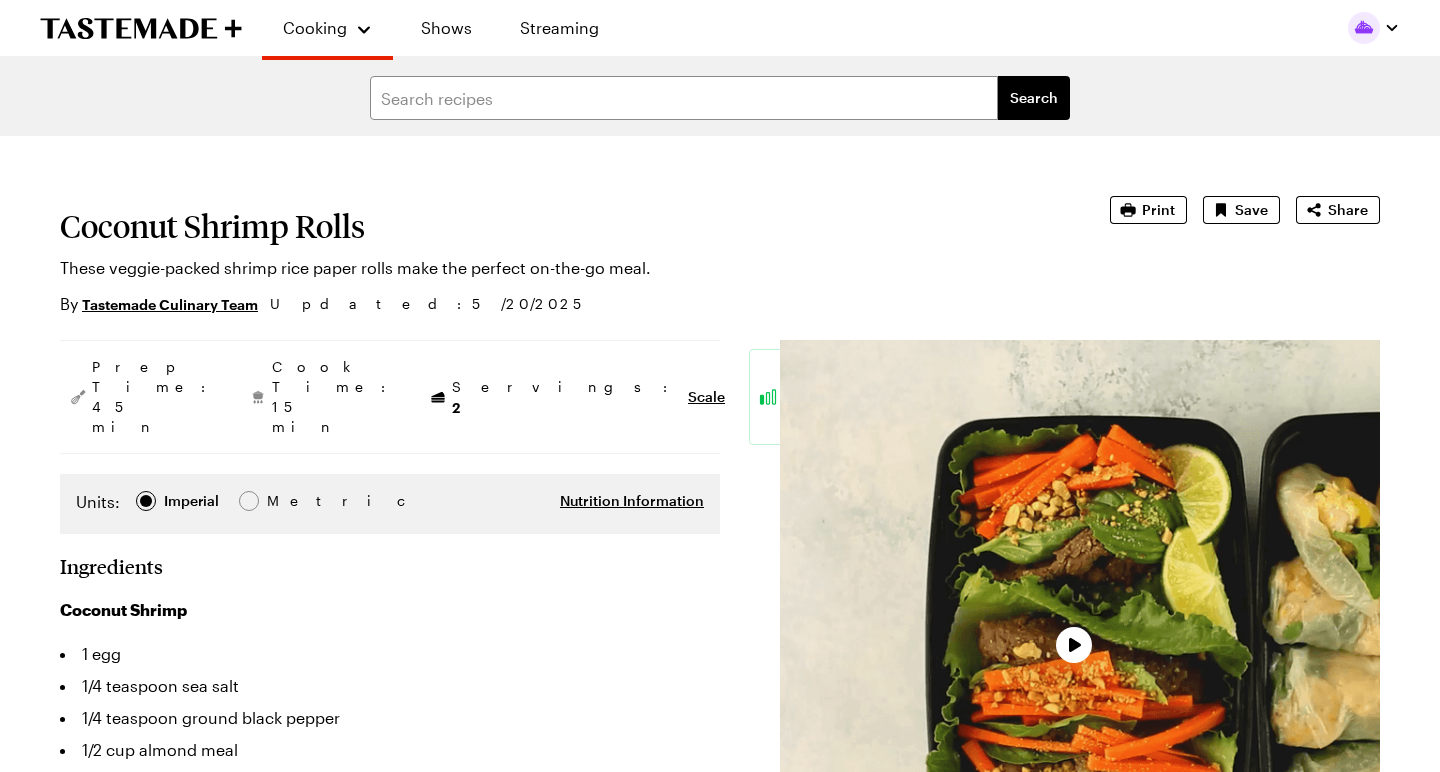 scroll, scrollTop: 0, scrollLeft: 0, axis: both 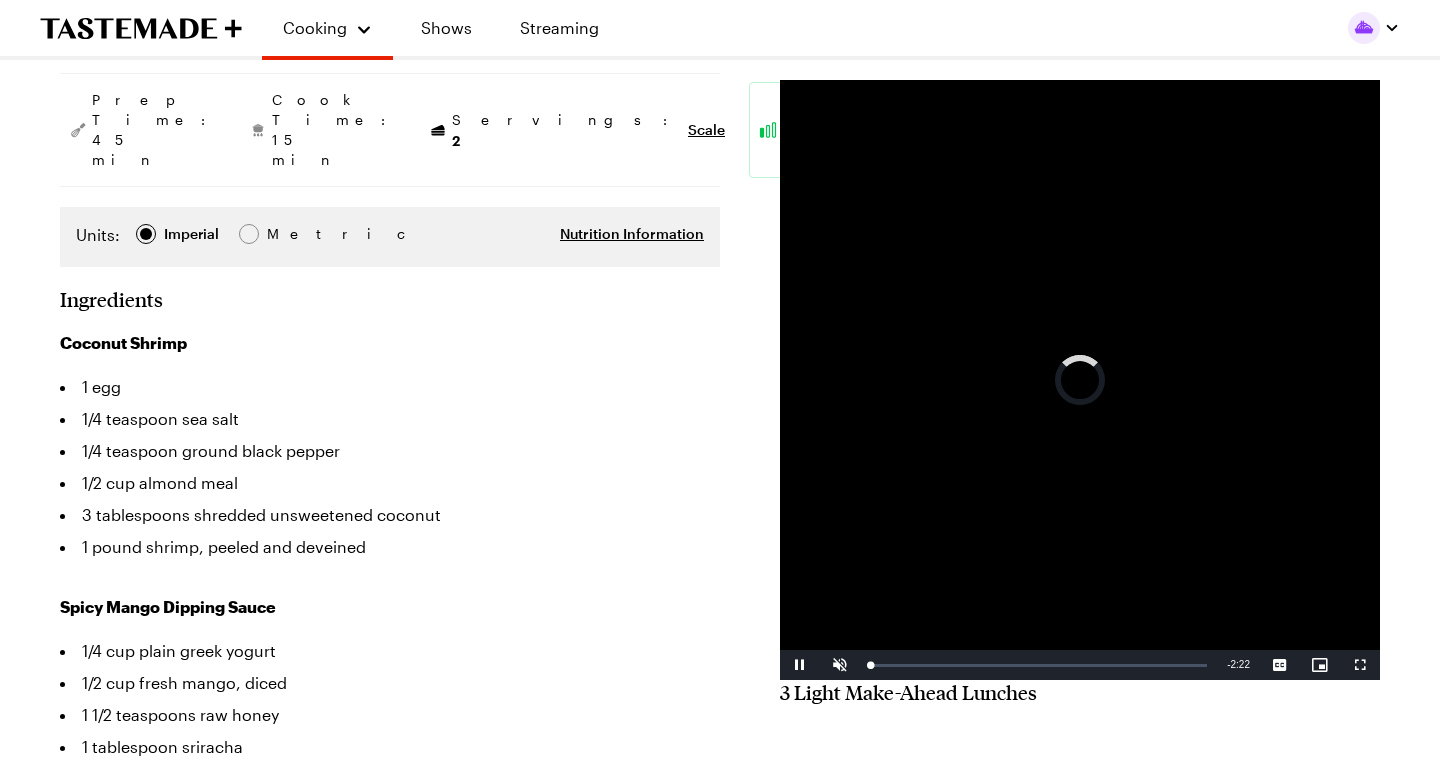 type on "x" 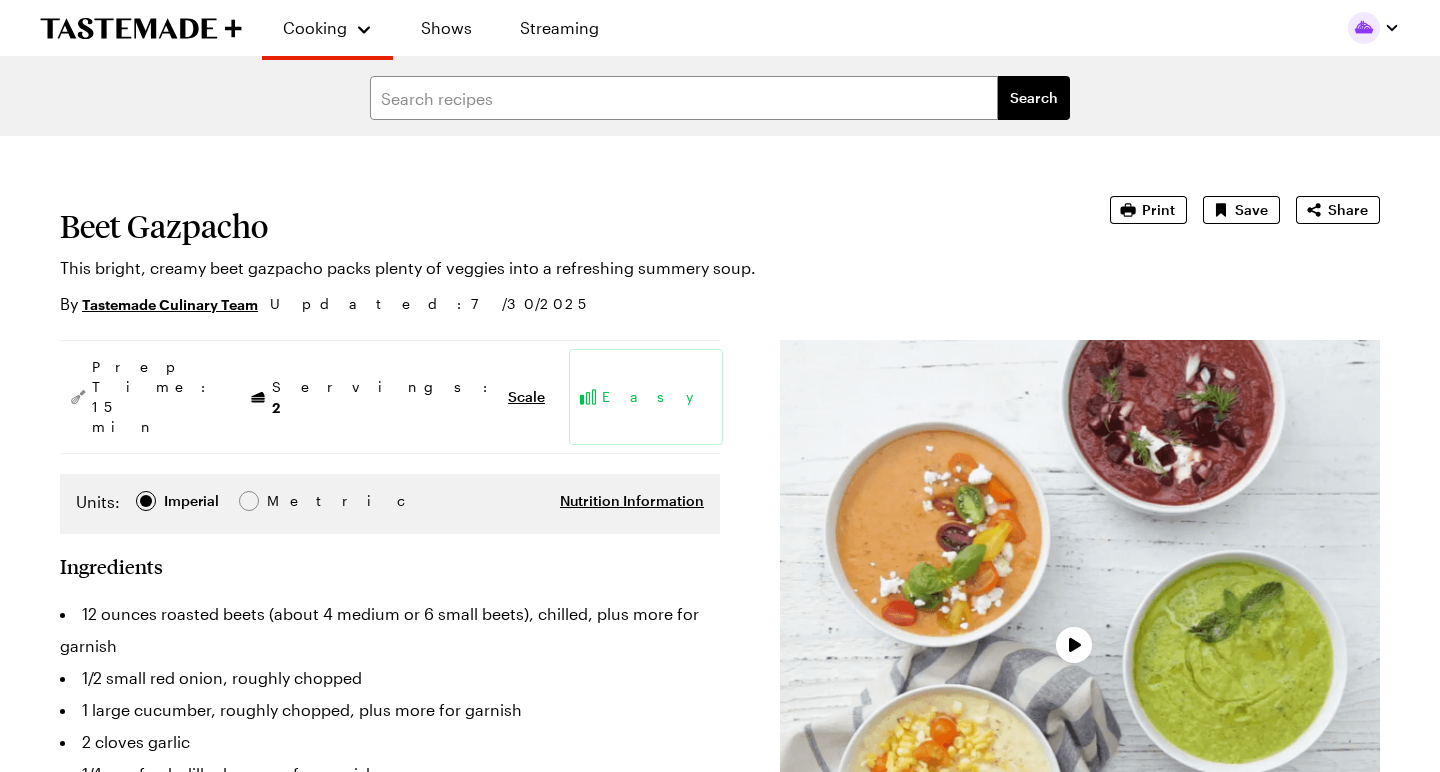 scroll, scrollTop: 0, scrollLeft: 0, axis: both 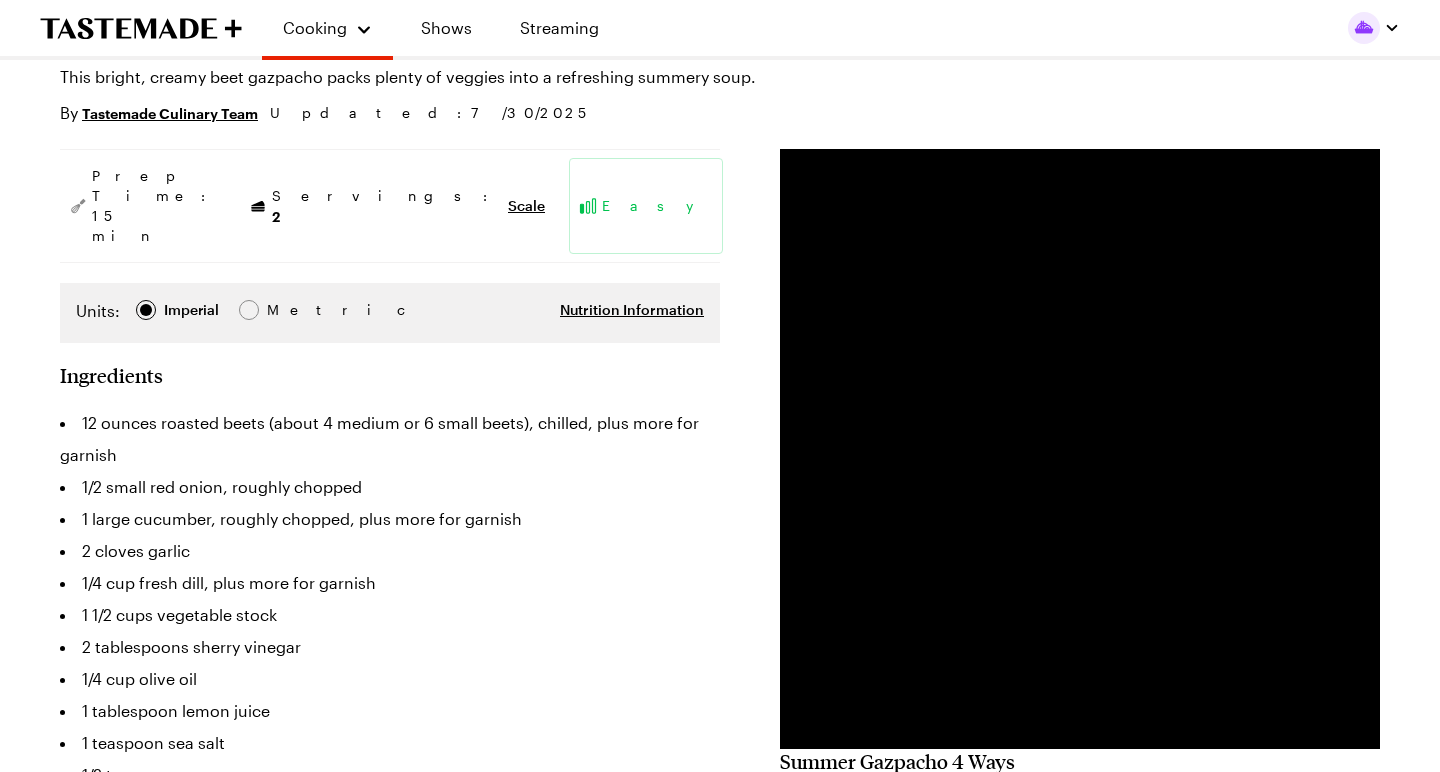type on "x" 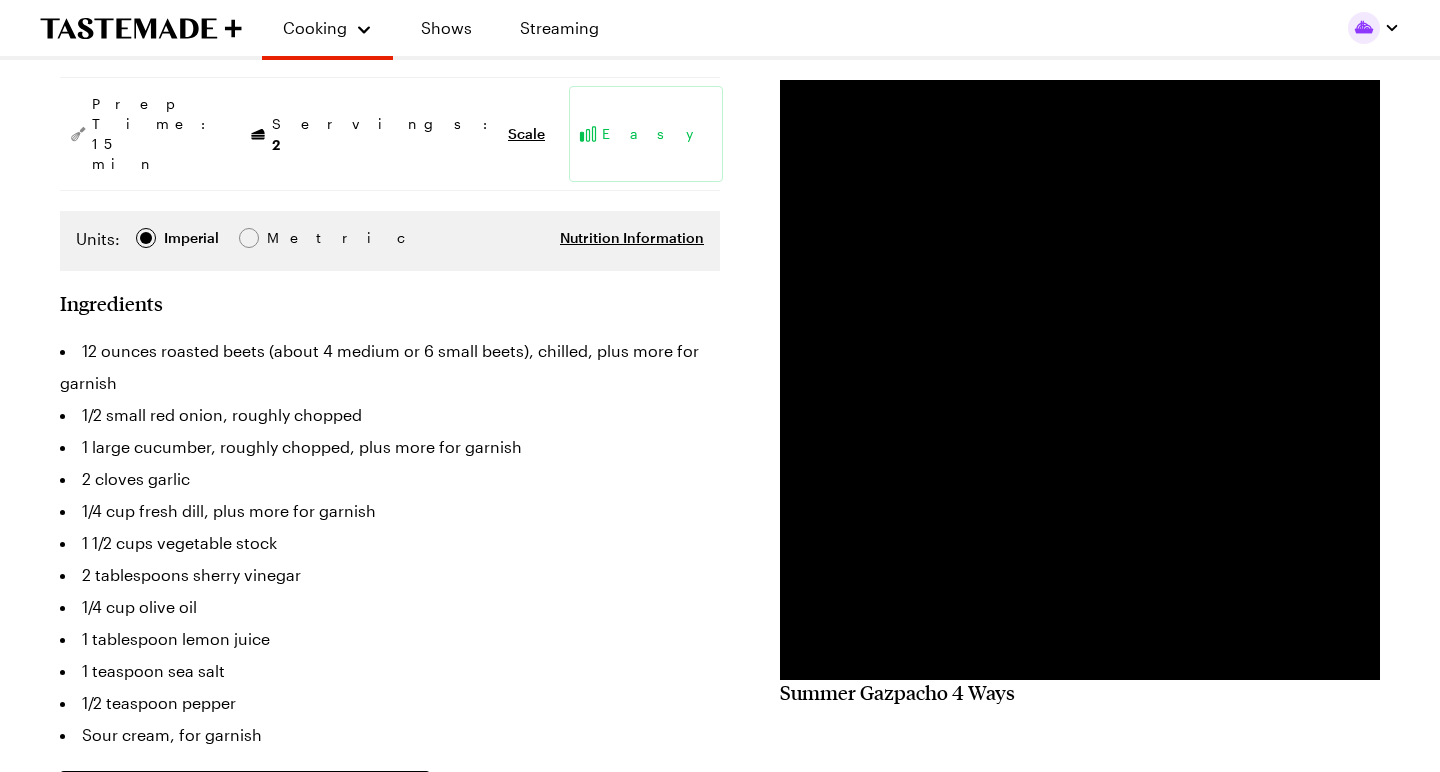 scroll, scrollTop: 263, scrollLeft: 0, axis: vertical 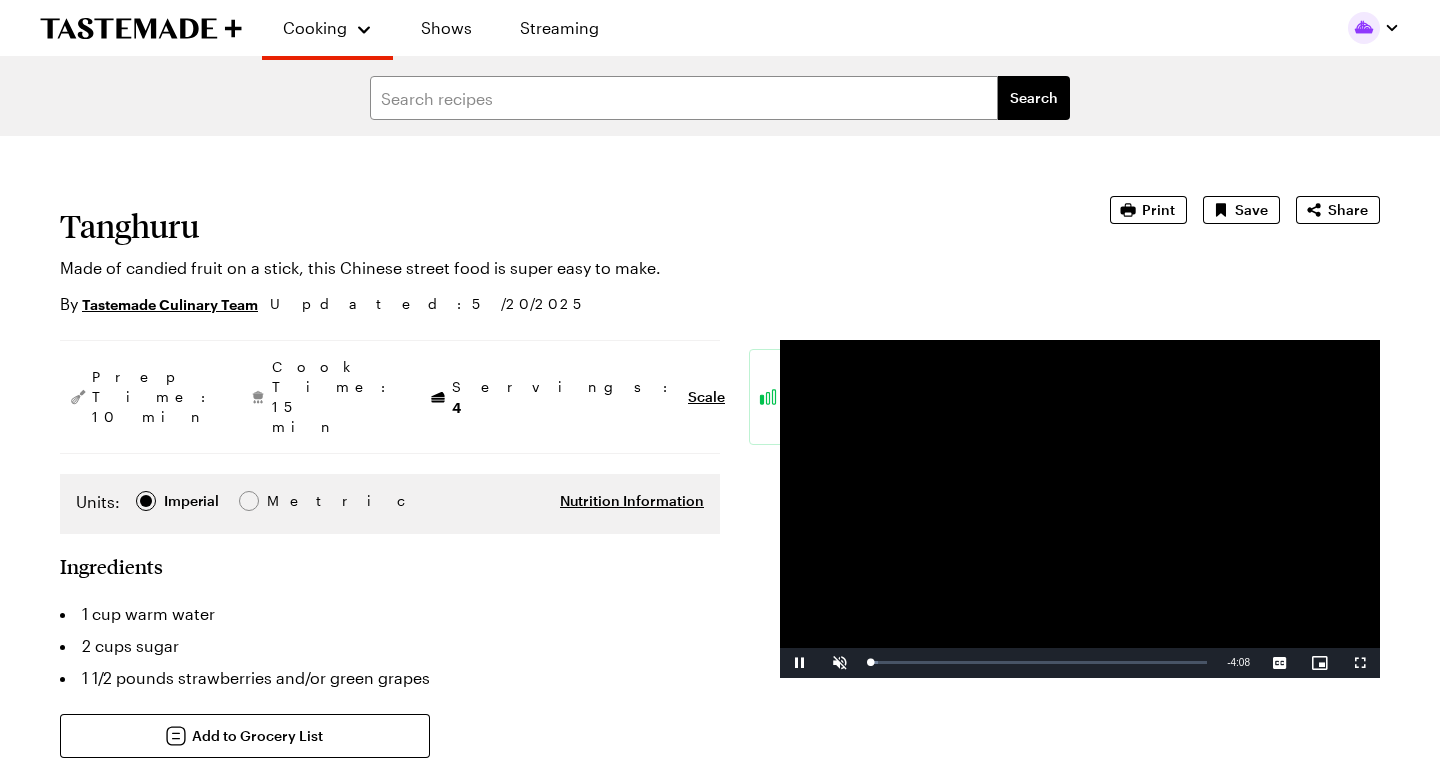 type on "x" 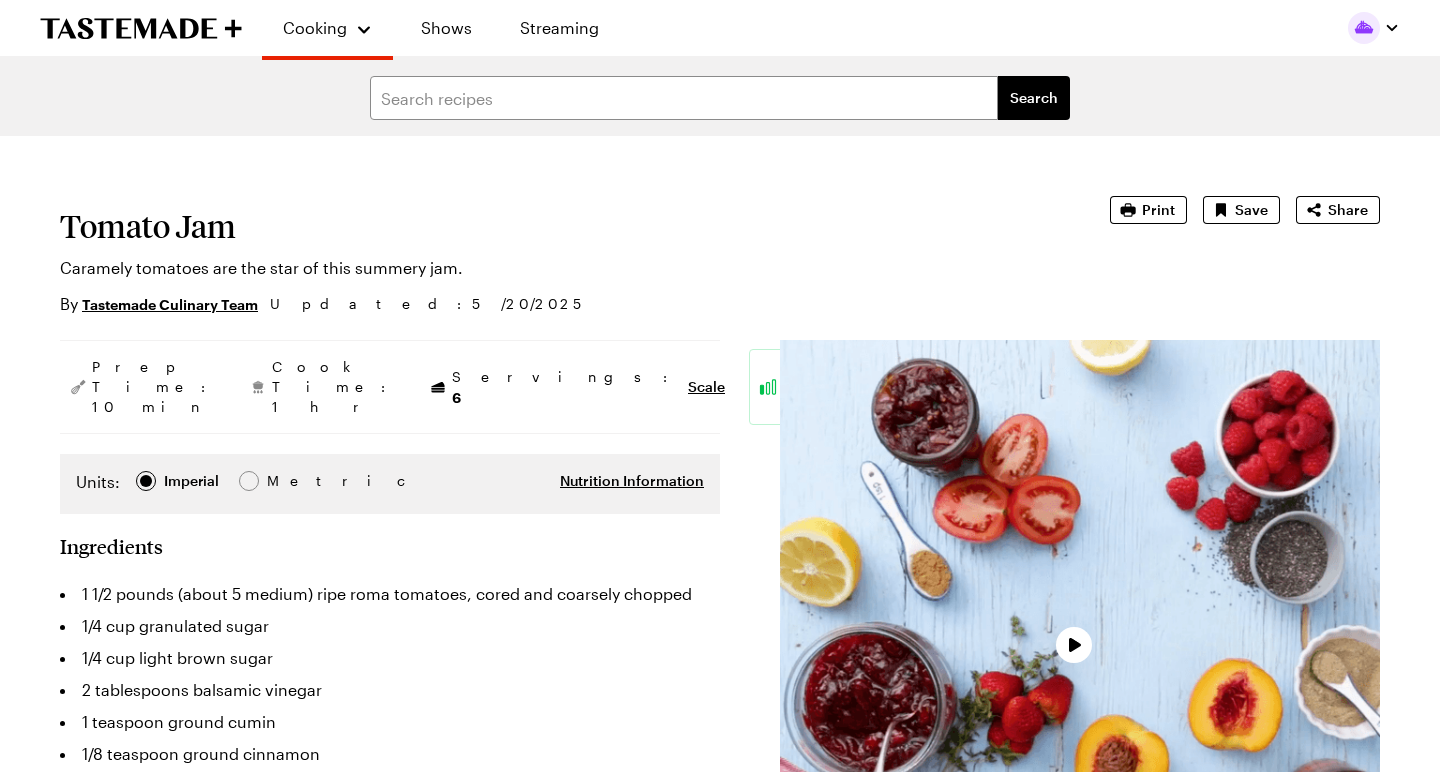 scroll, scrollTop: 0, scrollLeft: 0, axis: both 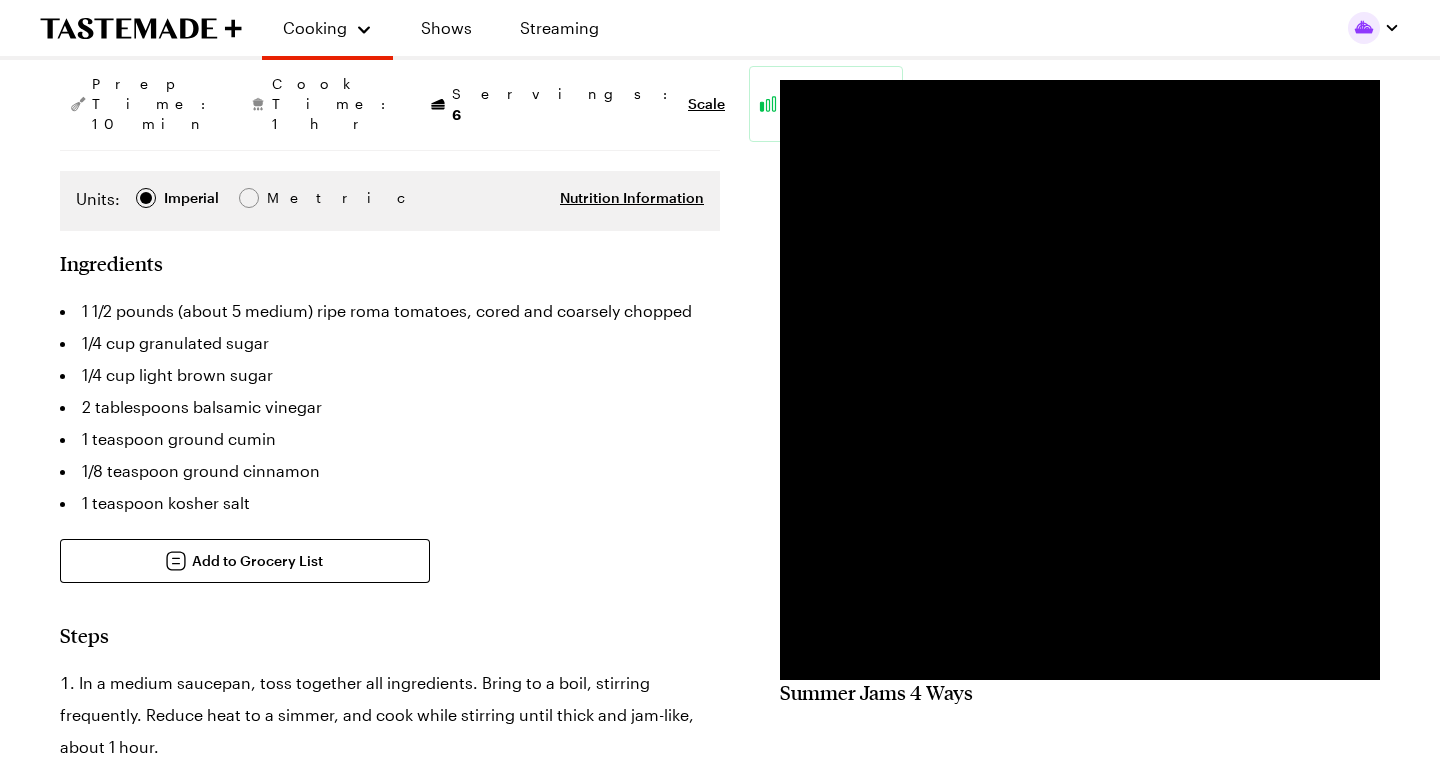 type on "x" 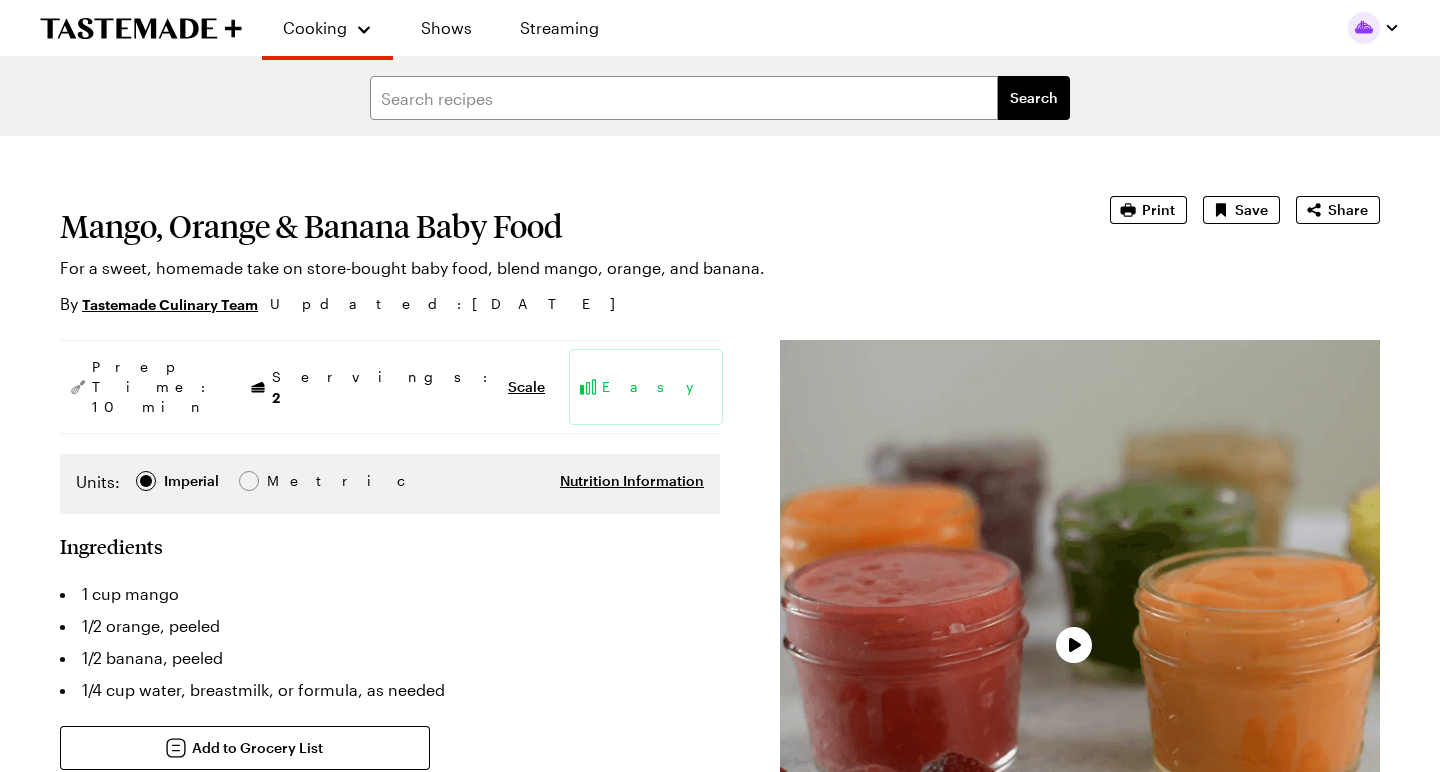 scroll, scrollTop: 0, scrollLeft: 0, axis: both 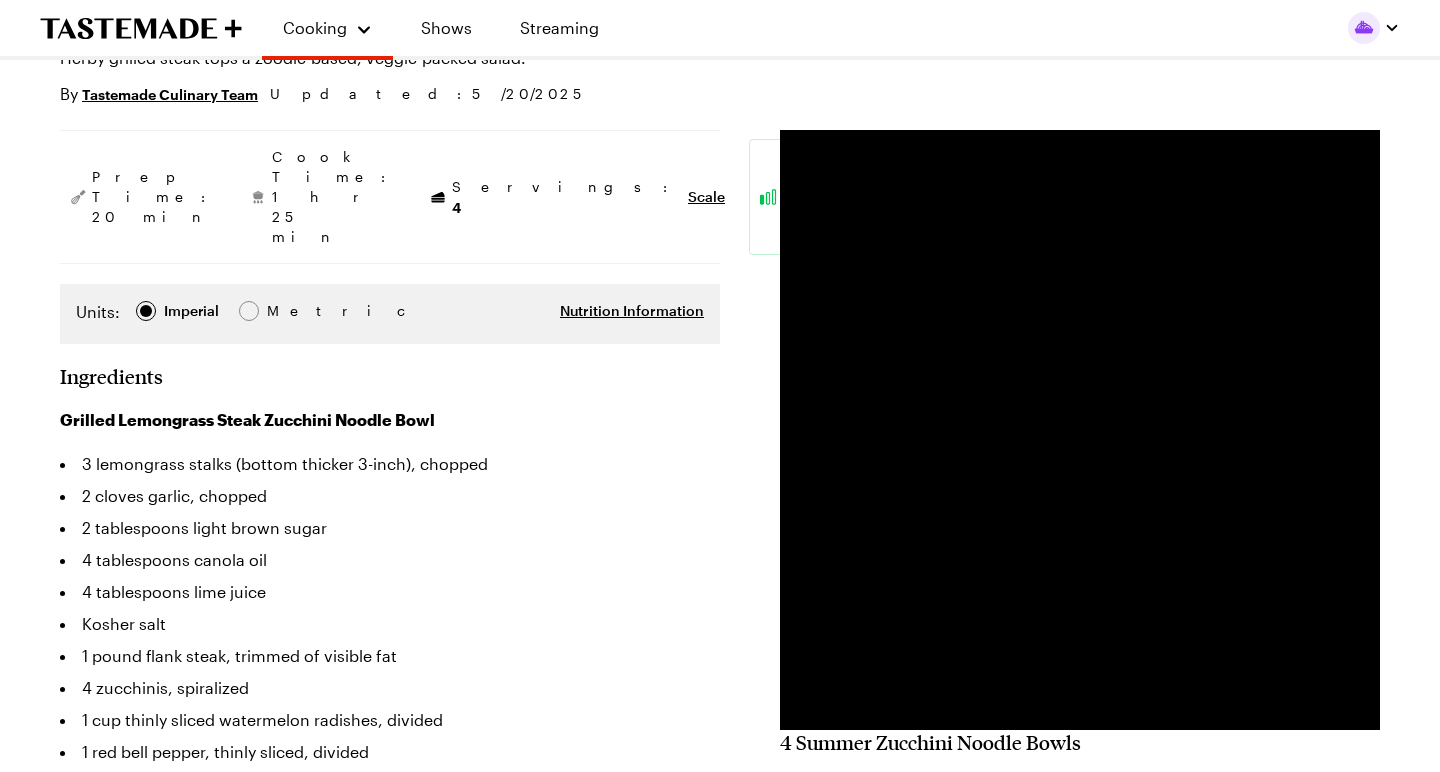 type on "x" 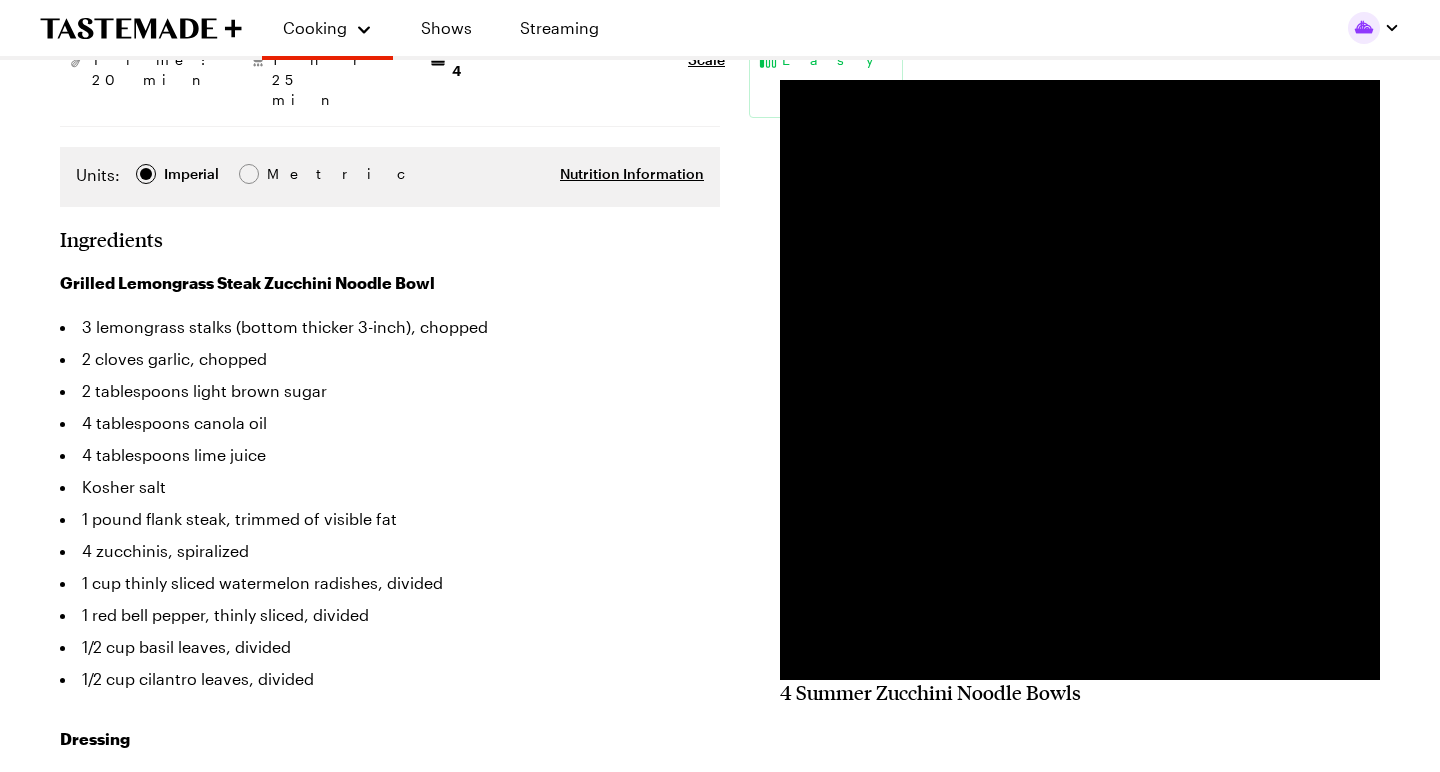 scroll, scrollTop: 350, scrollLeft: 0, axis: vertical 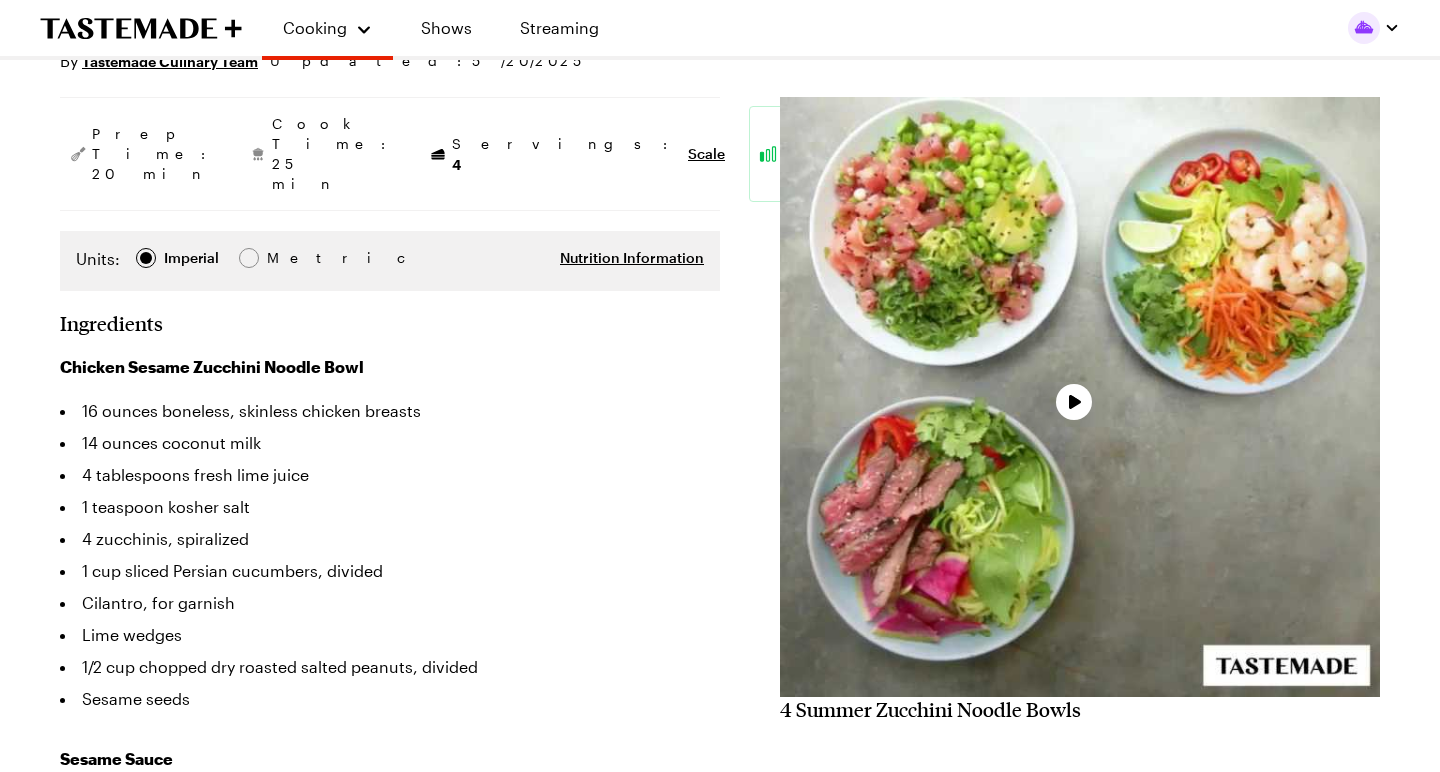type on "x" 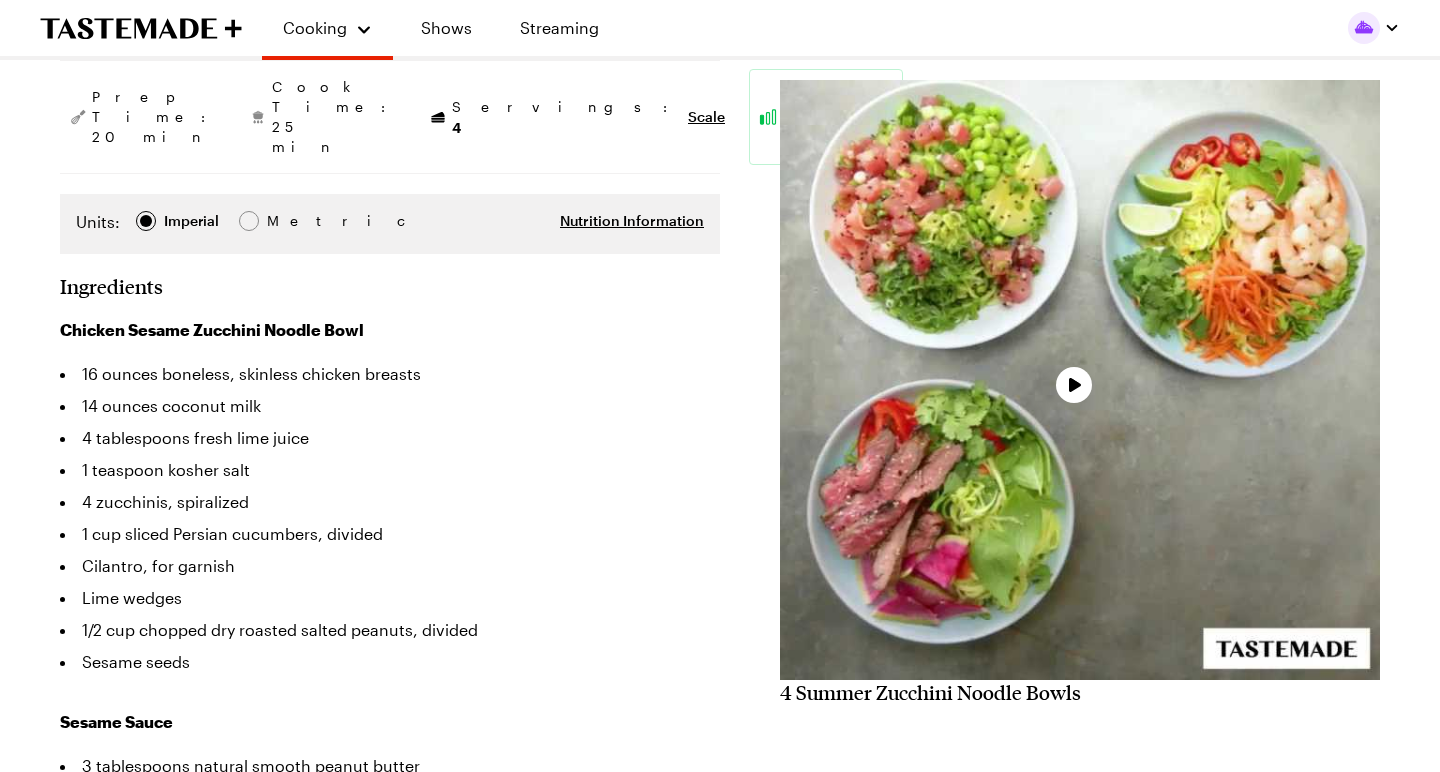 scroll, scrollTop: 282, scrollLeft: 1, axis: both 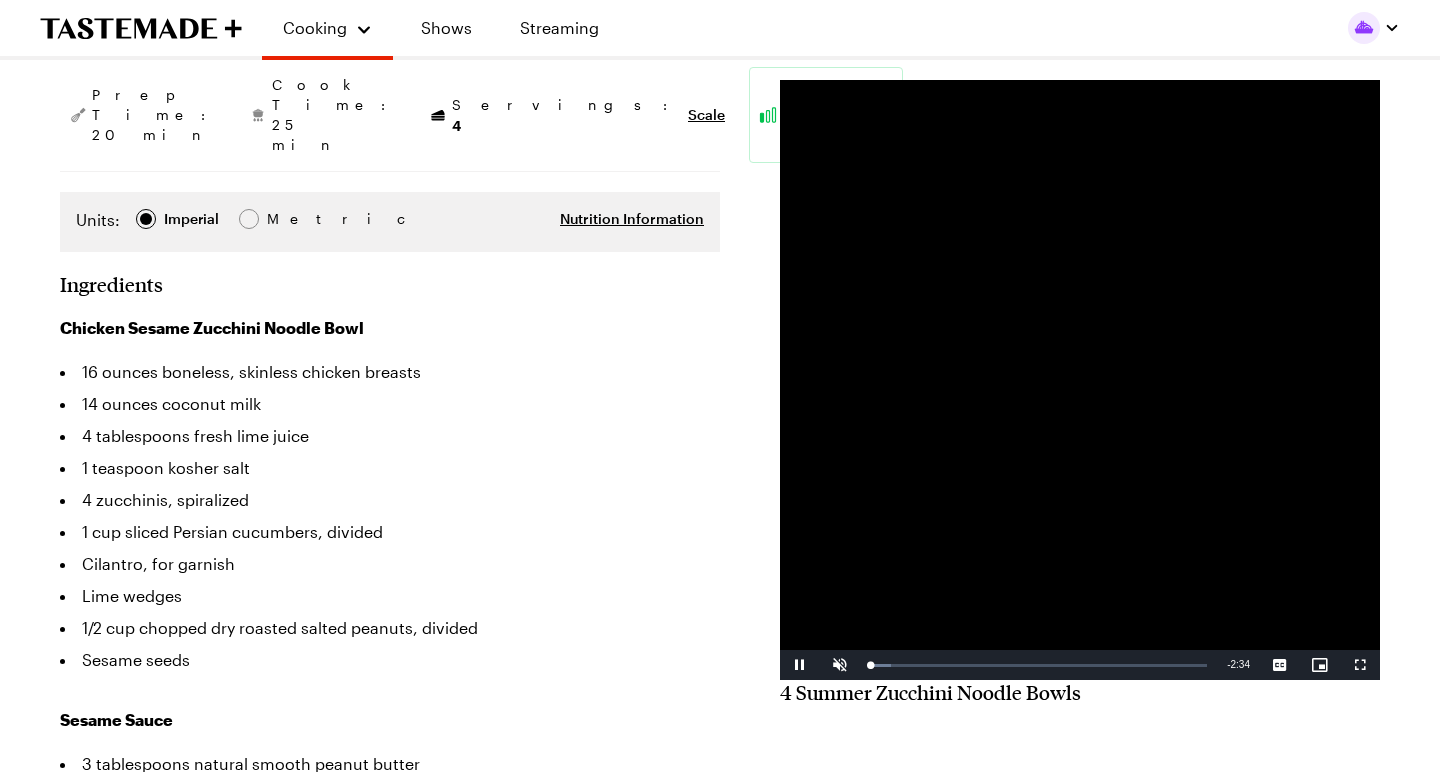 type on "x" 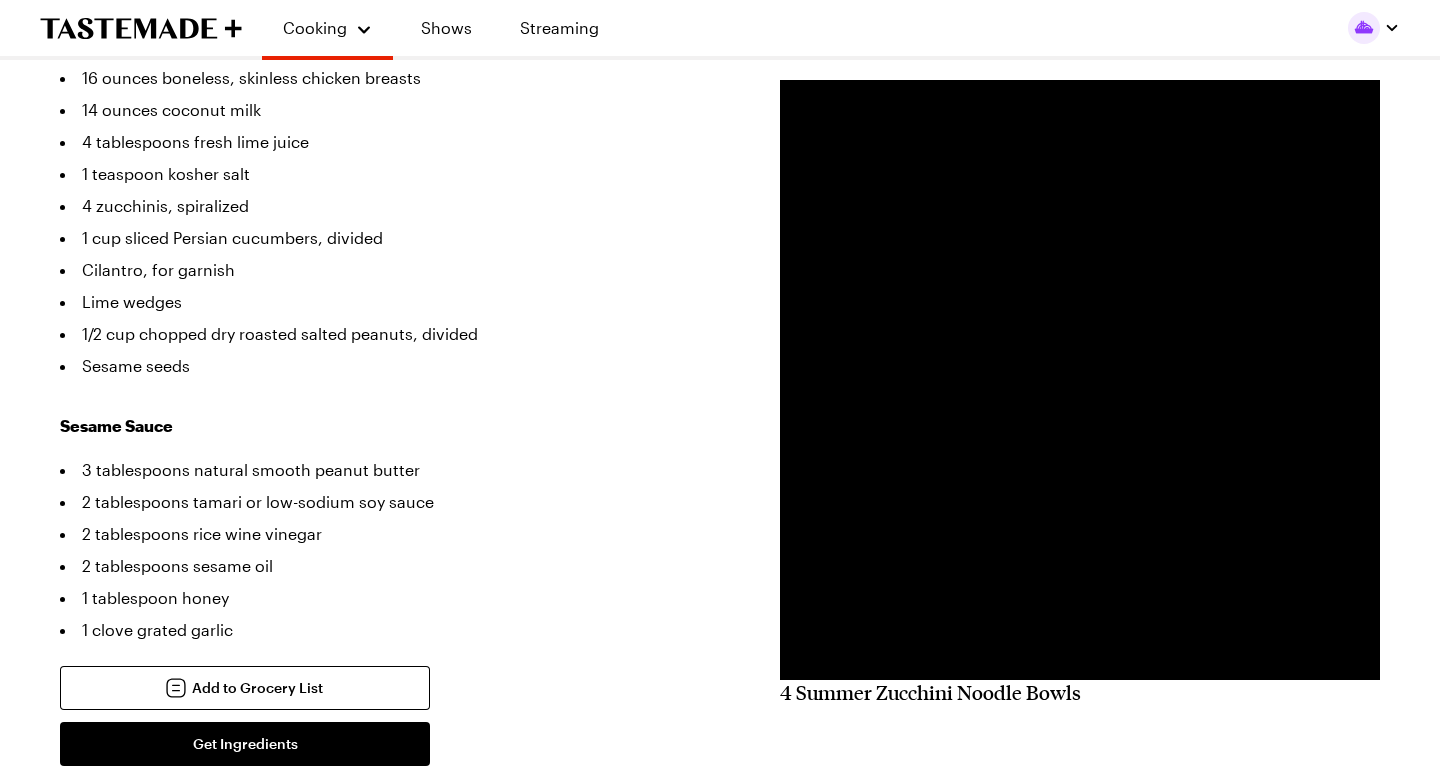 scroll, scrollTop: 576, scrollLeft: 0, axis: vertical 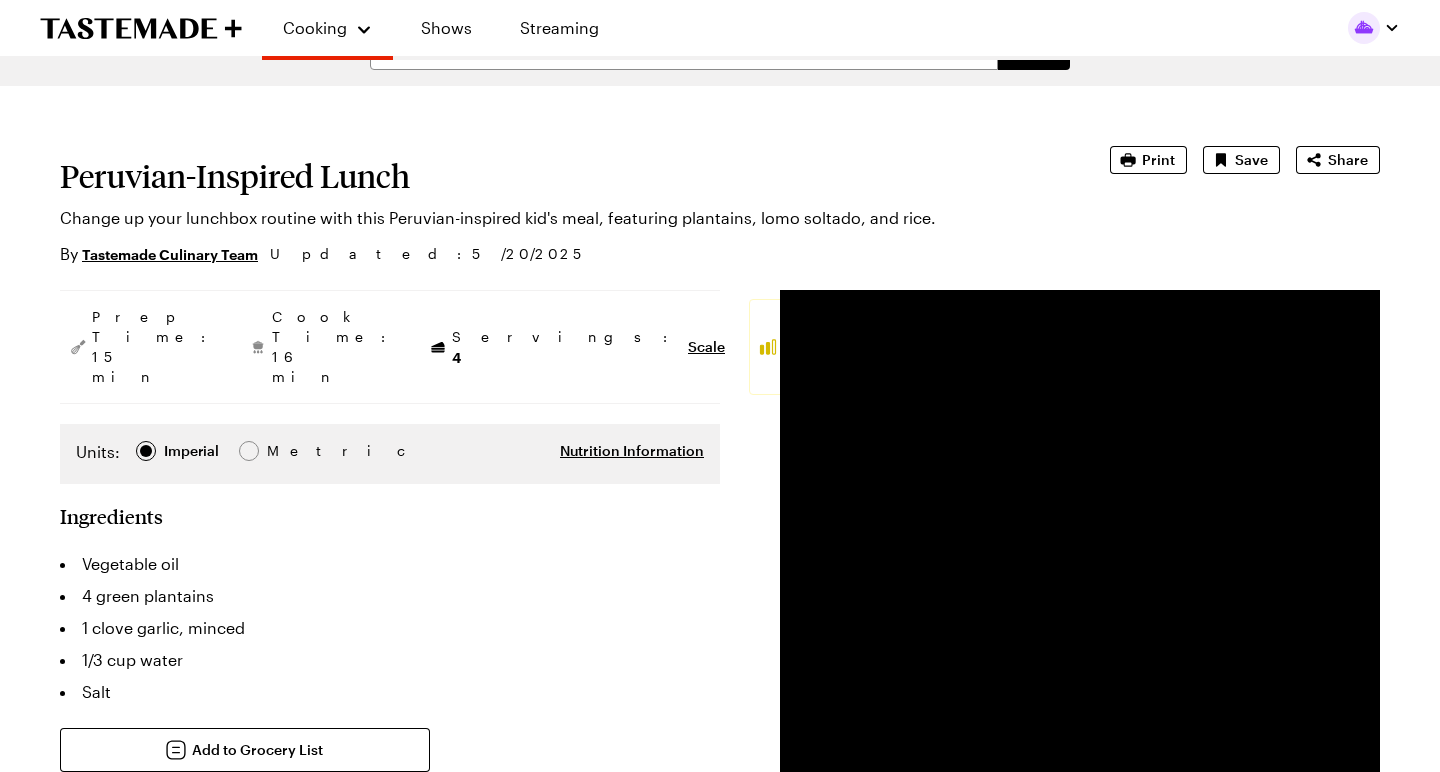 type on "x" 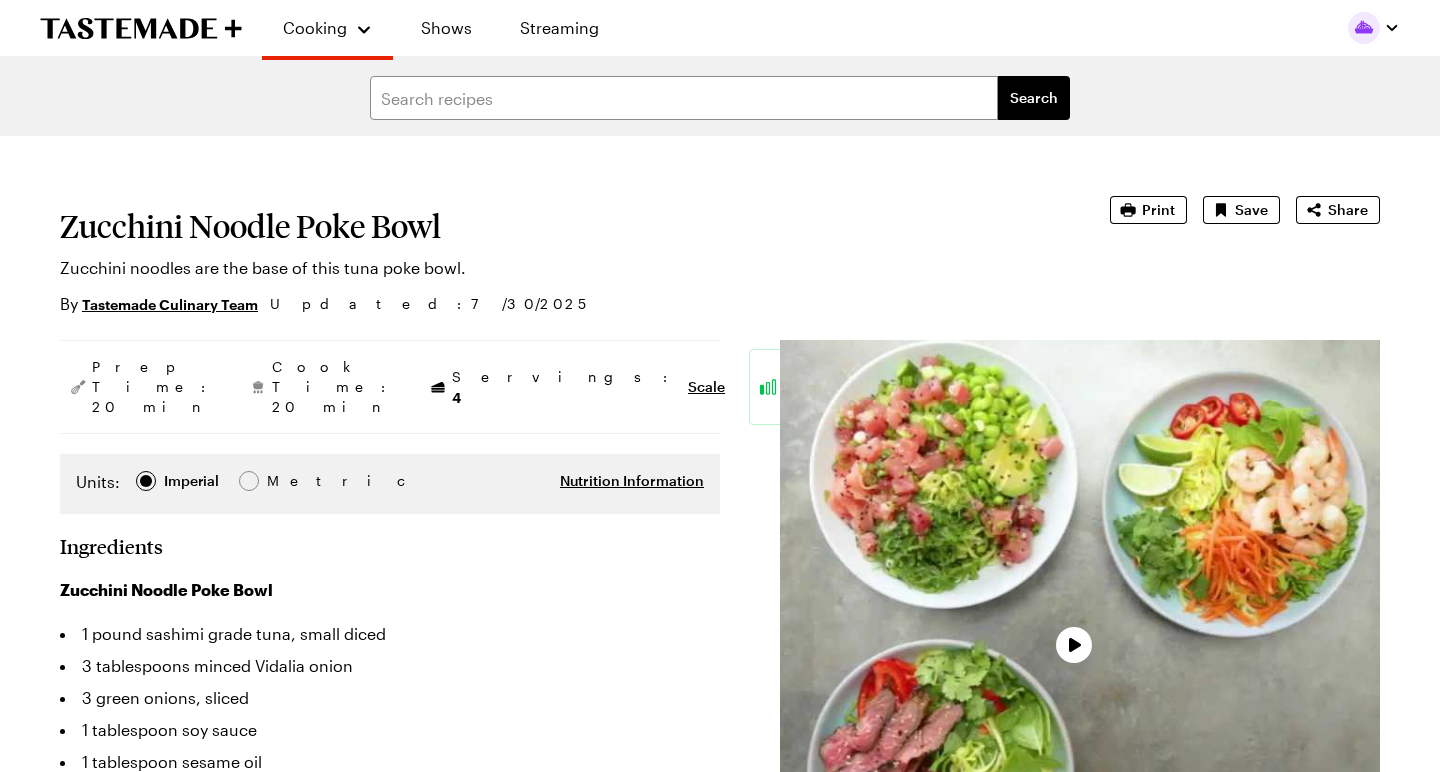 scroll, scrollTop: 0, scrollLeft: 0, axis: both 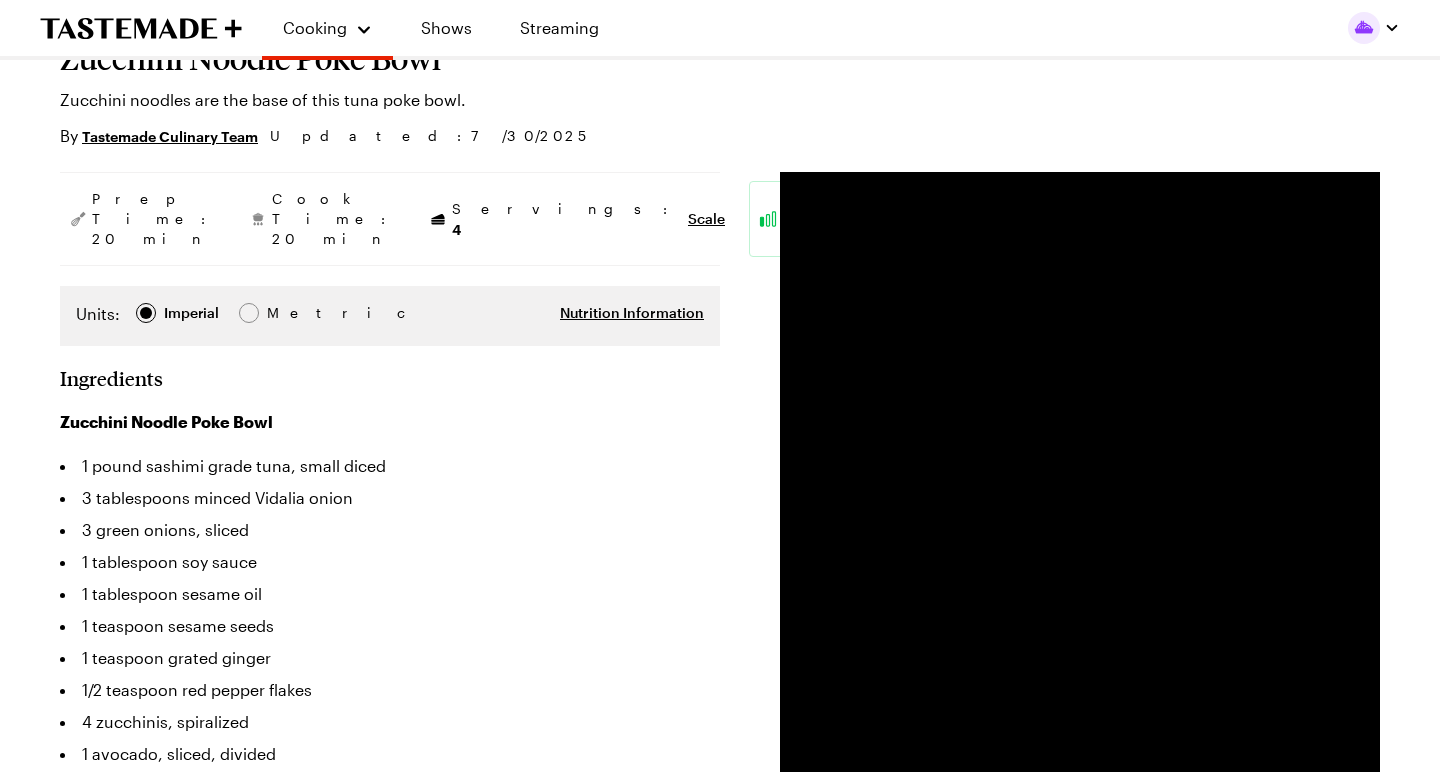 type on "x" 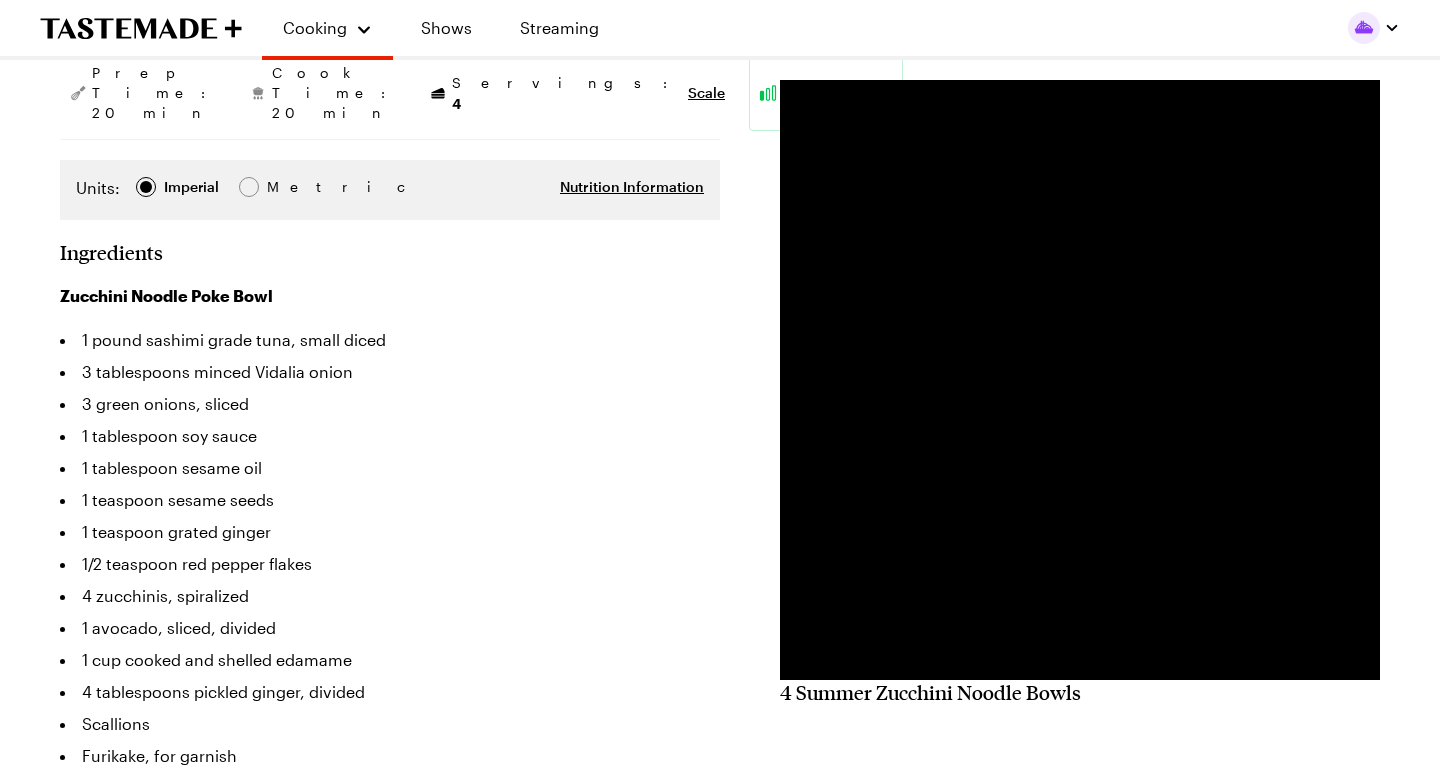 scroll, scrollTop: 294, scrollLeft: 0, axis: vertical 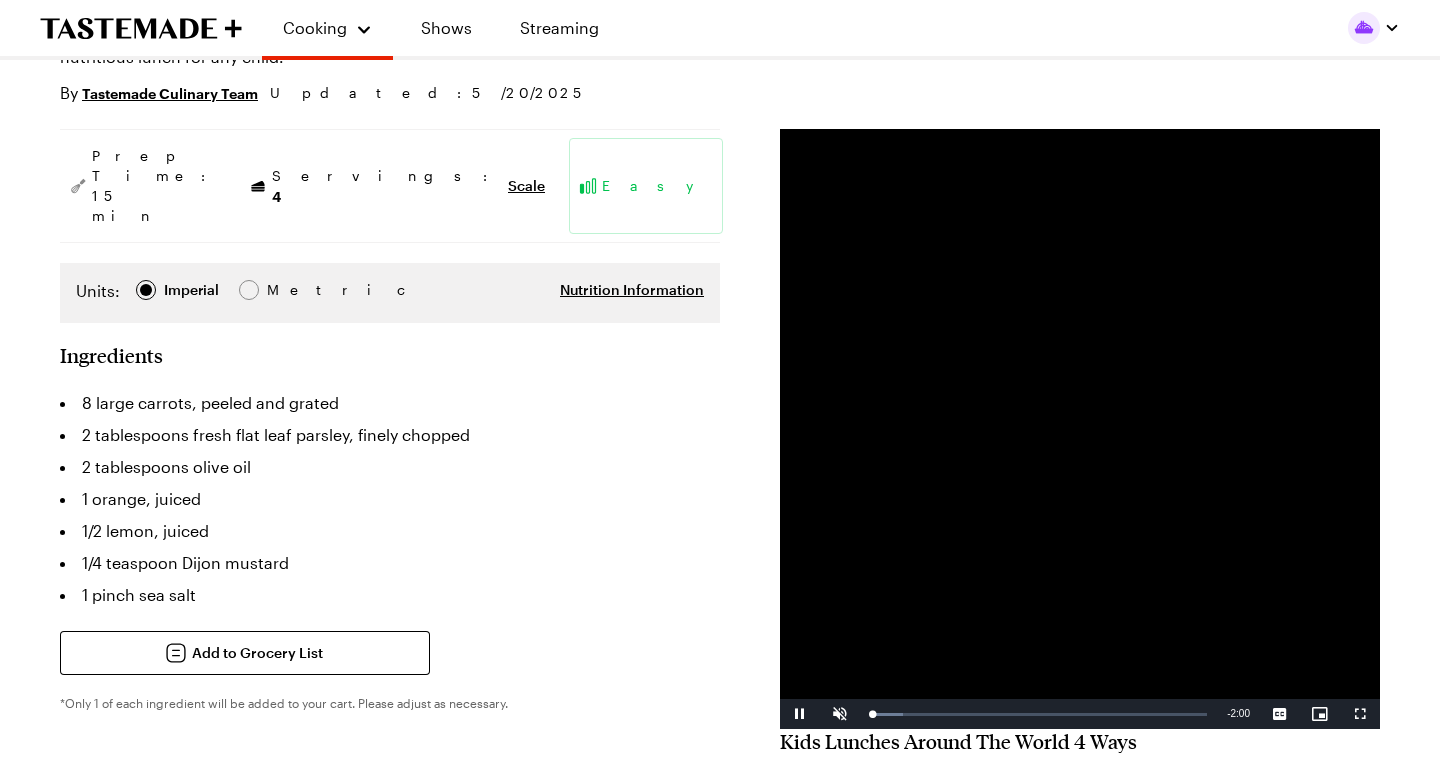 type on "x" 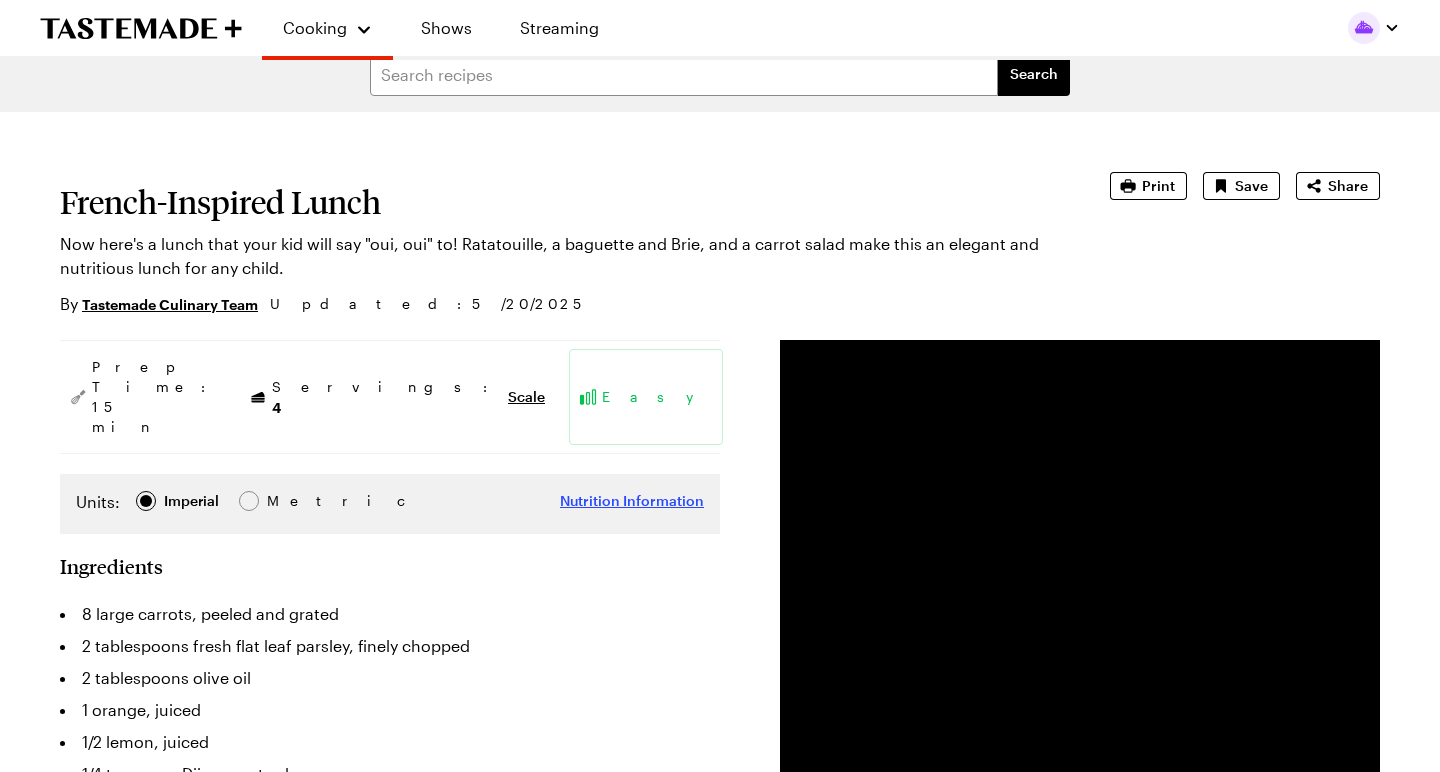 scroll, scrollTop: 24, scrollLeft: 0, axis: vertical 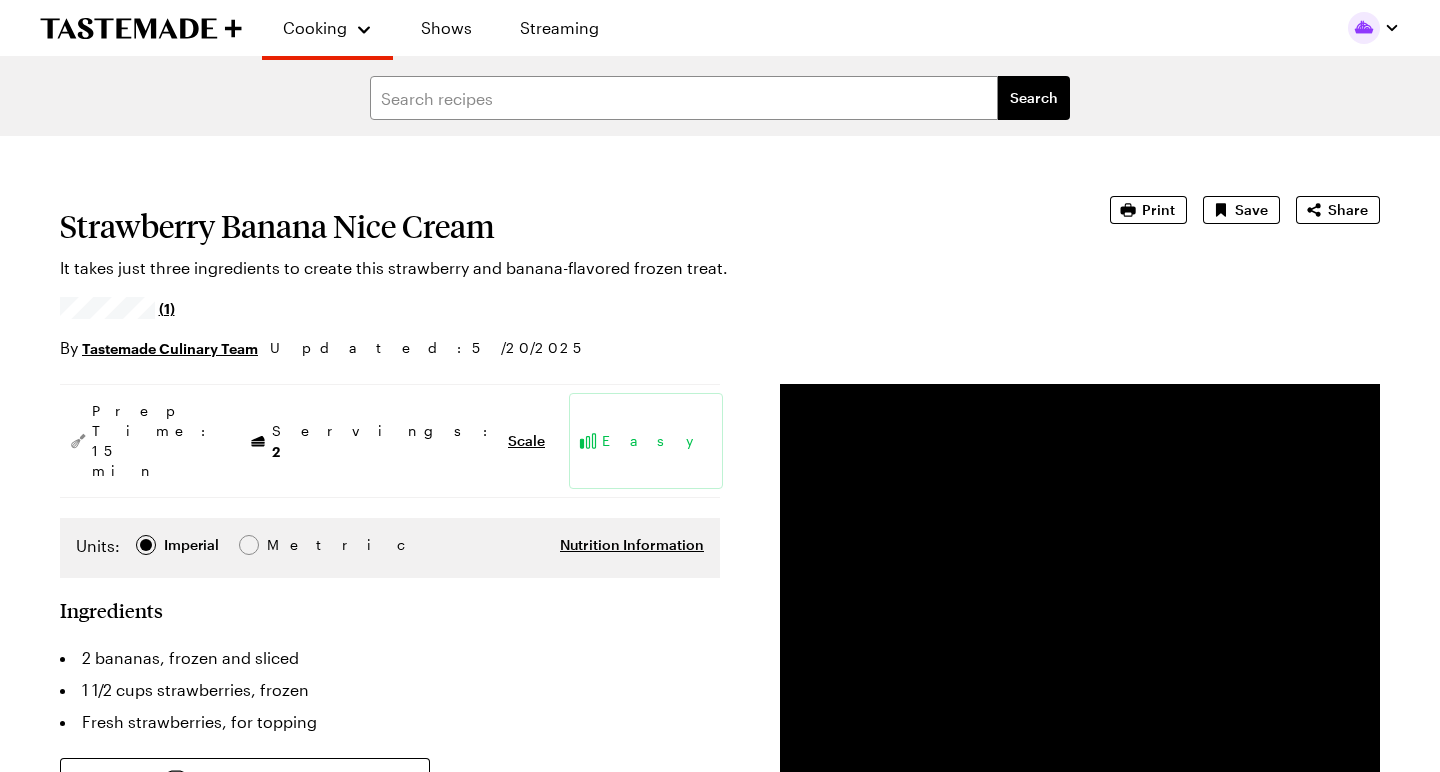 type on "x" 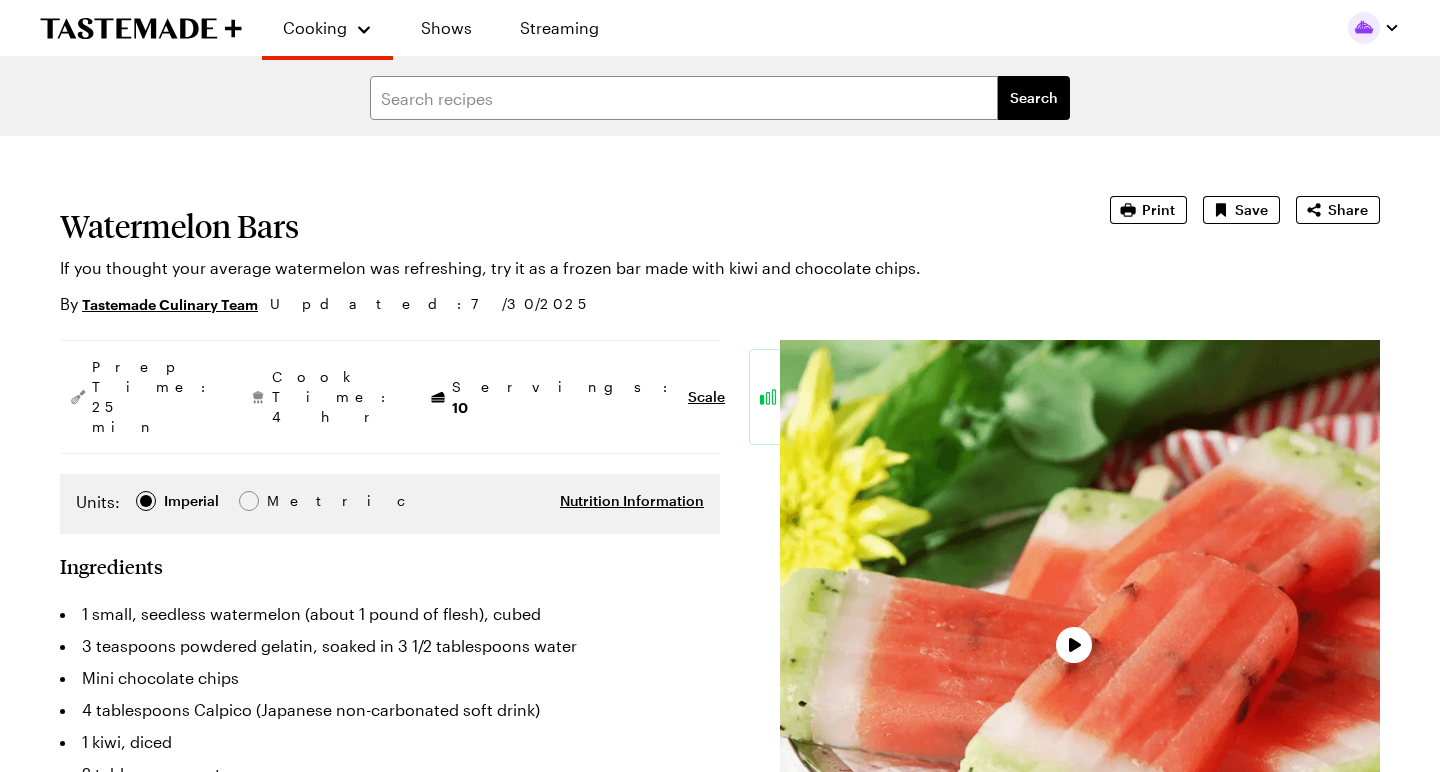 scroll, scrollTop: 251, scrollLeft: 0, axis: vertical 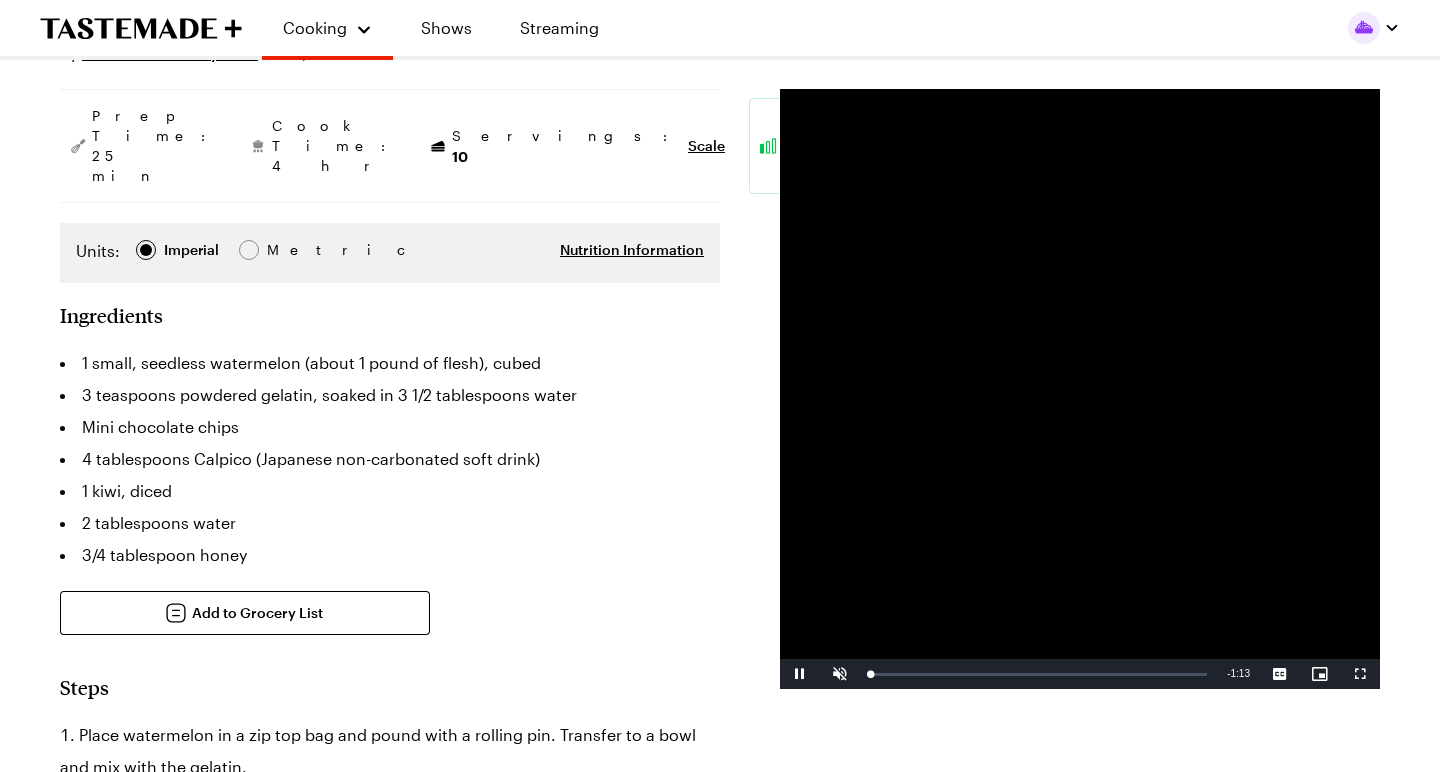 type on "x" 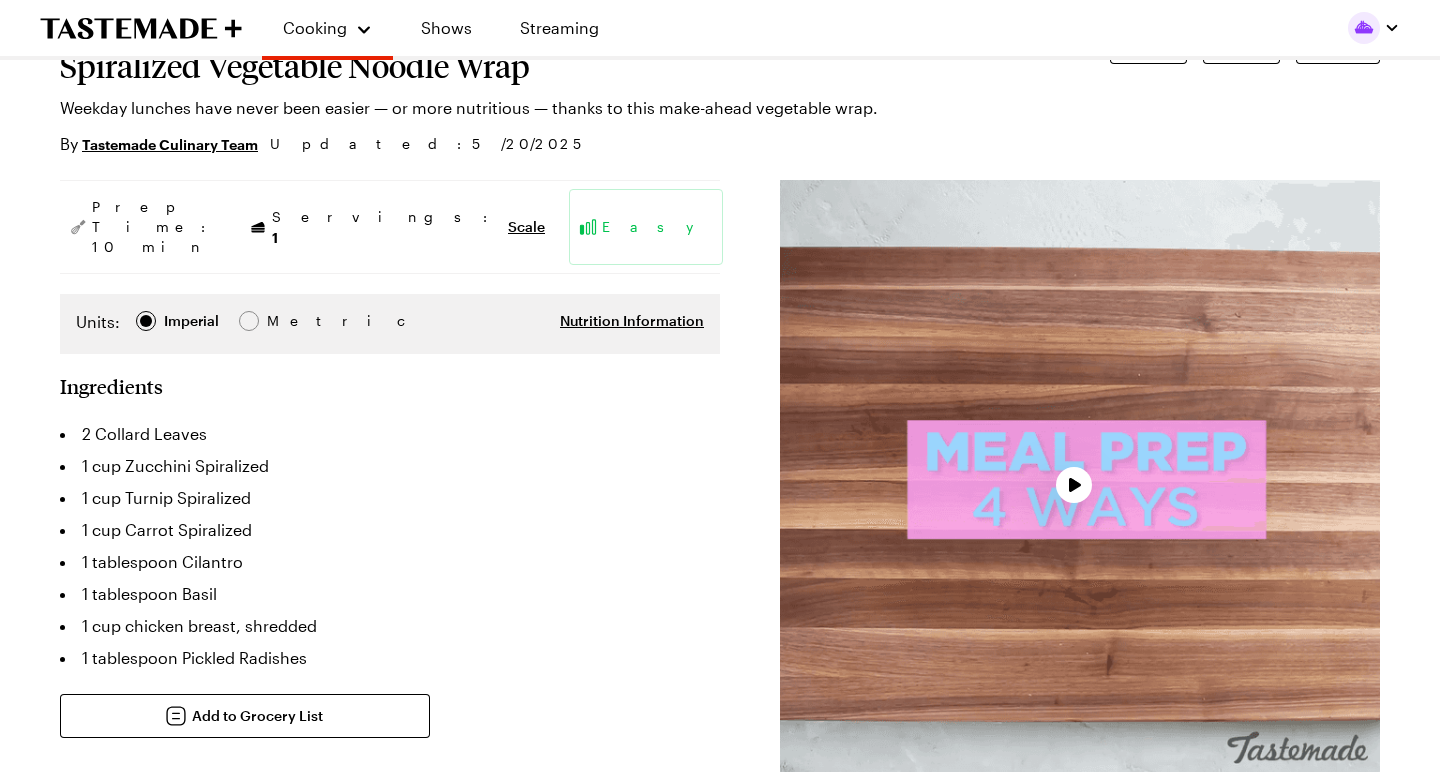 scroll, scrollTop: 162, scrollLeft: 1, axis: both 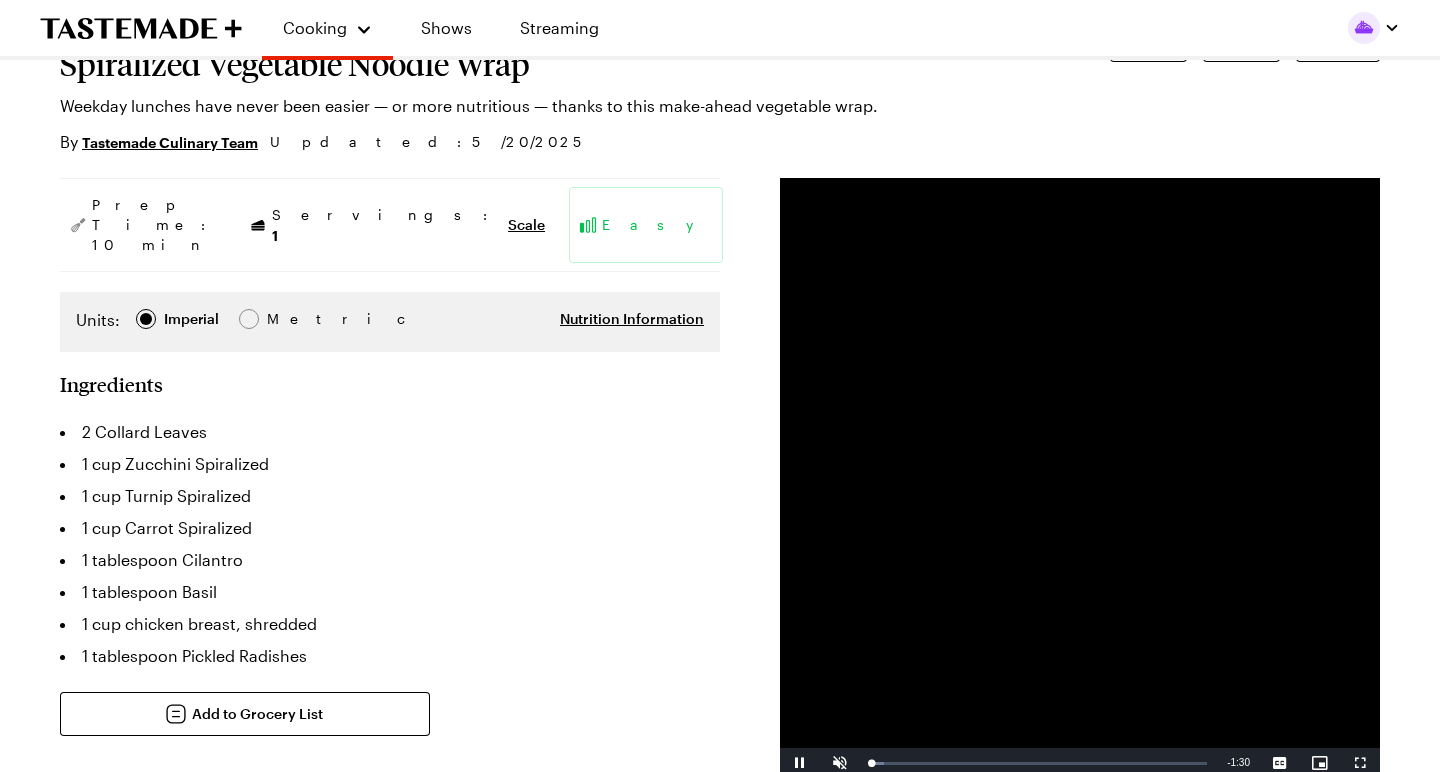 type on "x" 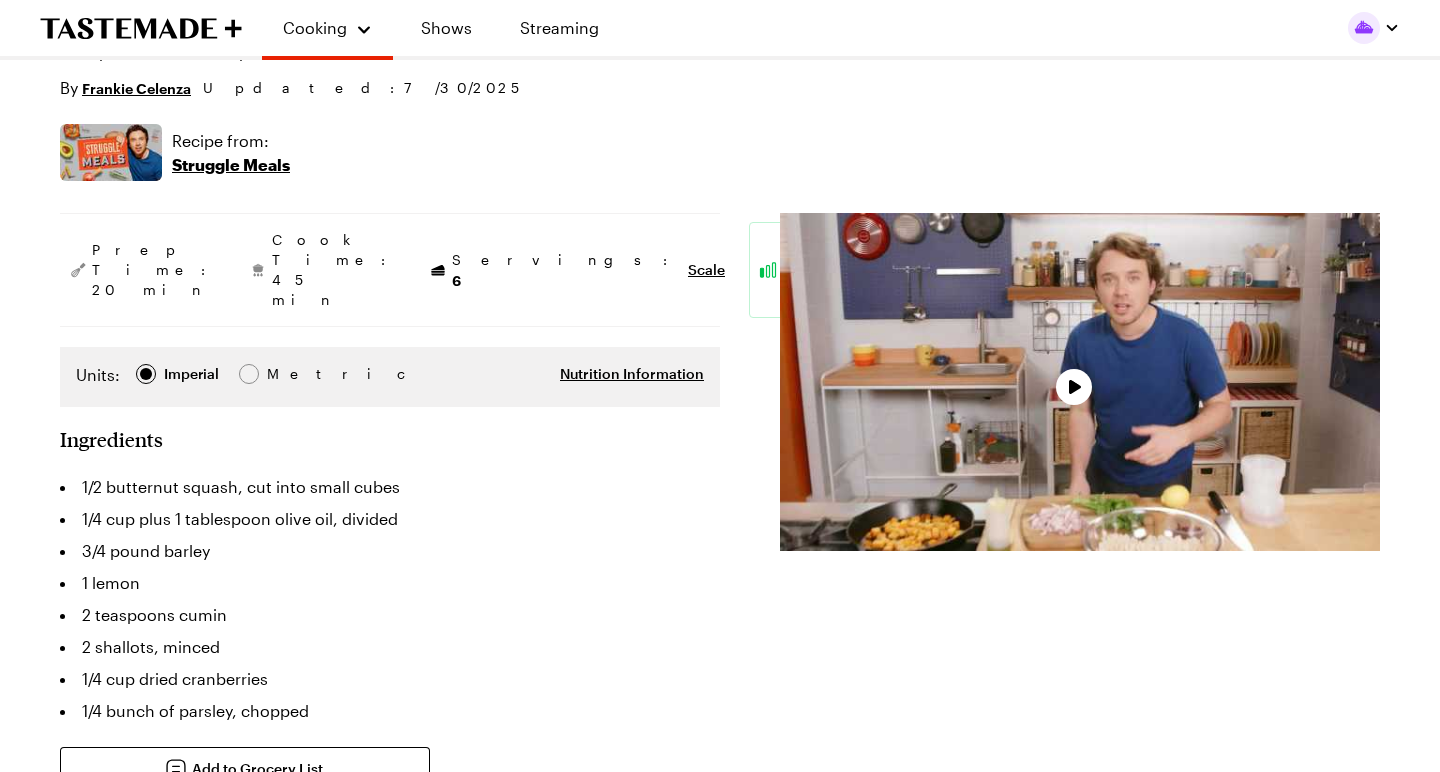 scroll, scrollTop: 242, scrollLeft: 0, axis: vertical 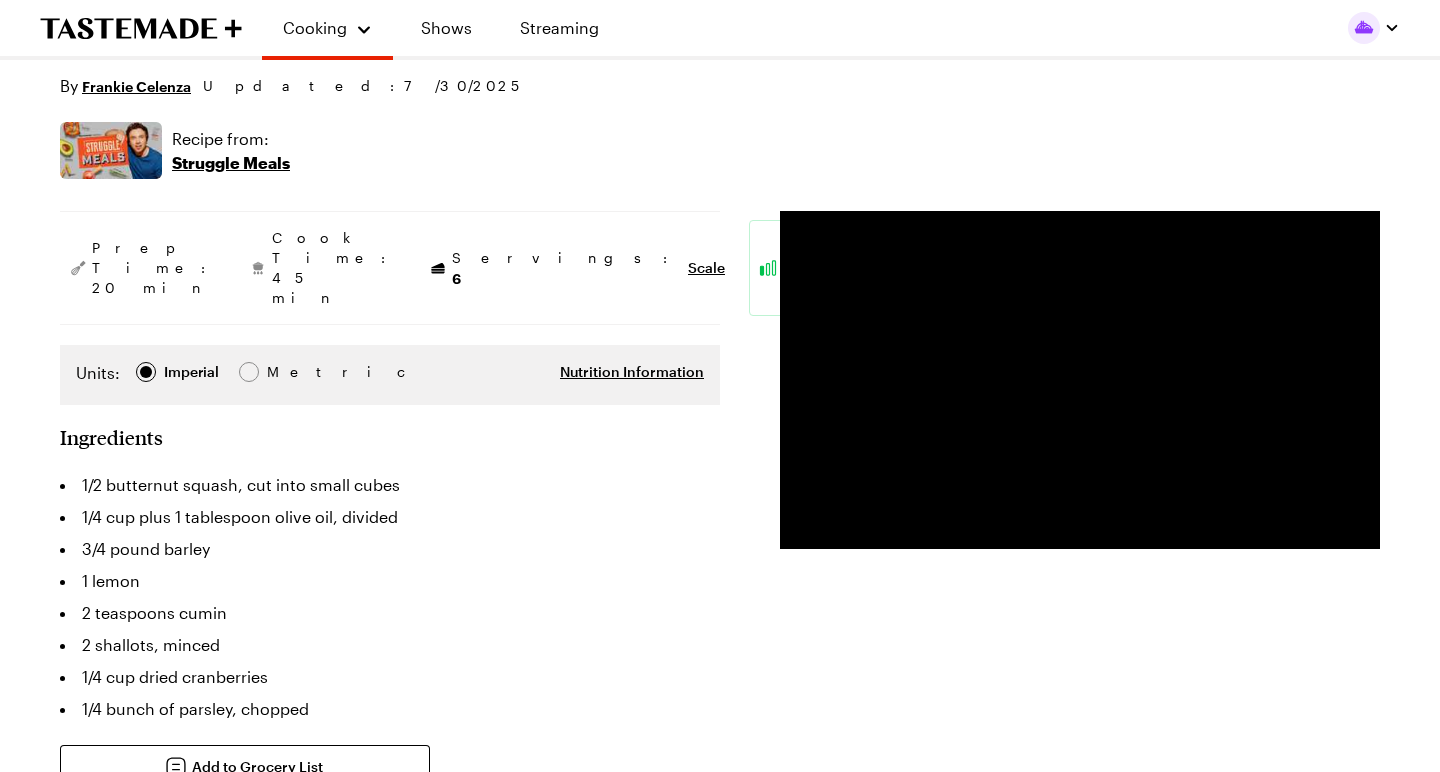 type on "x" 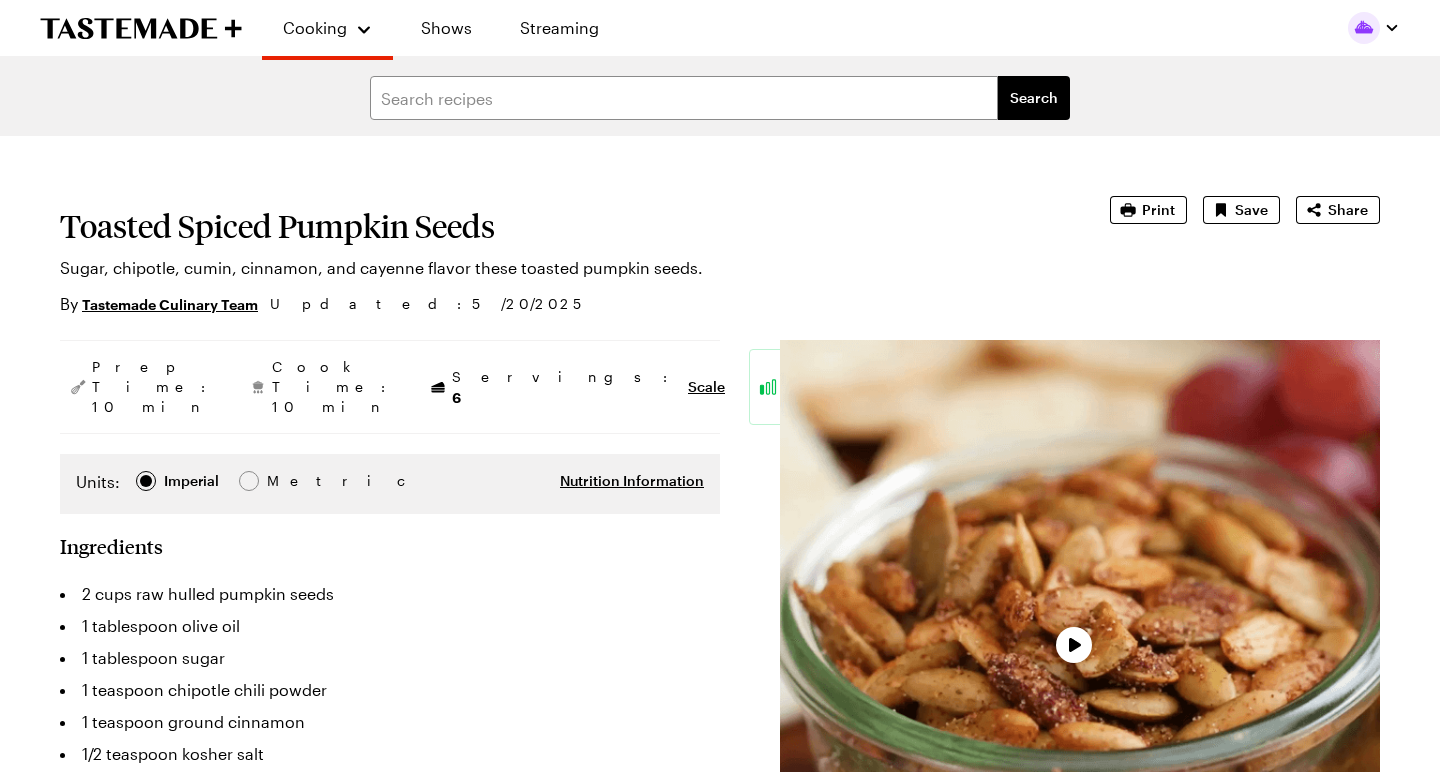 scroll, scrollTop: 0, scrollLeft: 0, axis: both 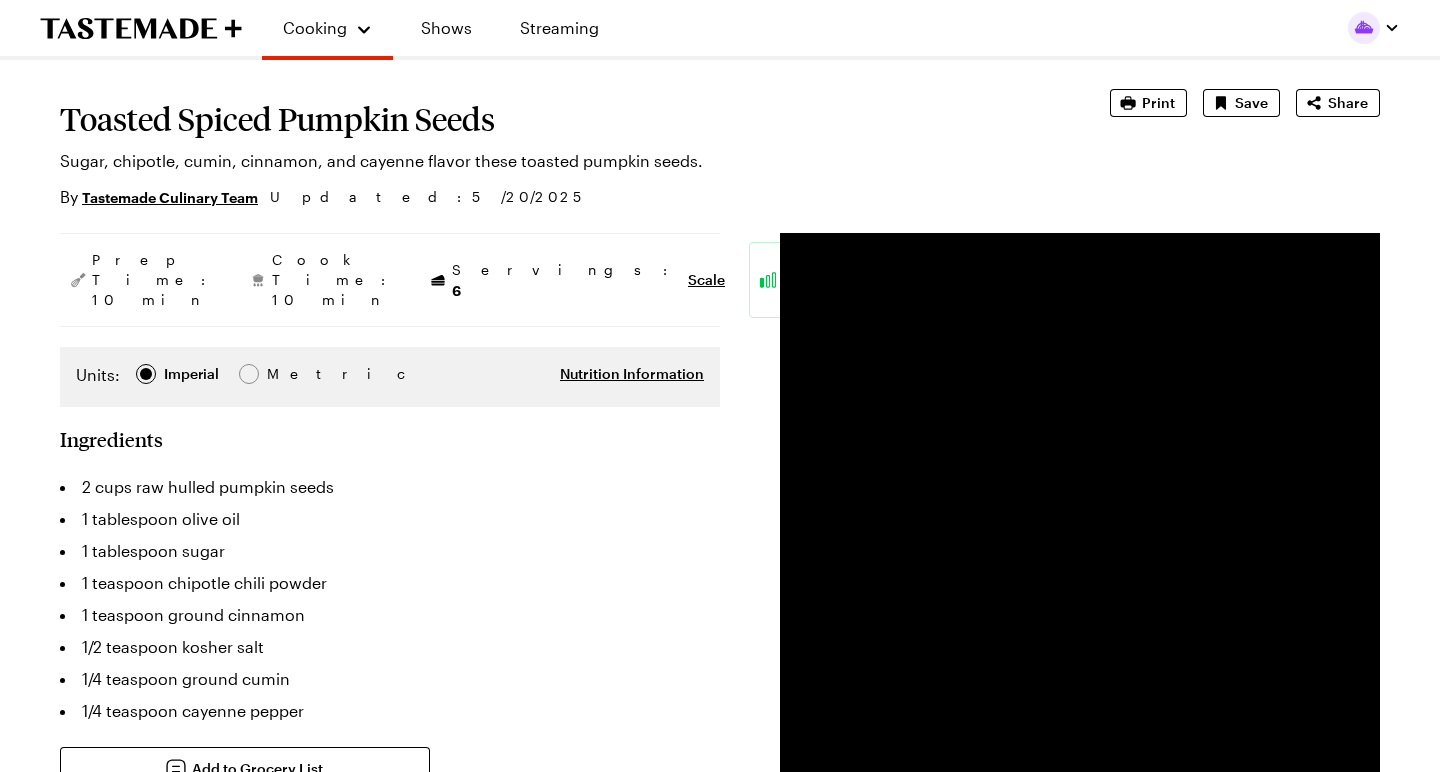 type on "x" 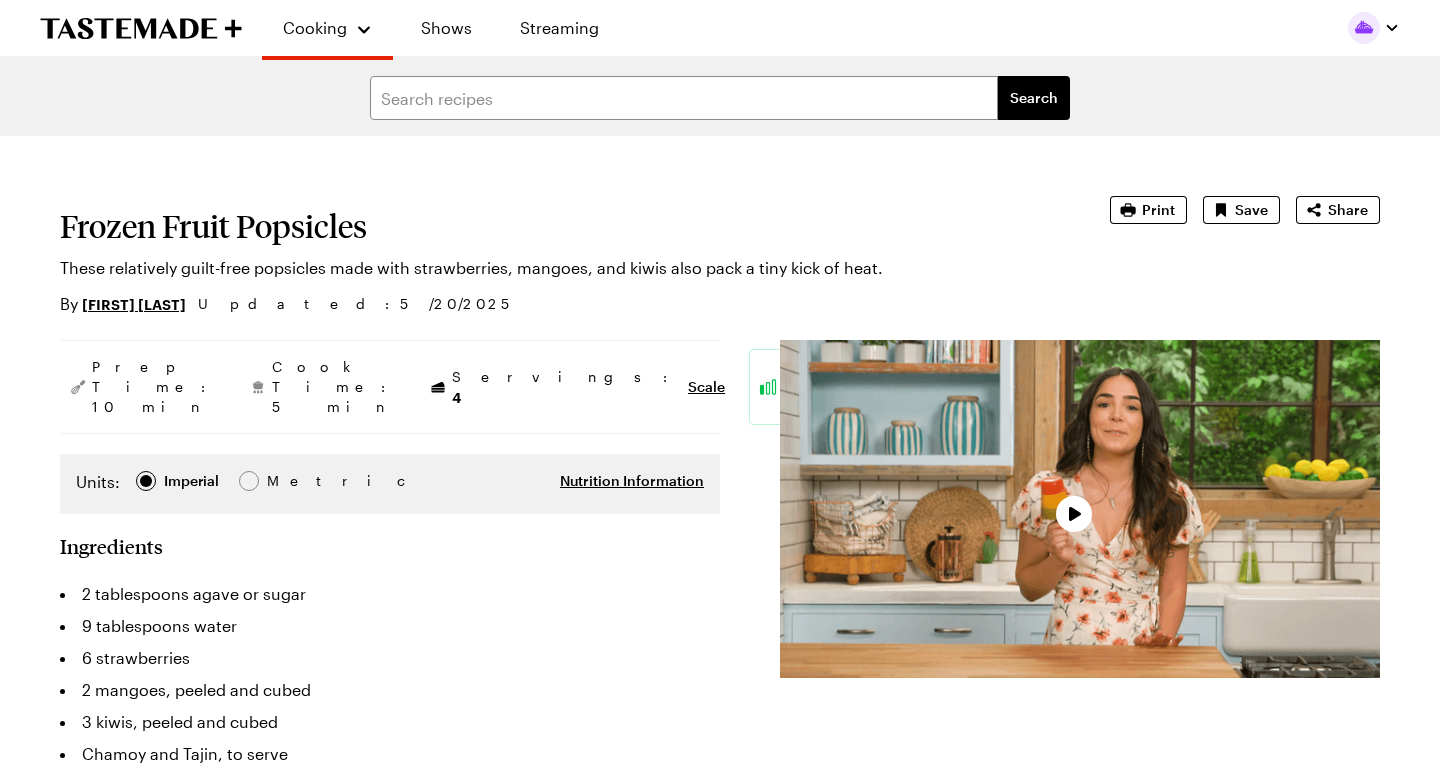 scroll, scrollTop: 0, scrollLeft: 0, axis: both 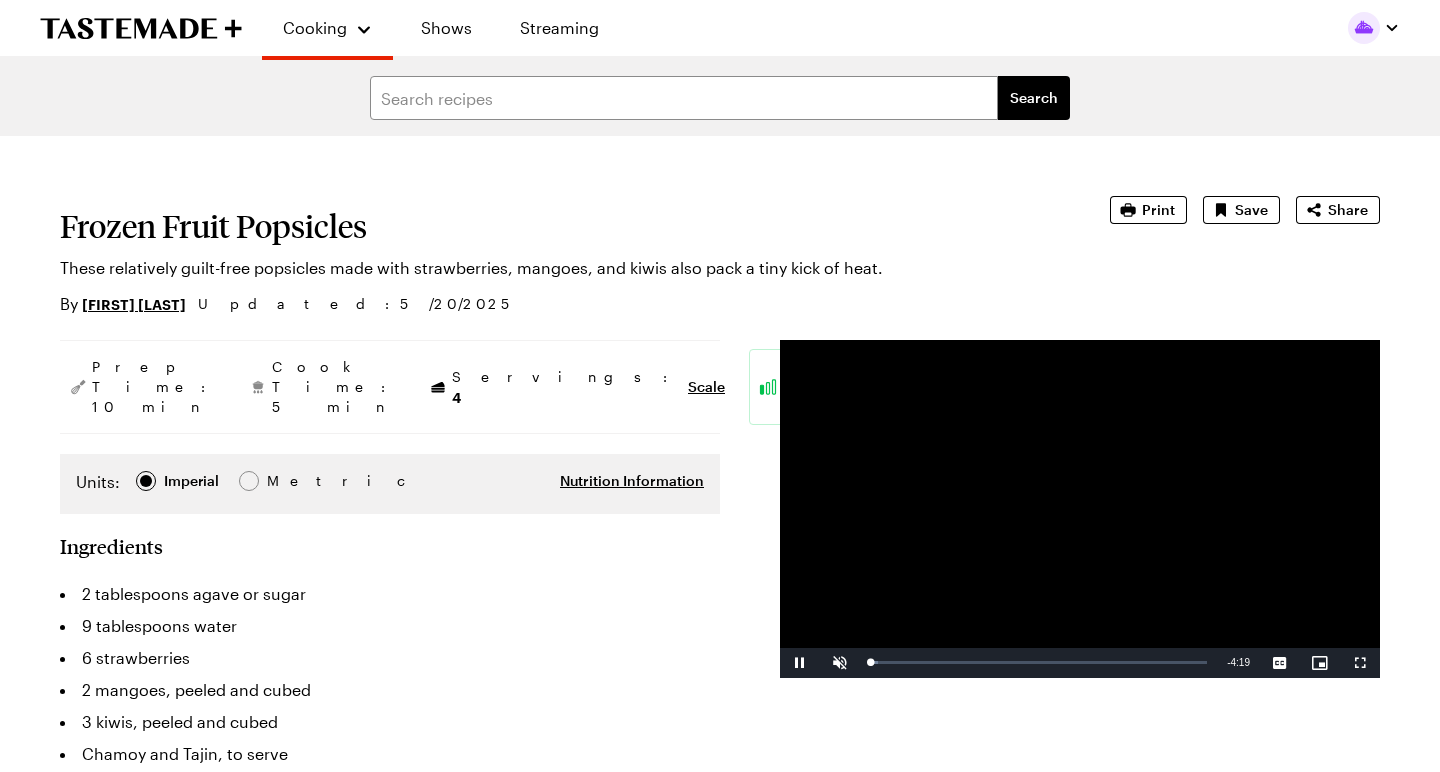 type on "x" 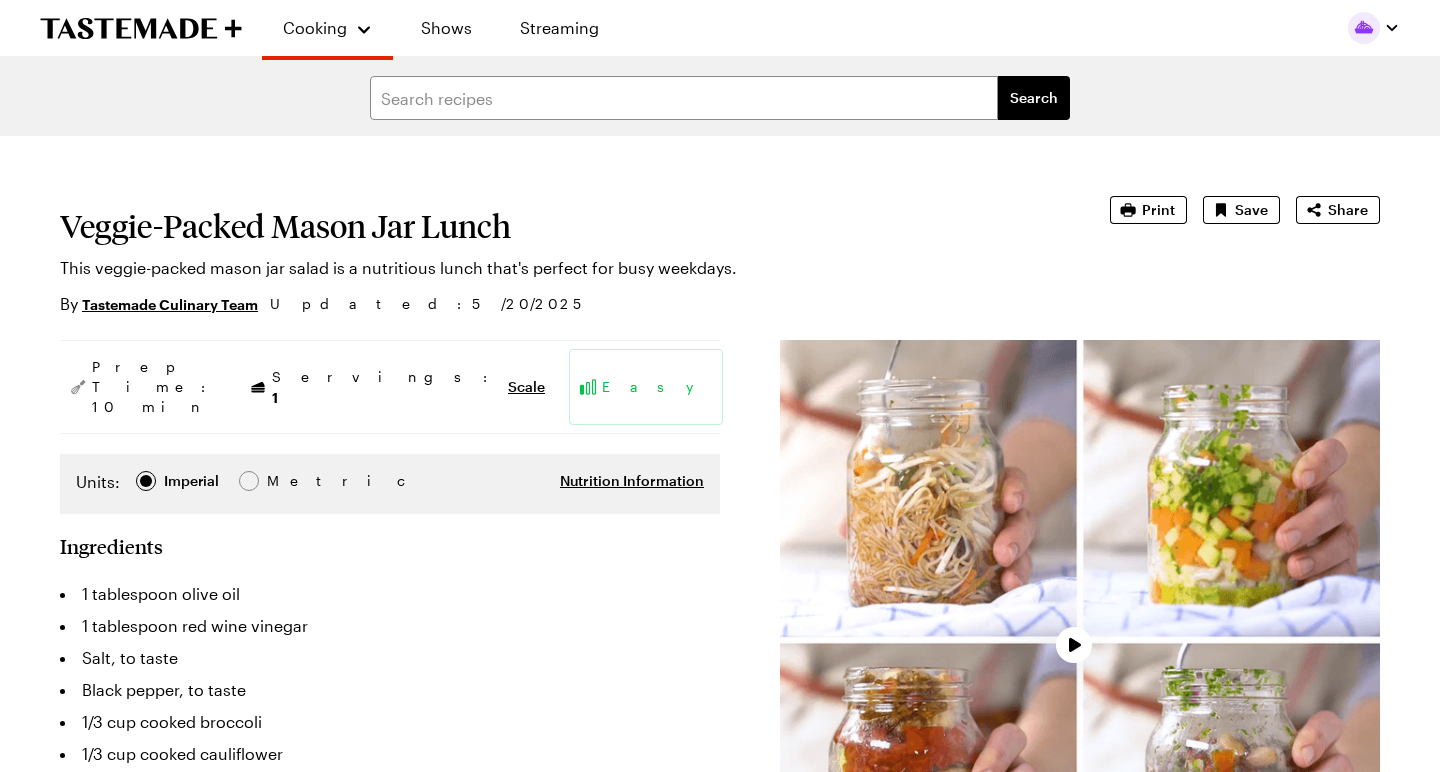 scroll, scrollTop: 0, scrollLeft: 0, axis: both 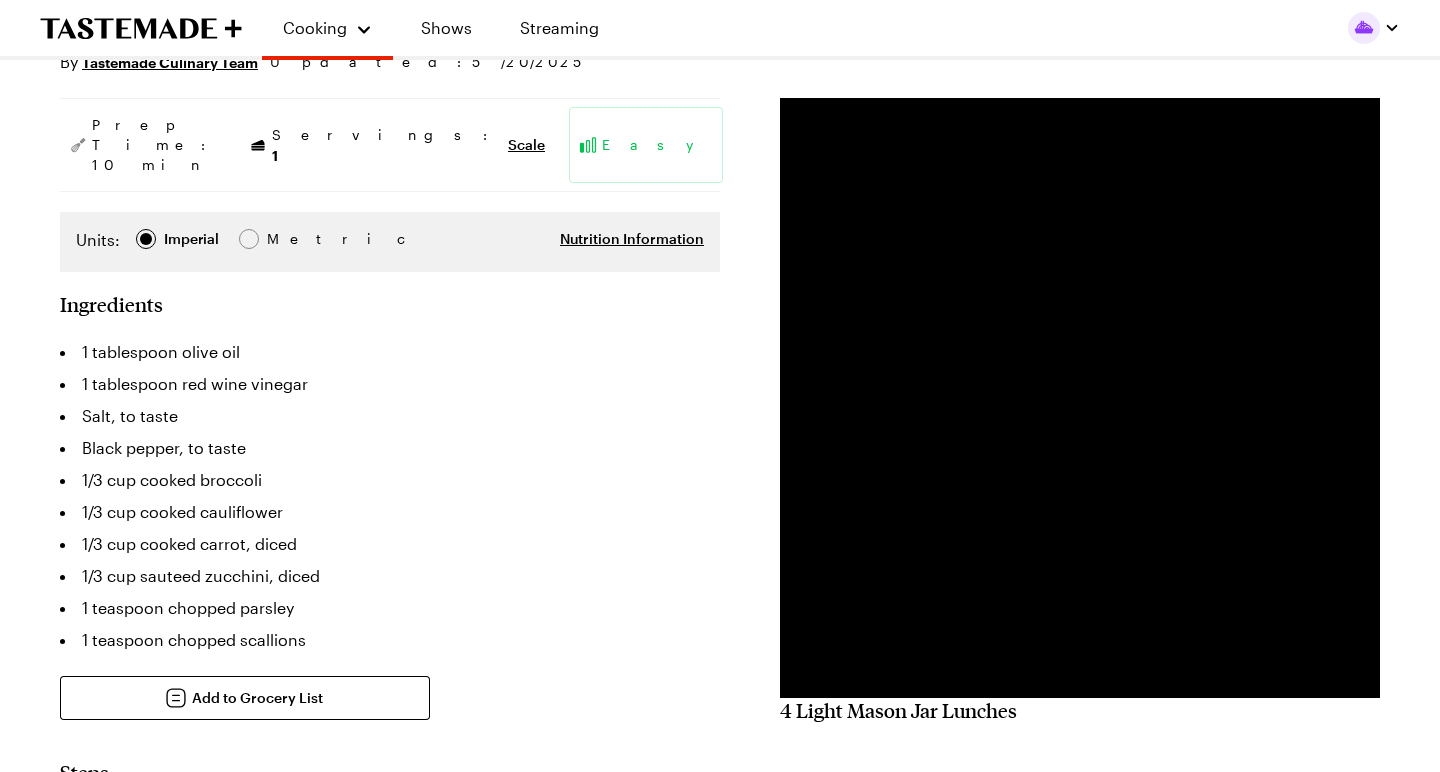 type on "x" 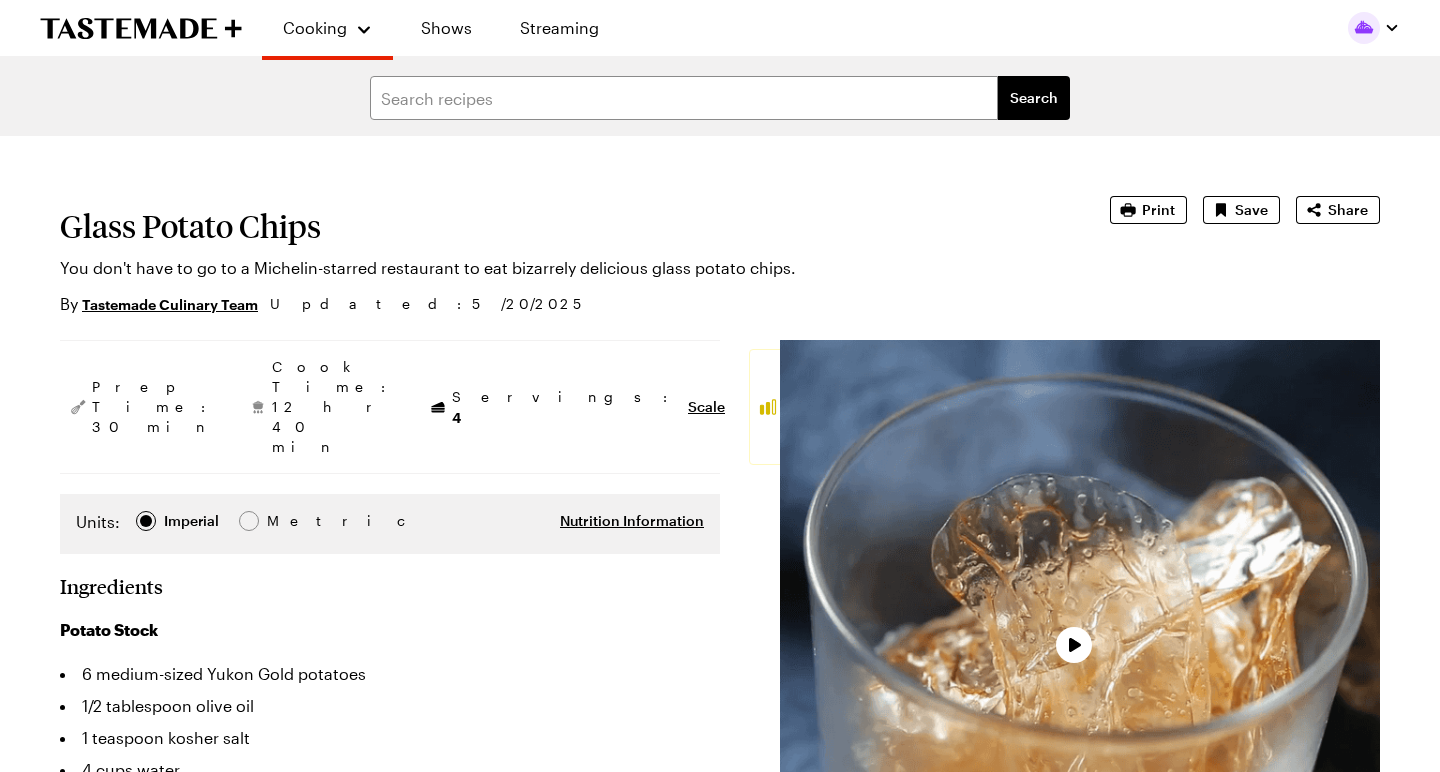 scroll, scrollTop: 0, scrollLeft: 0, axis: both 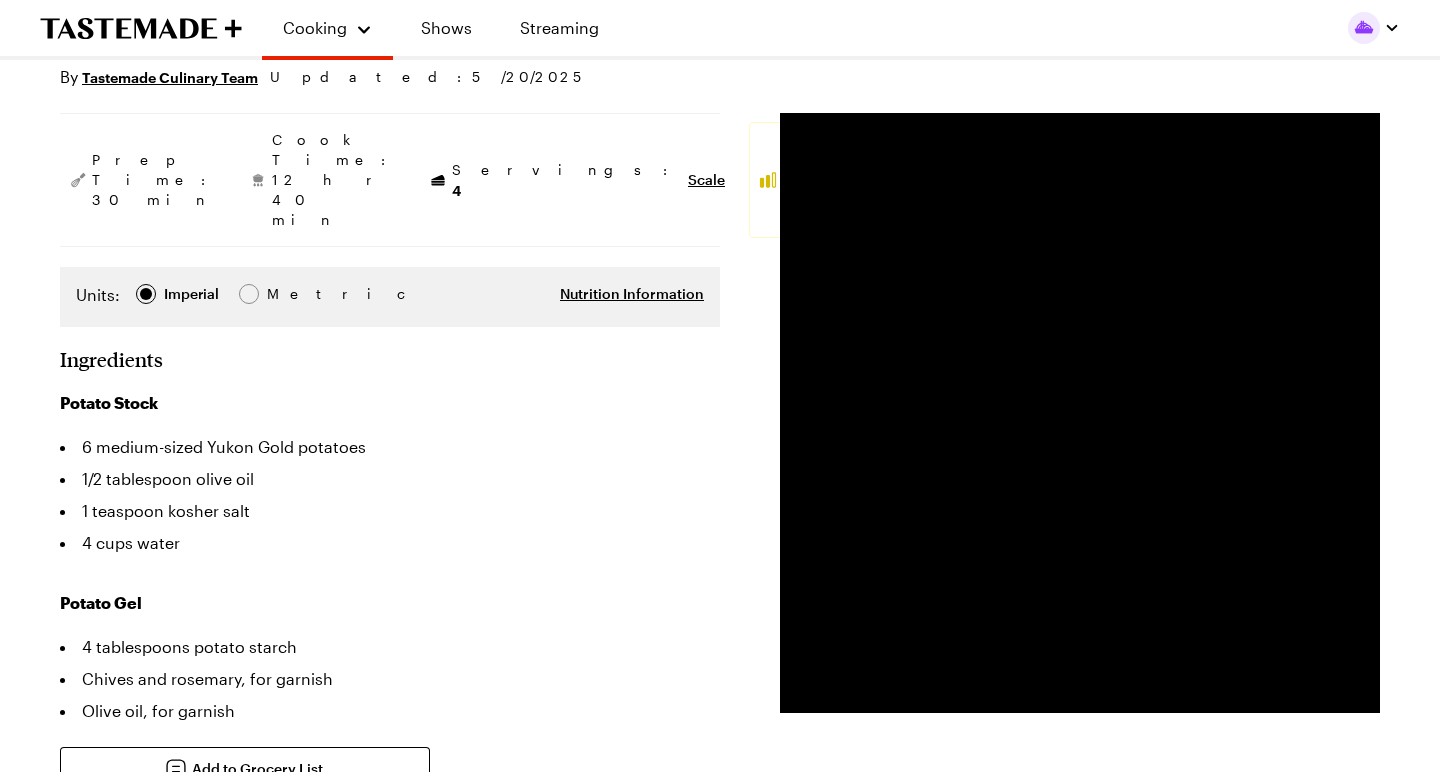 type on "x" 